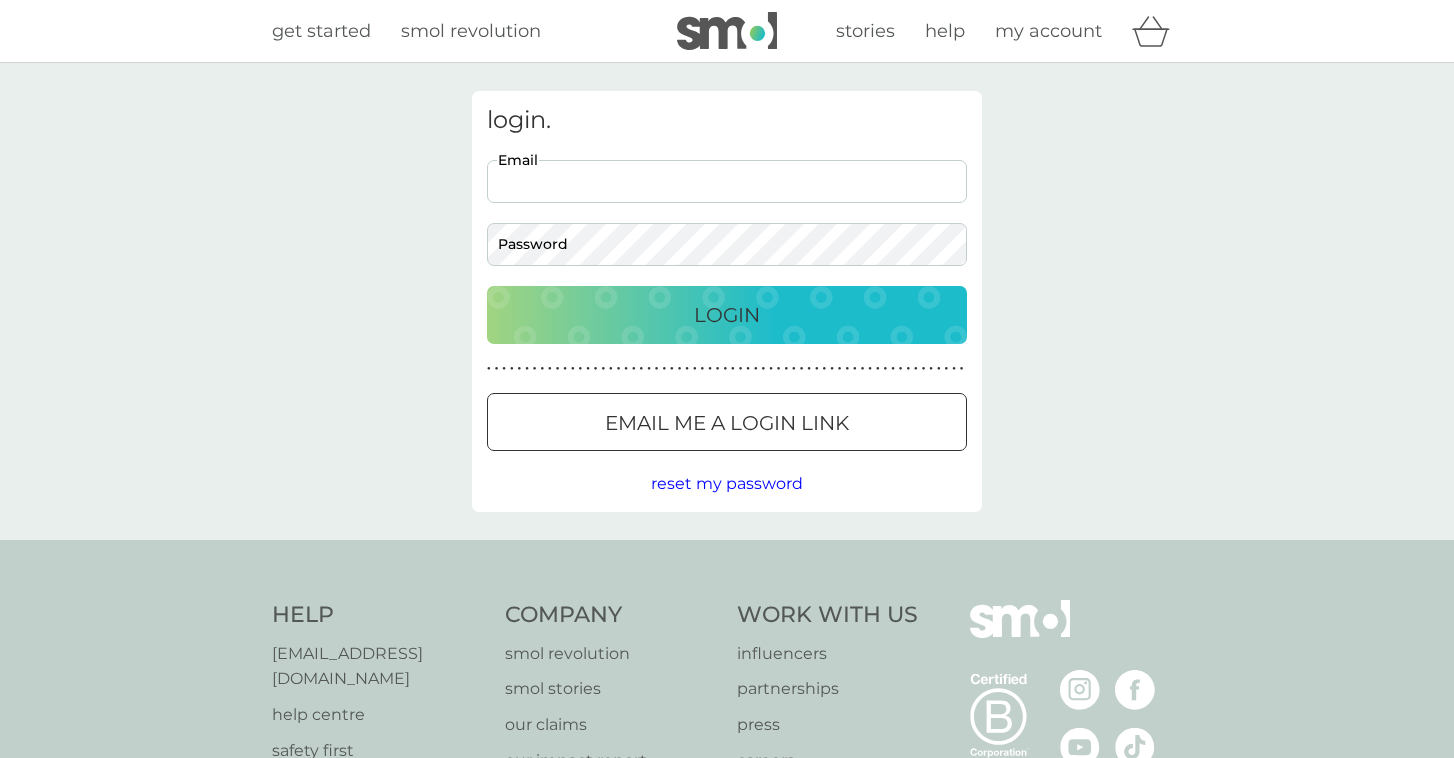 scroll, scrollTop: 0, scrollLeft: 0, axis: both 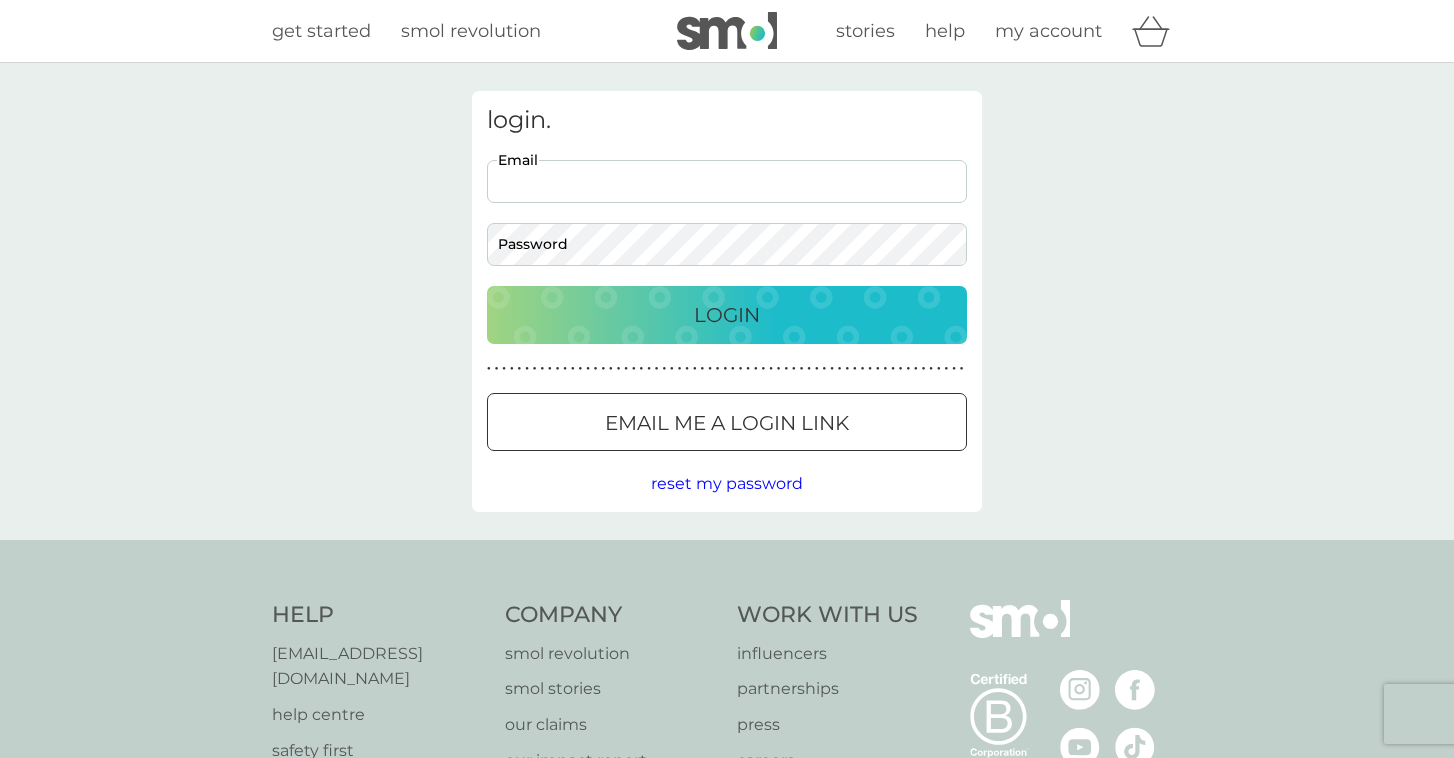 type on "[PERSON_NAME][EMAIL_ADDRESS][DOMAIN_NAME]" 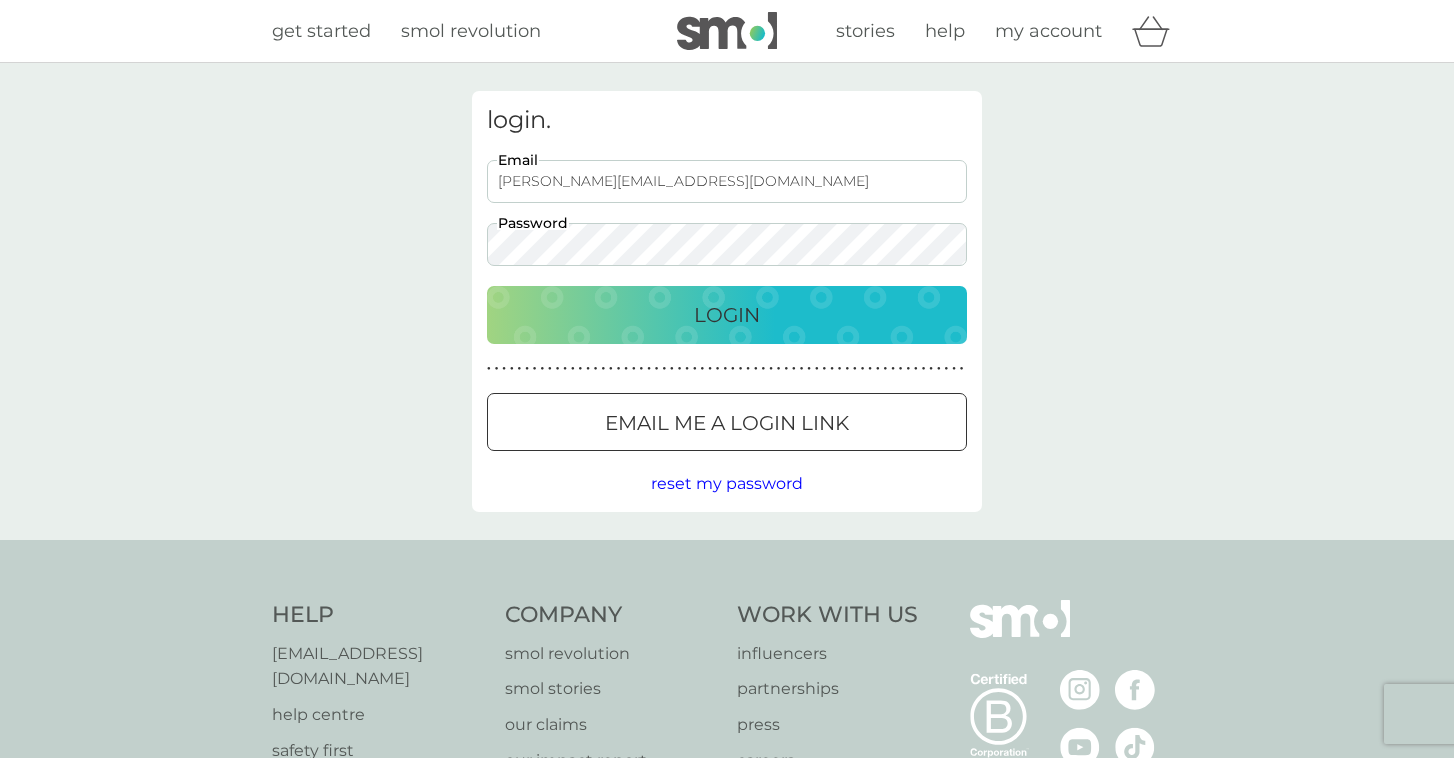 click on "Login" 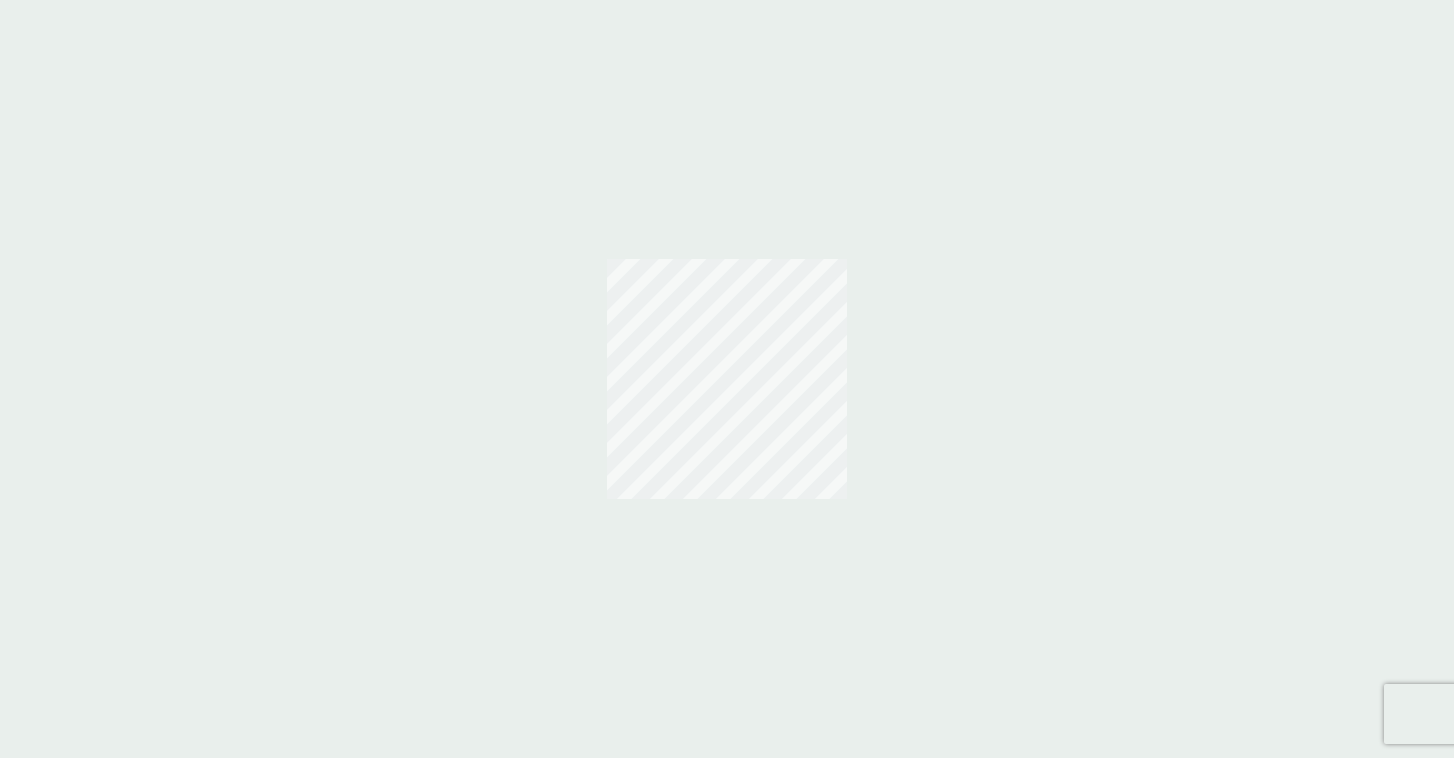scroll, scrollTop: 0, scrollLeft: 0, axis: both 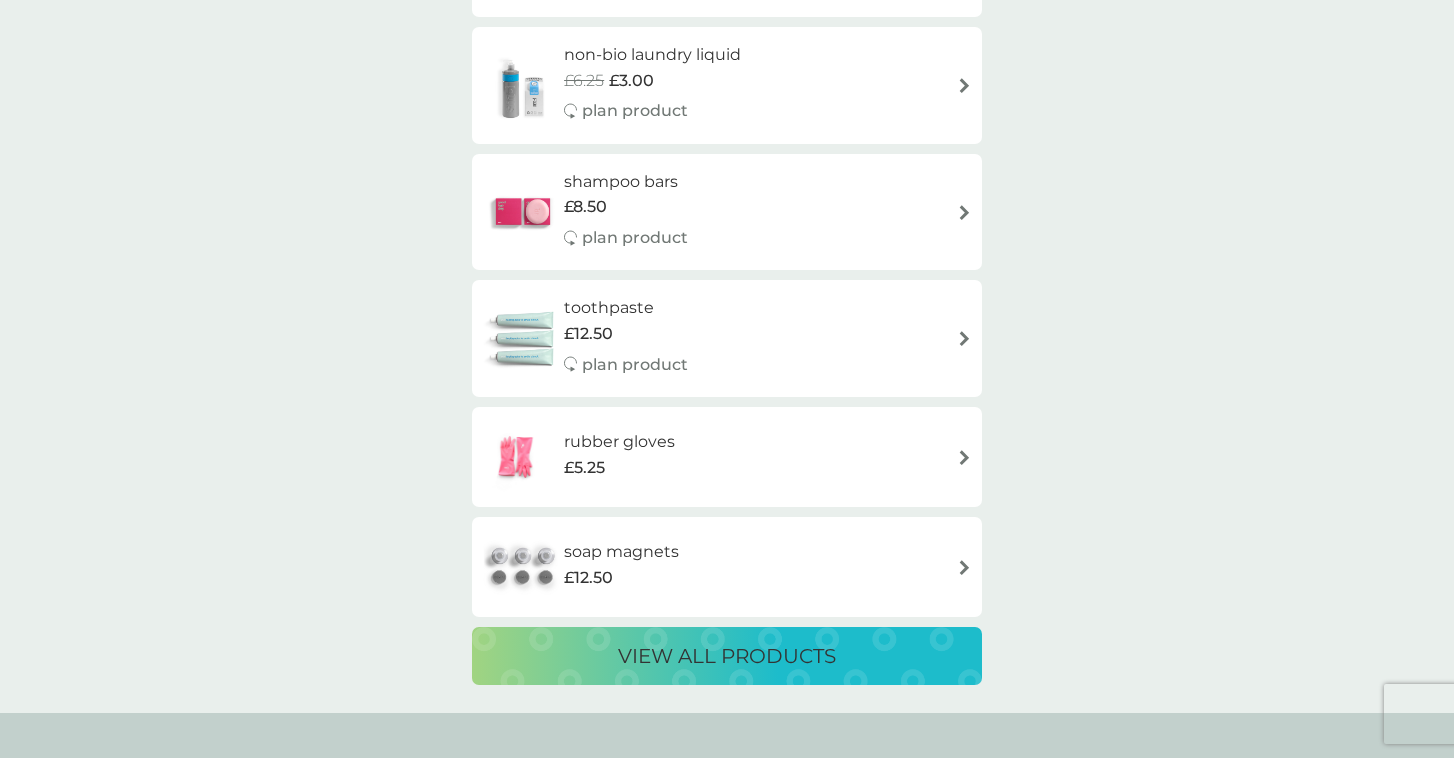 click at bounding box center (964, 457) 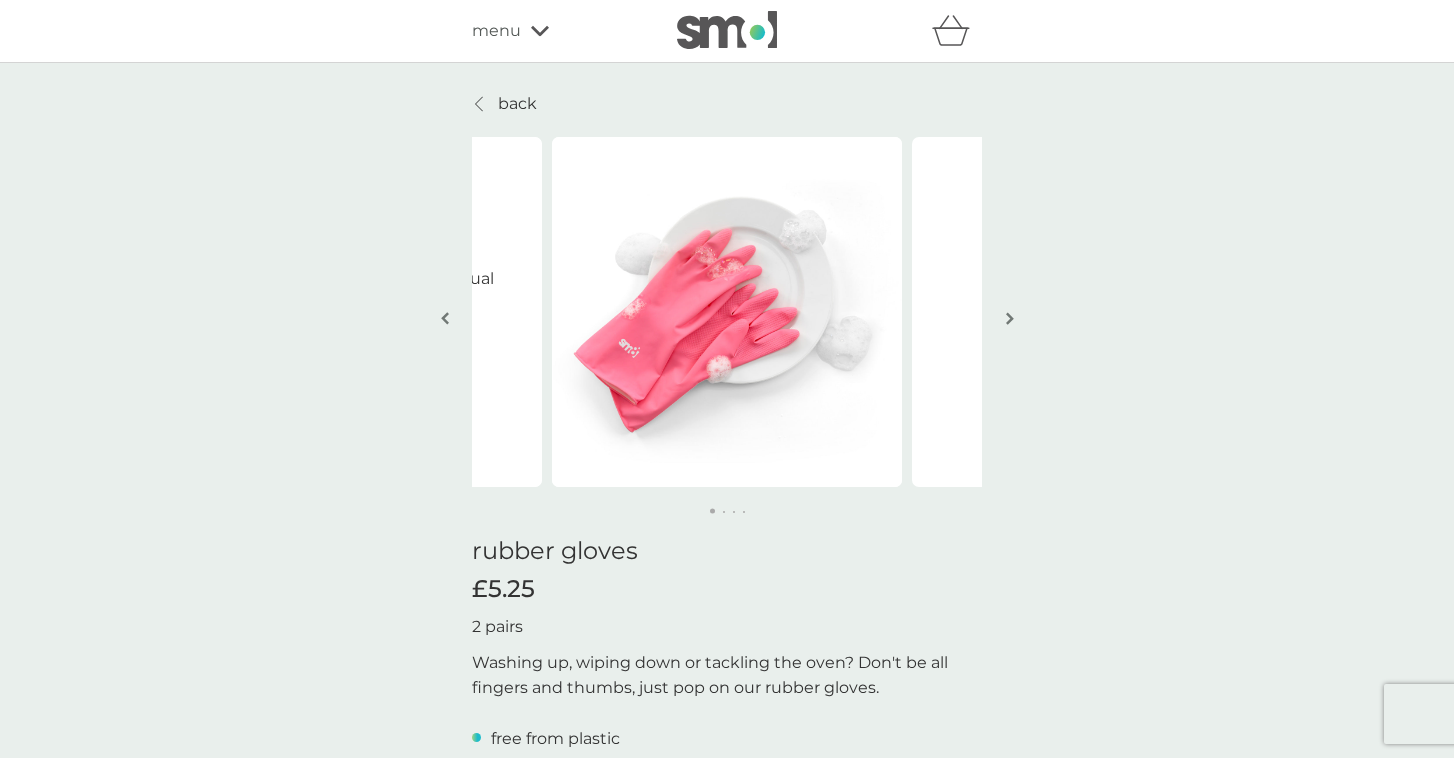 scroll, scrollTop: 0, scrollLeft: 0, axis: both 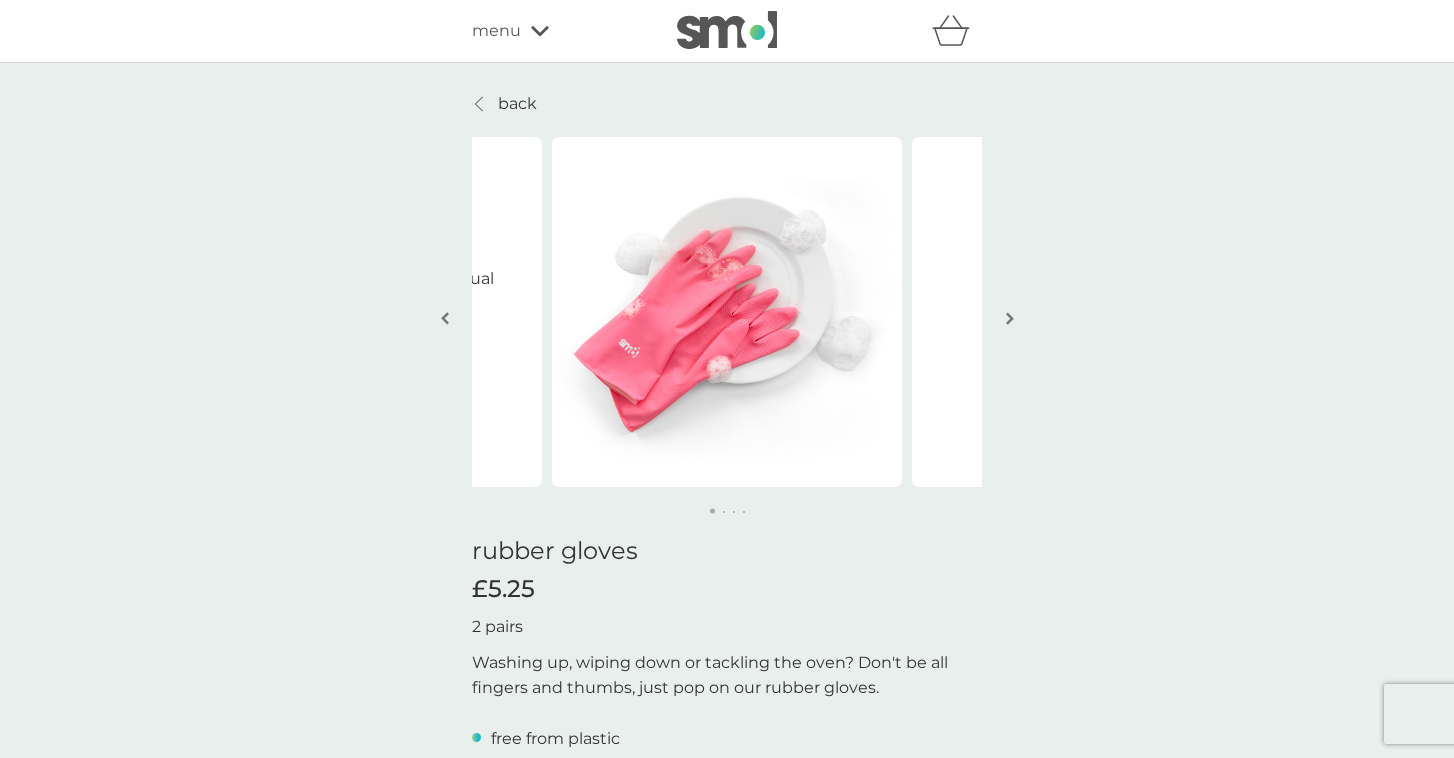 click on "back" at bounding box center (517, 104) 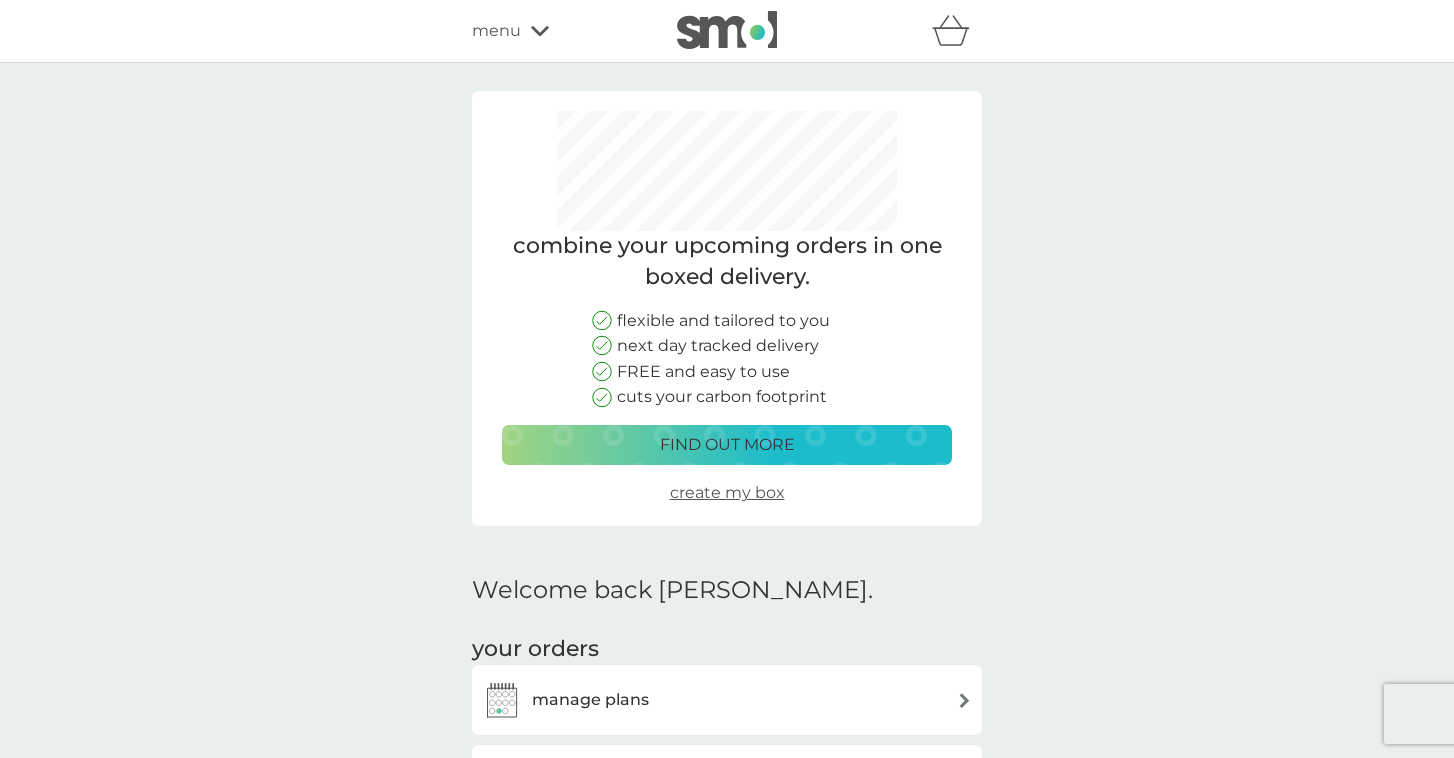 scroll, scrollTop: 0, scrollLeft: 0, axis: both 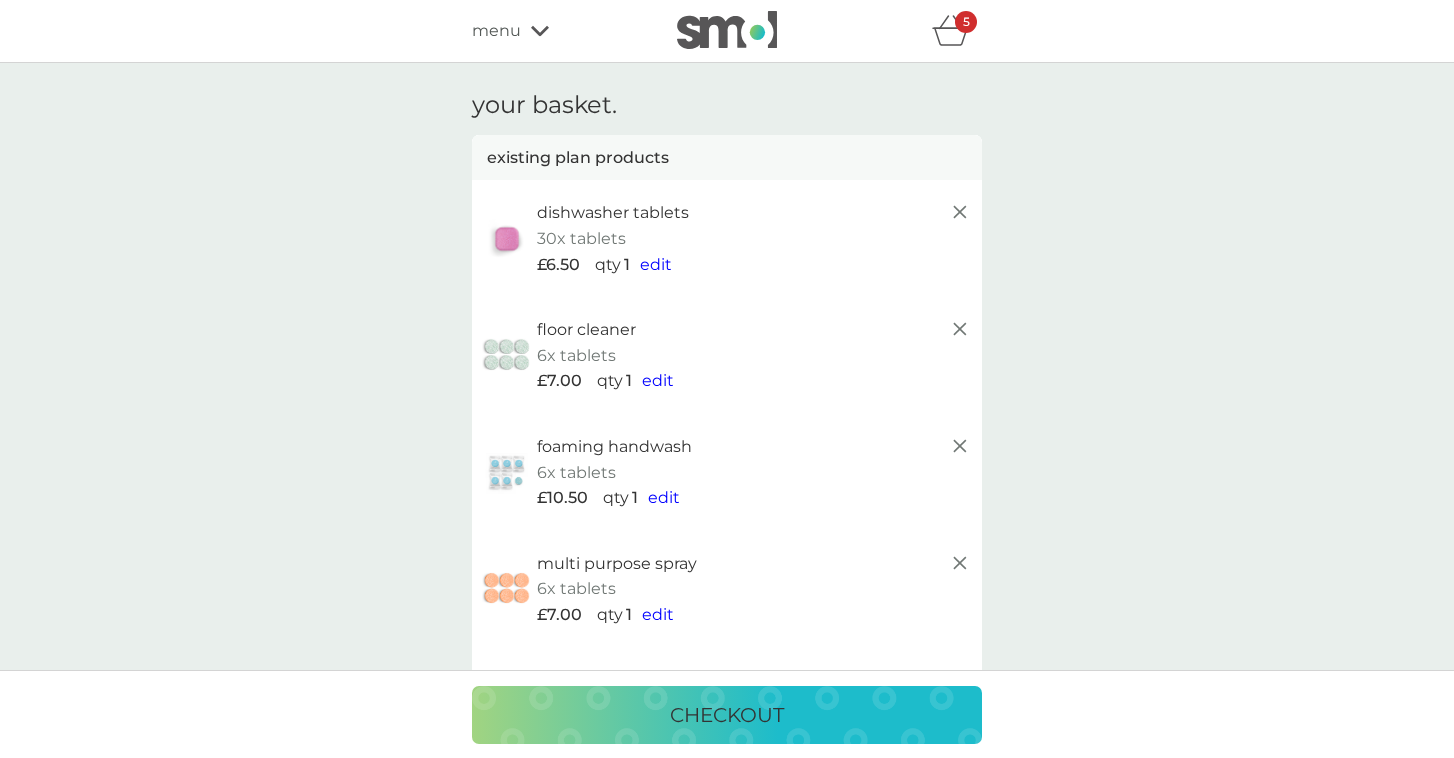 click 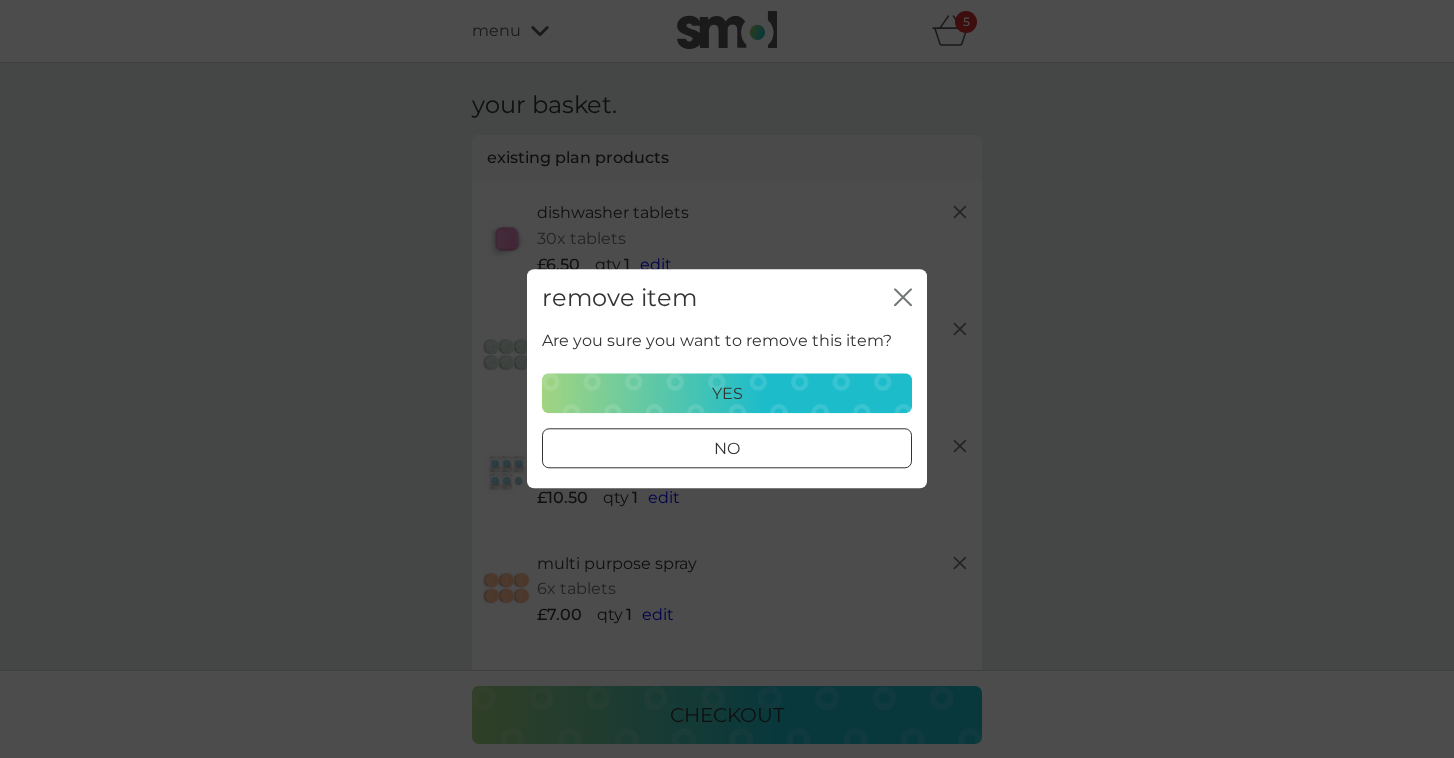 click on "yes" at bounding box center [727, 394] 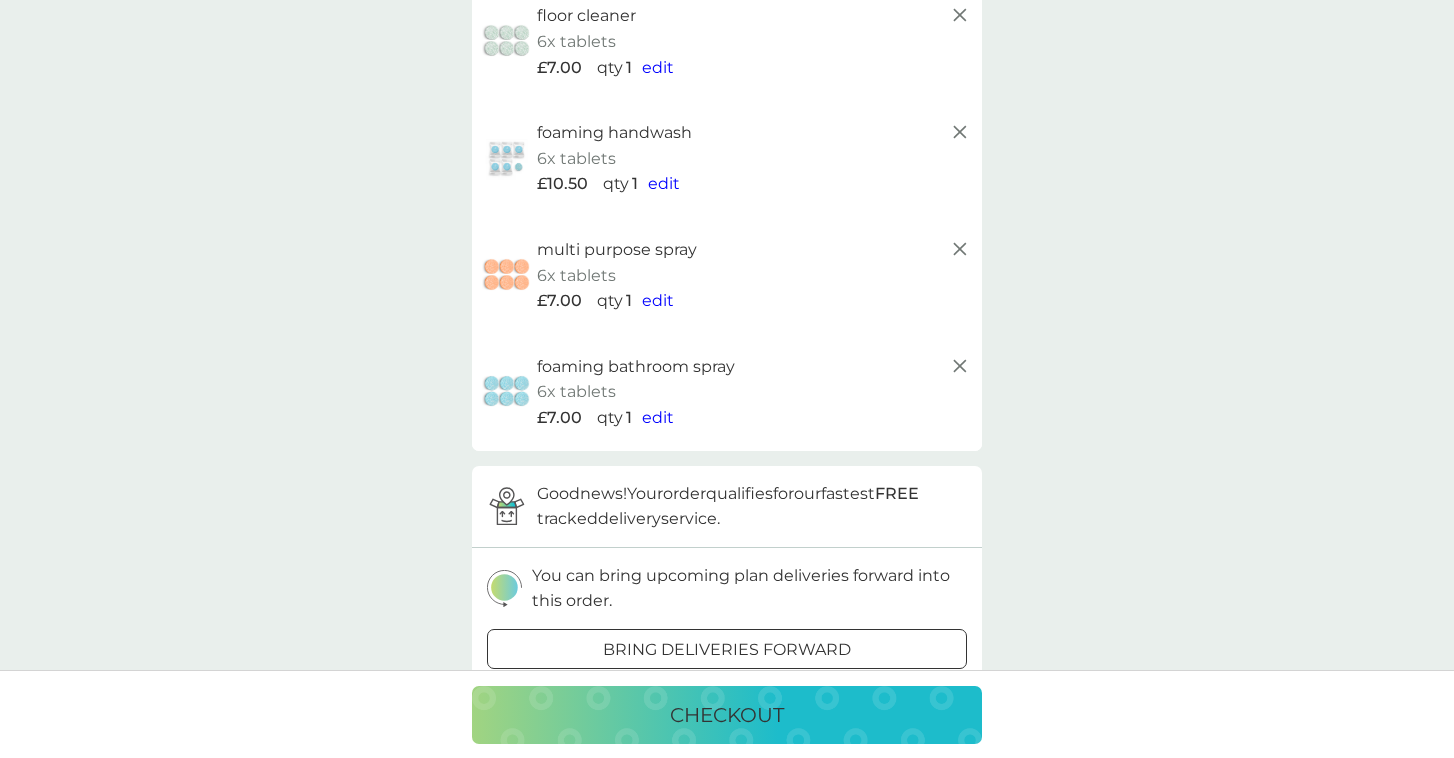 scroll, scrollTop: 203, scrollLeft: 0, axis: vertical 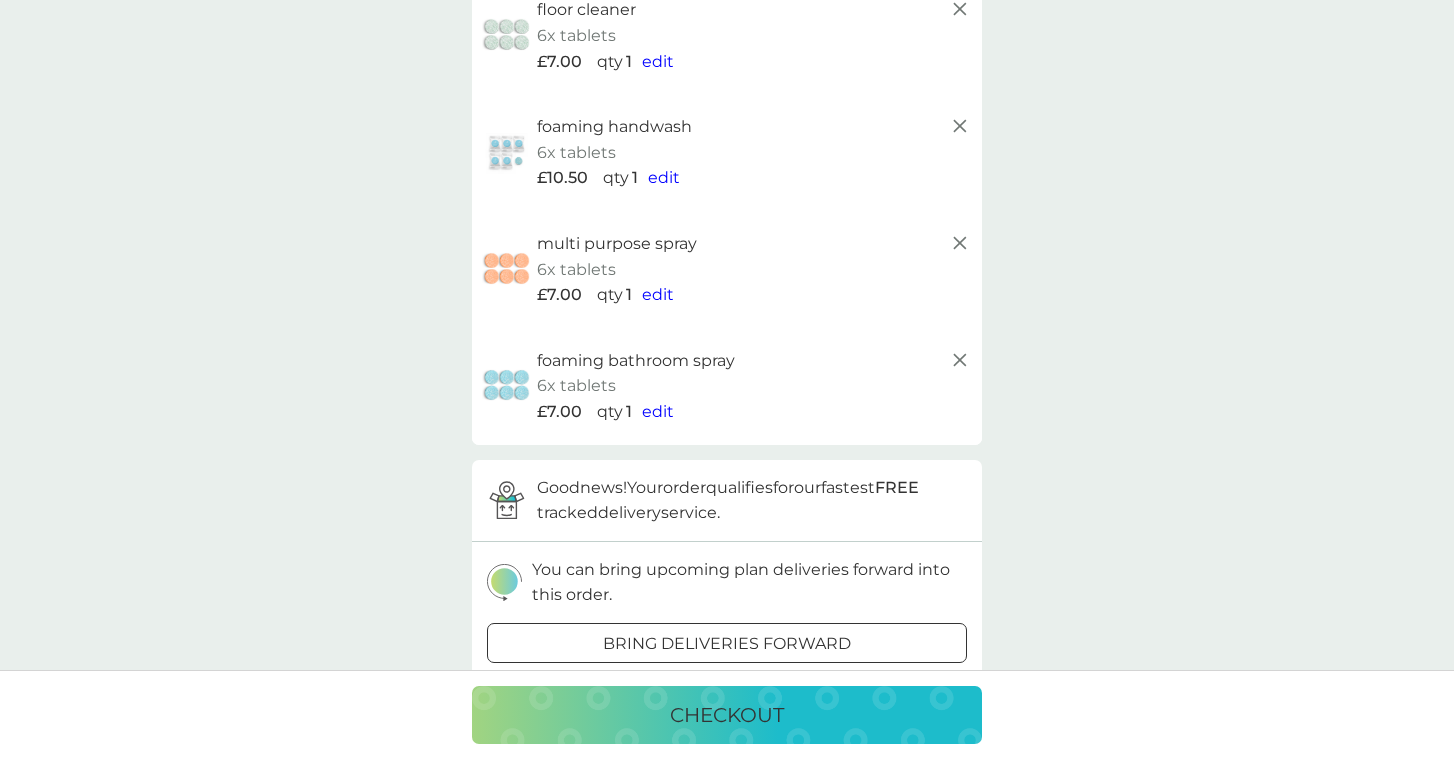 click 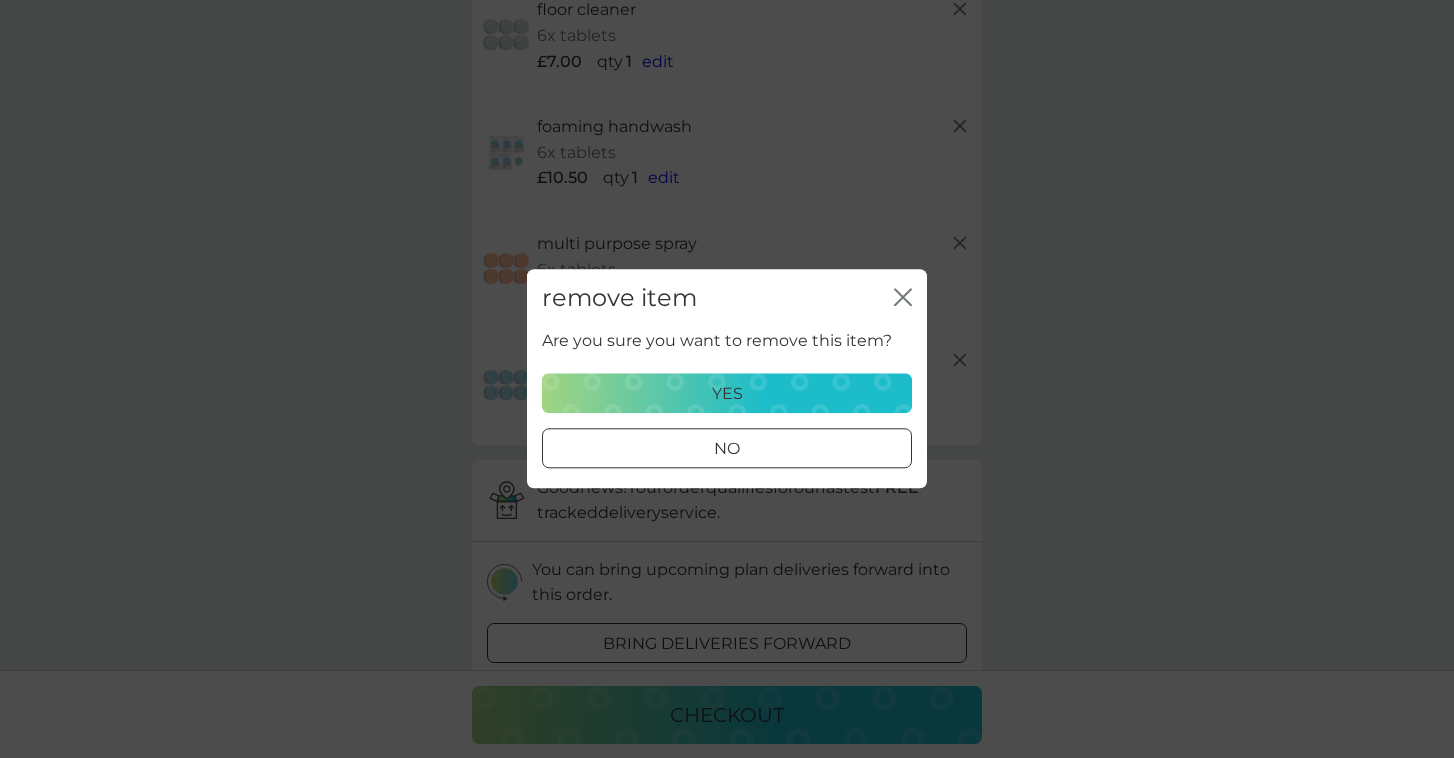 click on "yes" at bounding box center [727, 394] 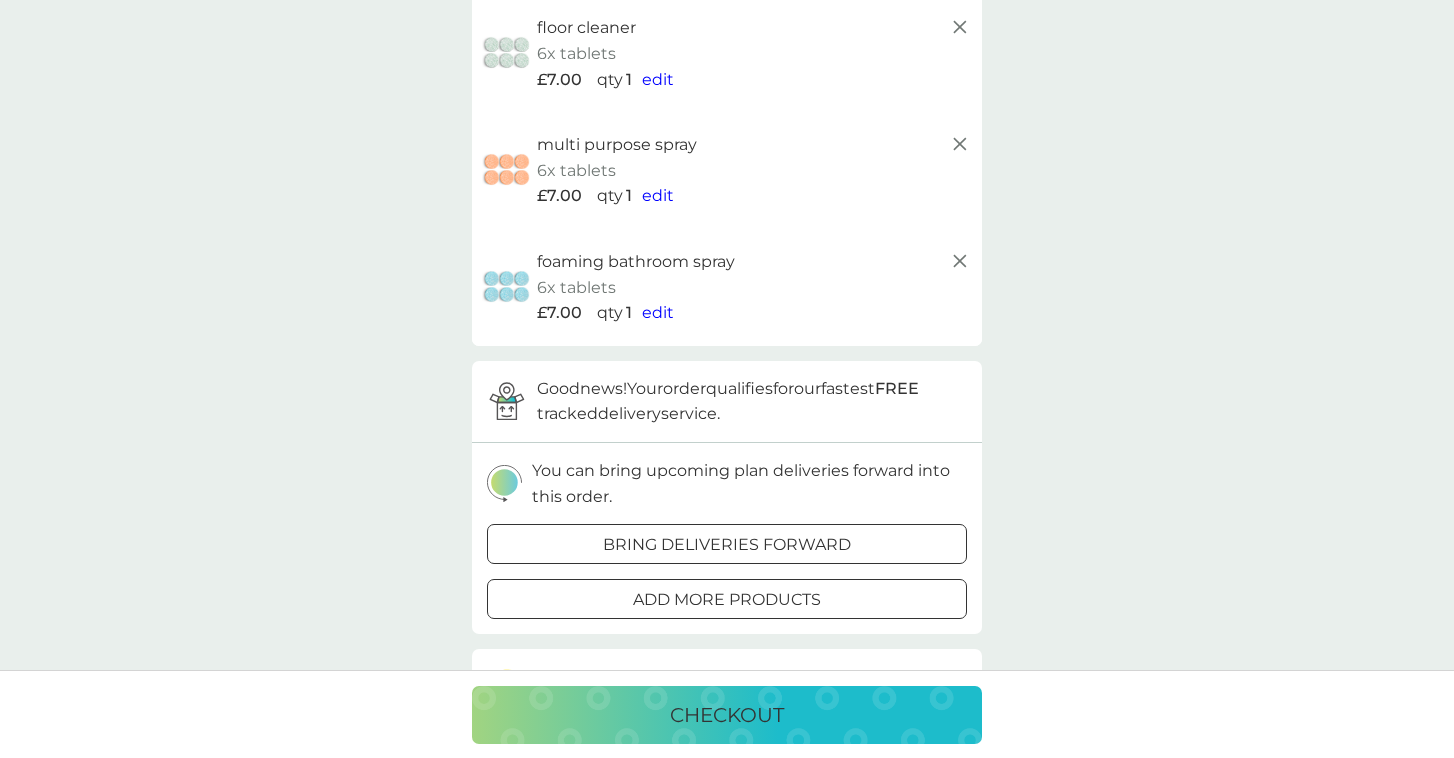 scroll, scrollTop: 185, scrollLeft: 0, axis: vertical 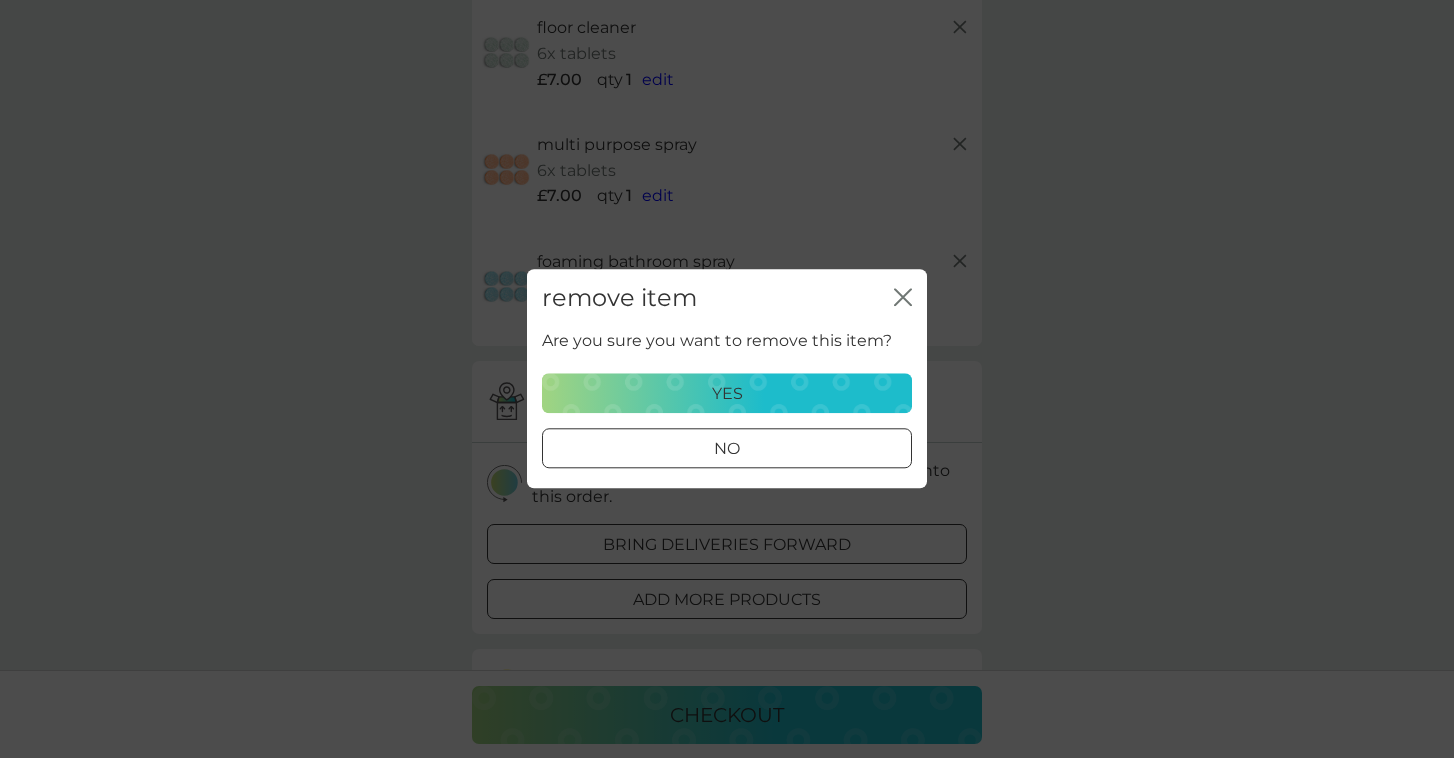 click on "yes" at bounding box center [727, 394] 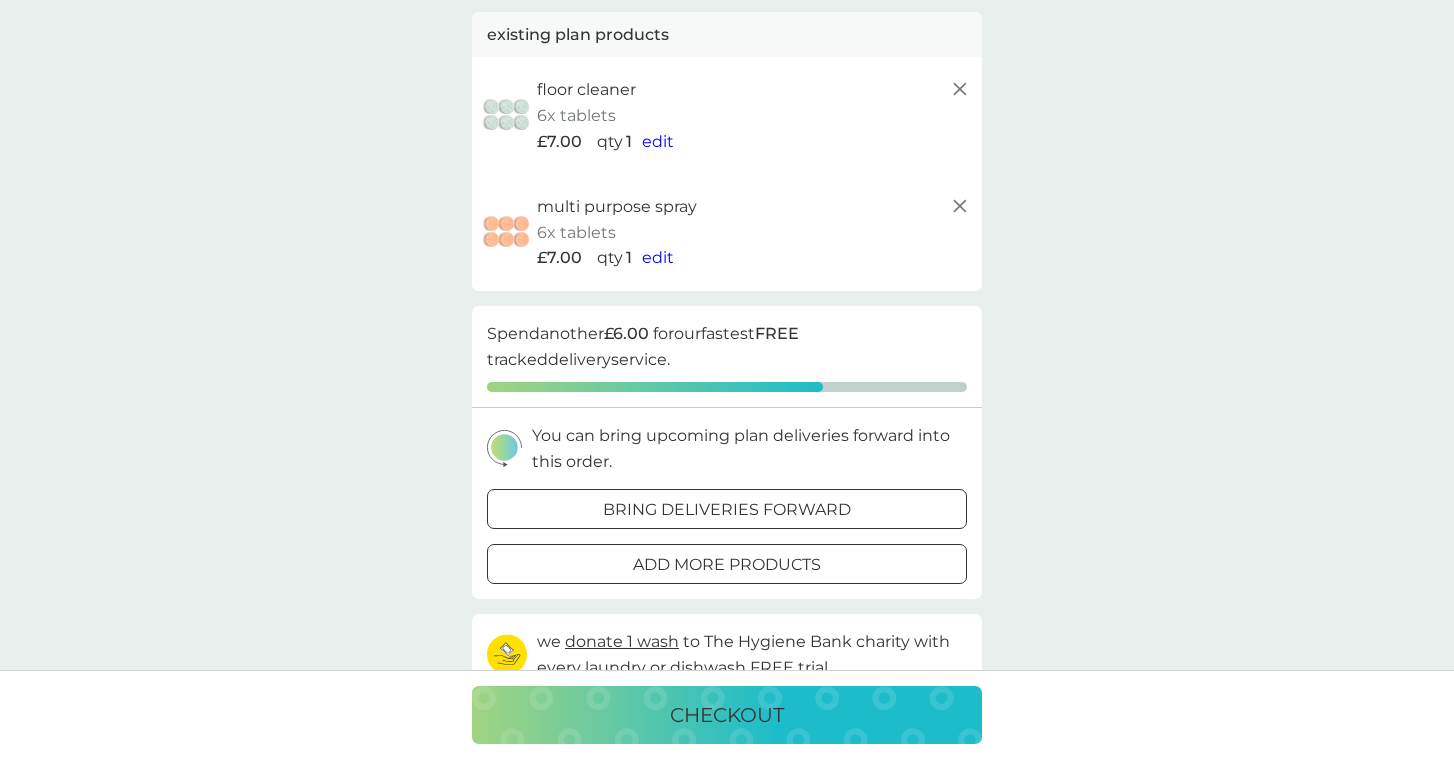 scroll, scrollTop: 132, scrollLeft: 0, axis: vertical 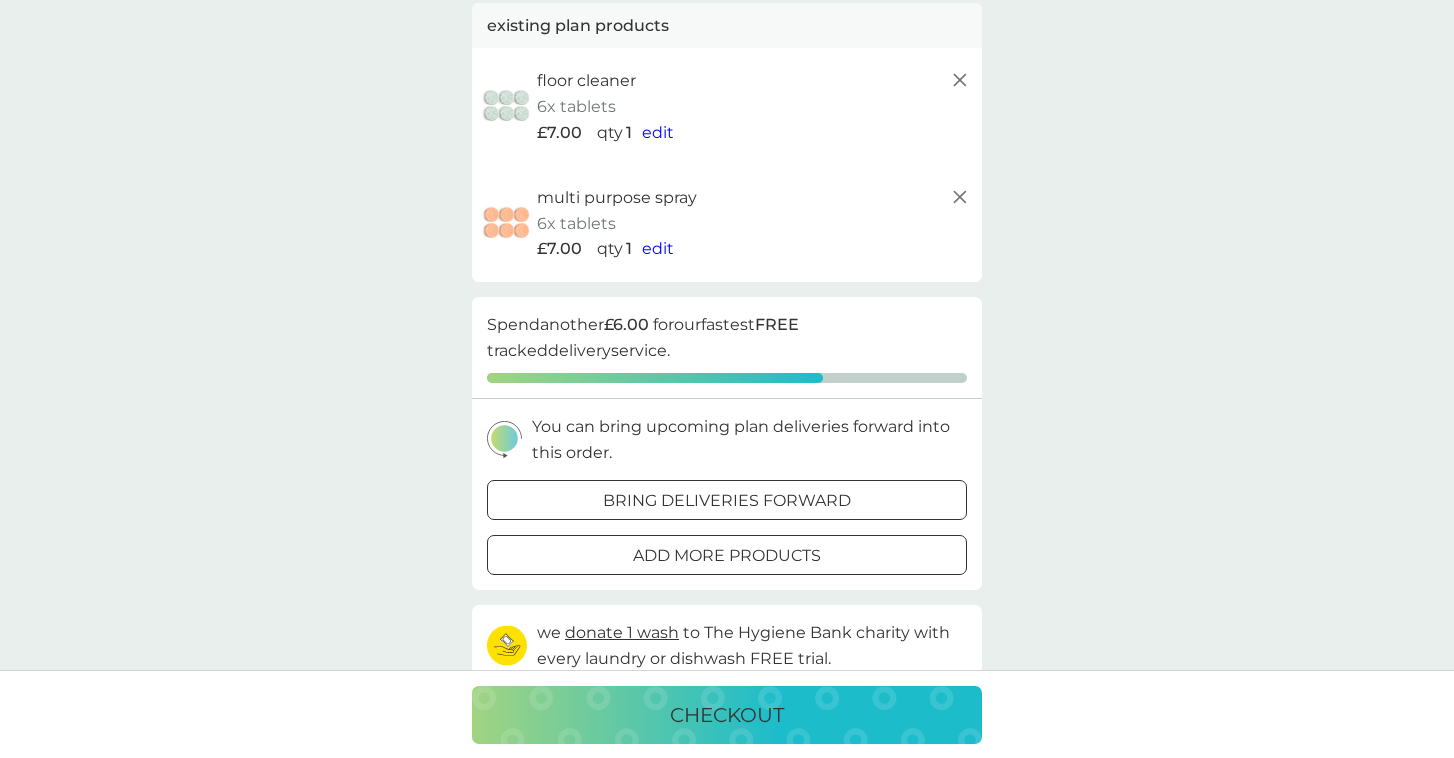 click on "add more products" at bounding box center [727, 556] 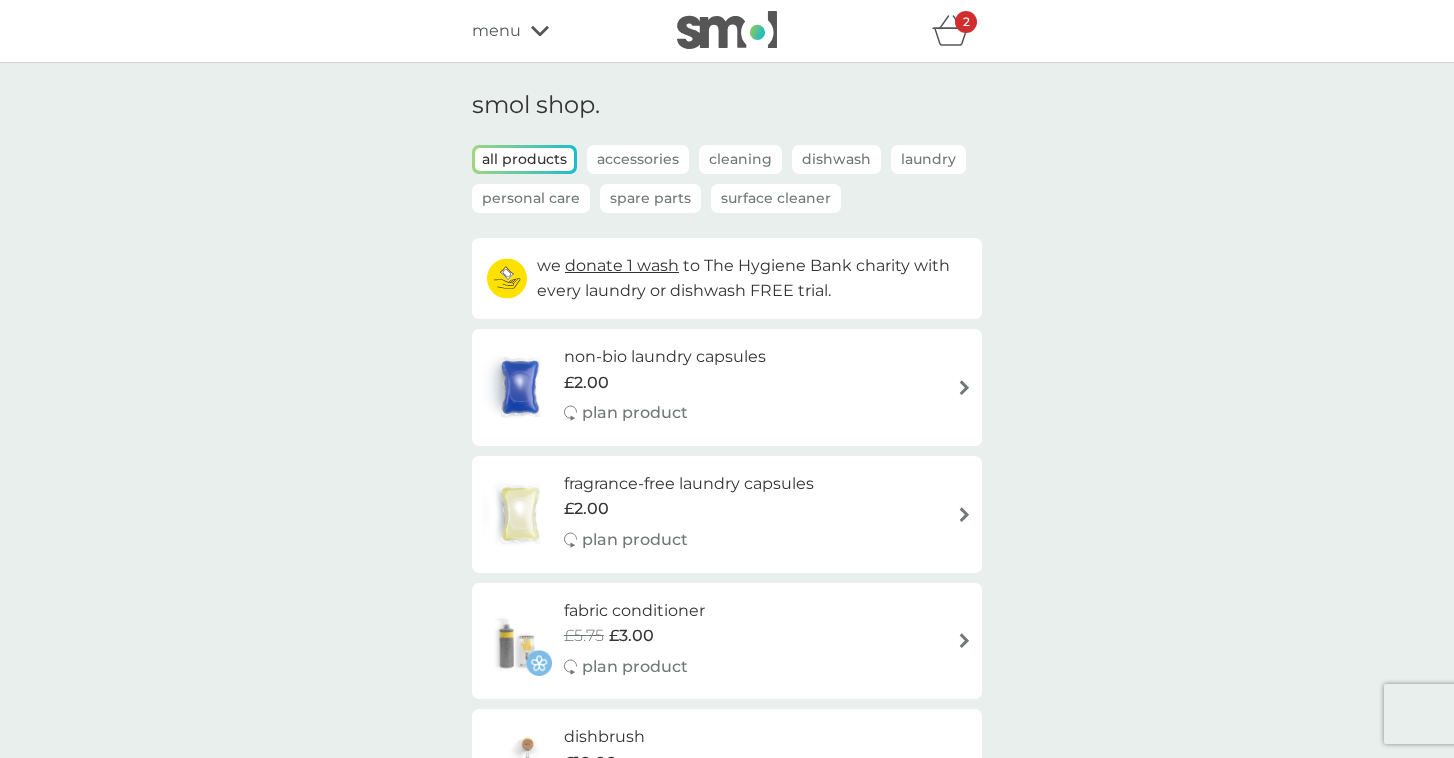 scroll, scrollTop: 0, scrollLeft: 0, axis: both 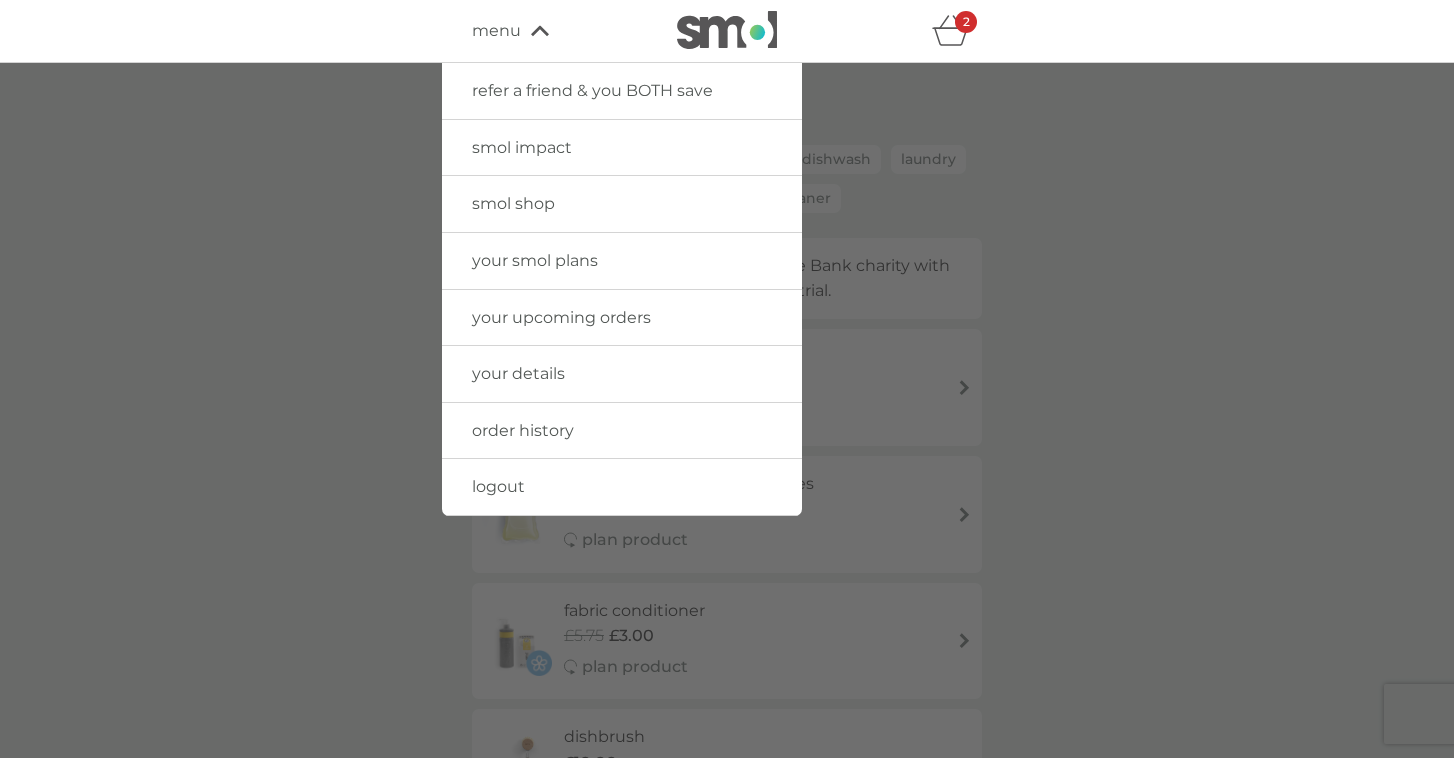 click at bounding box center (727, 442) 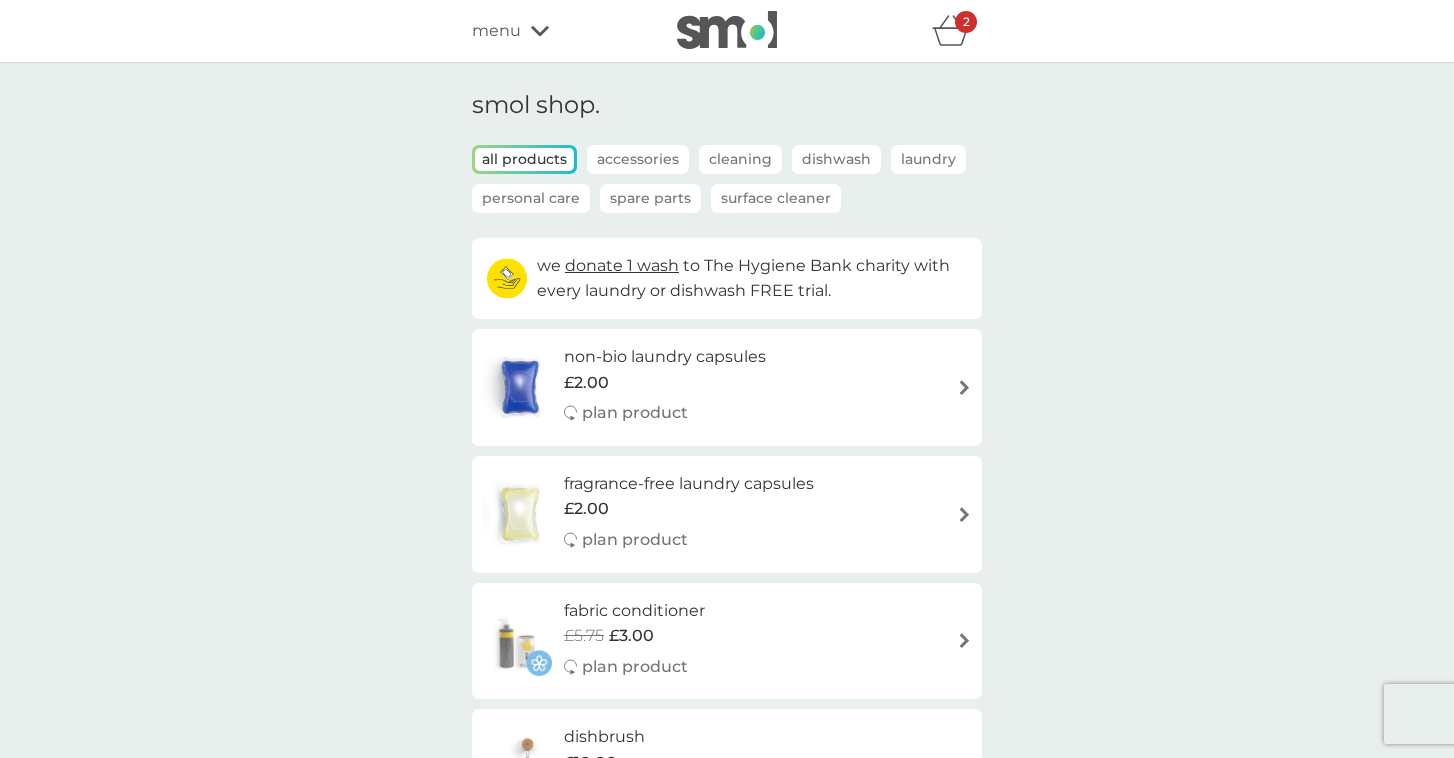 scroll, scrollTop: 0, scrollLeft: 0, axis: both 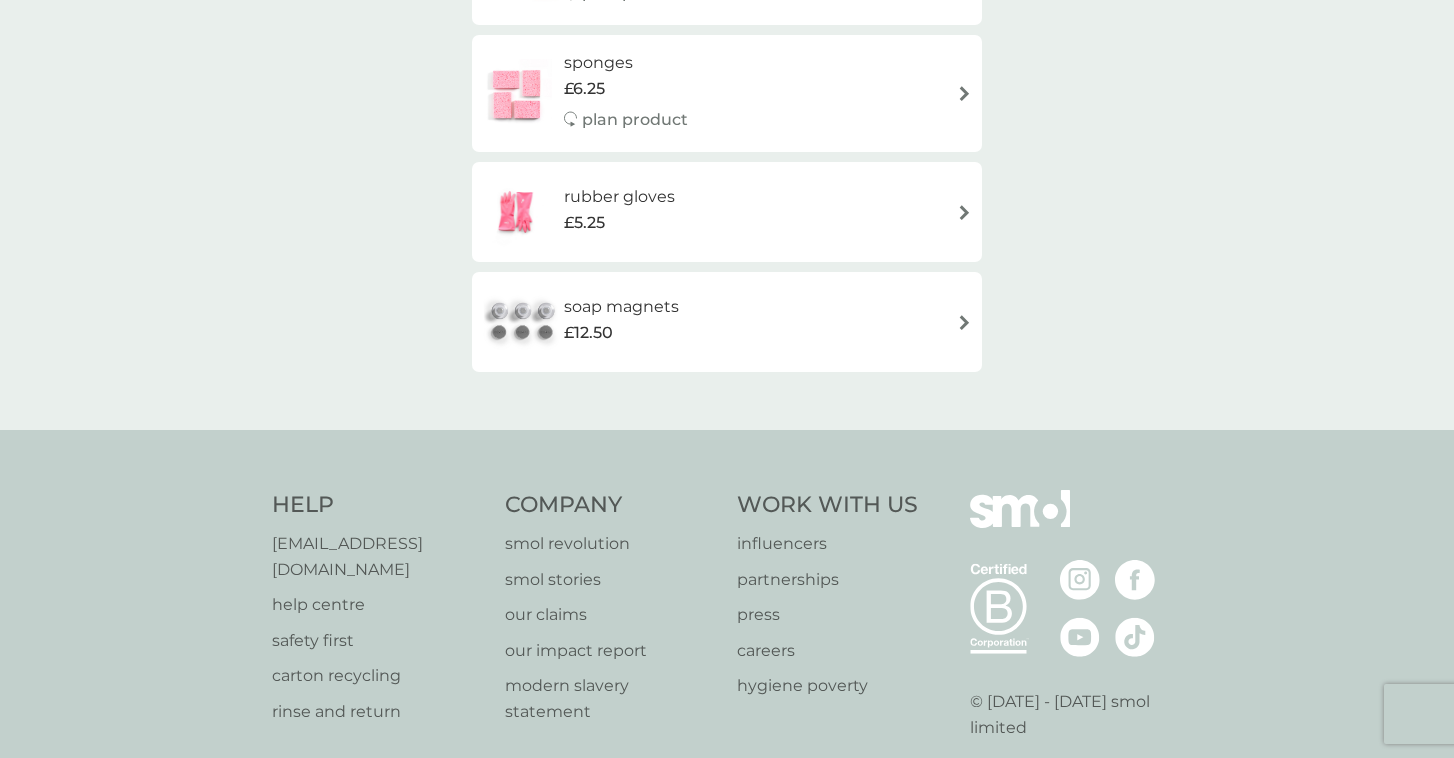 click at bounding box center [964, 322] 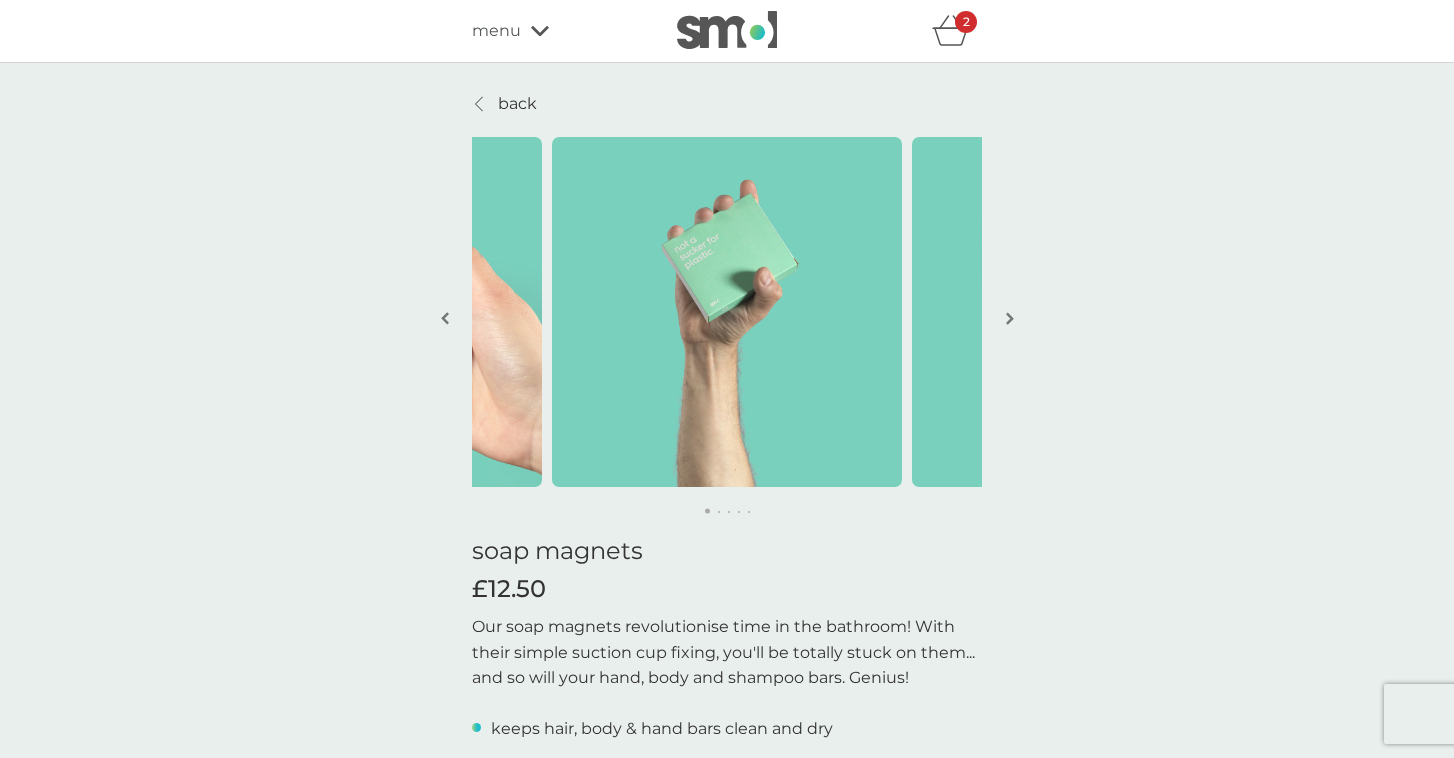 scroll, scrollTop: 0, scrollLeft: 0, axis: both 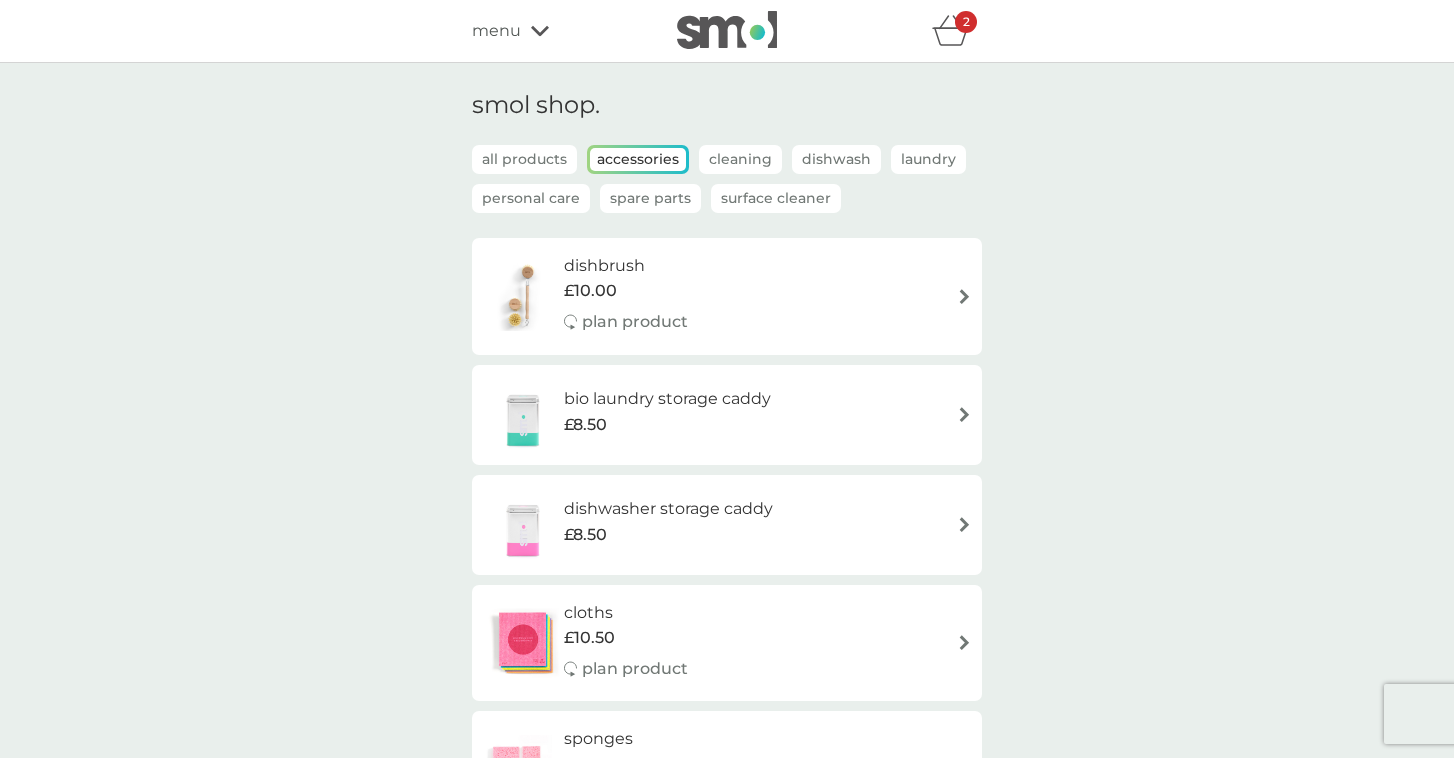 click 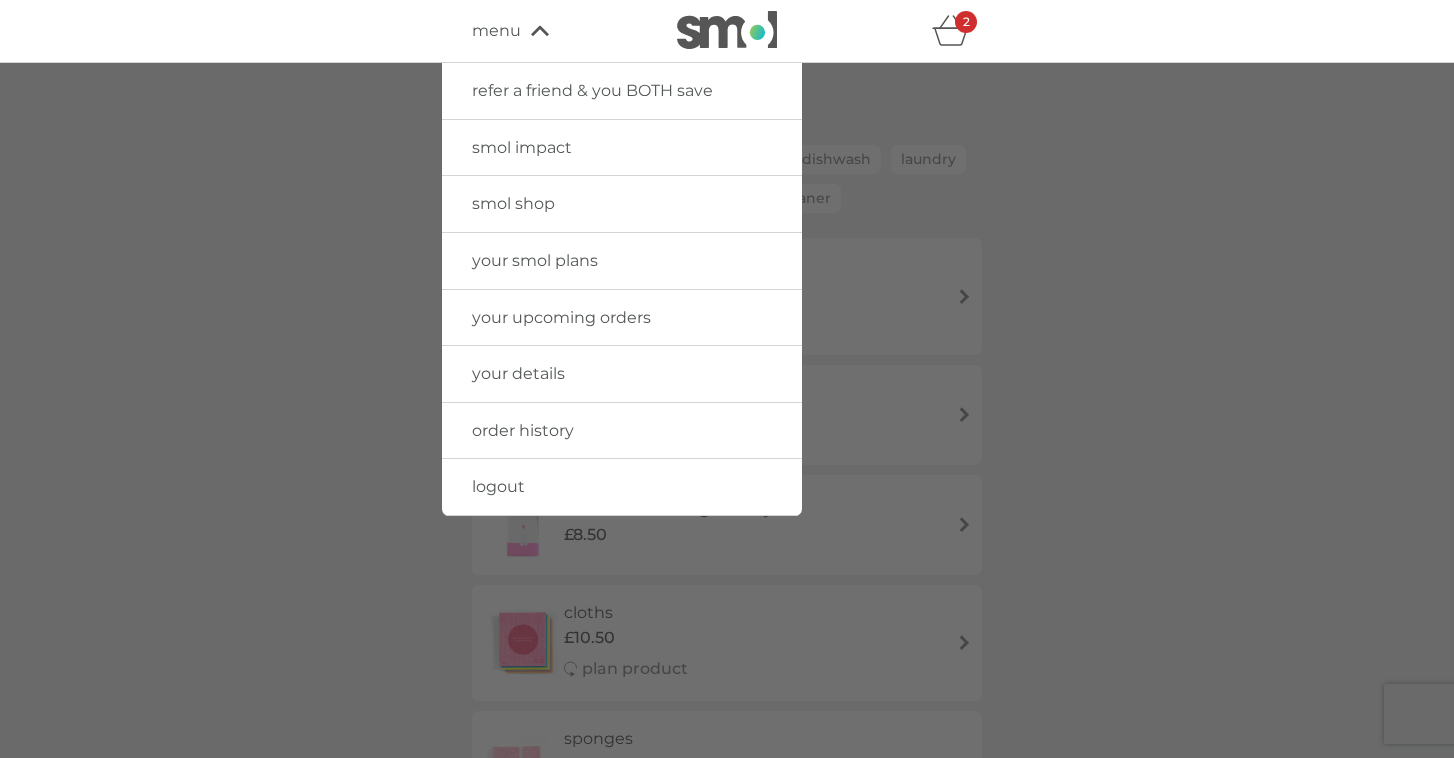 click on "smol shop" at bounding box center [513, 203] 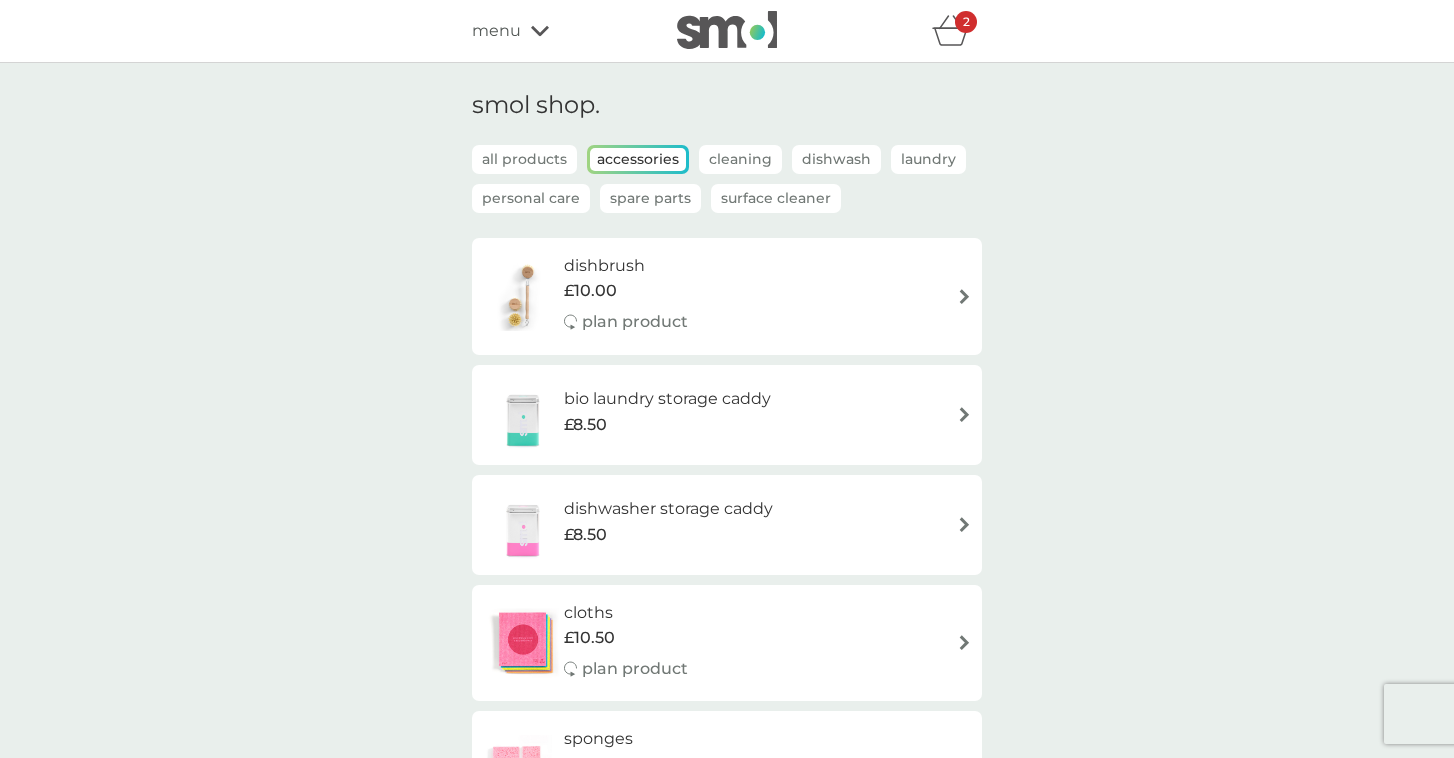 scroll, scrollTop: 0, scrollLeft: 0, axis: both 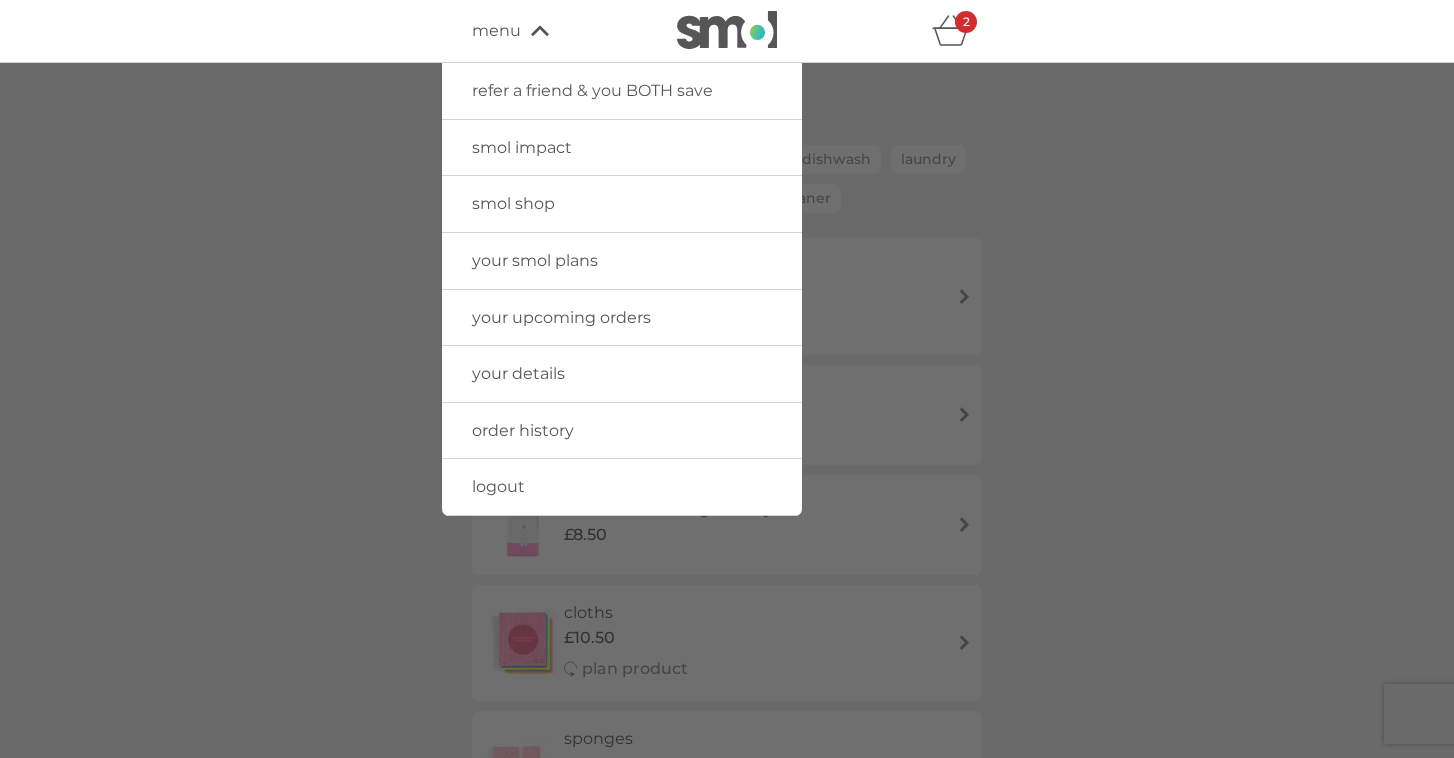 click at bounding box center (727, 442) 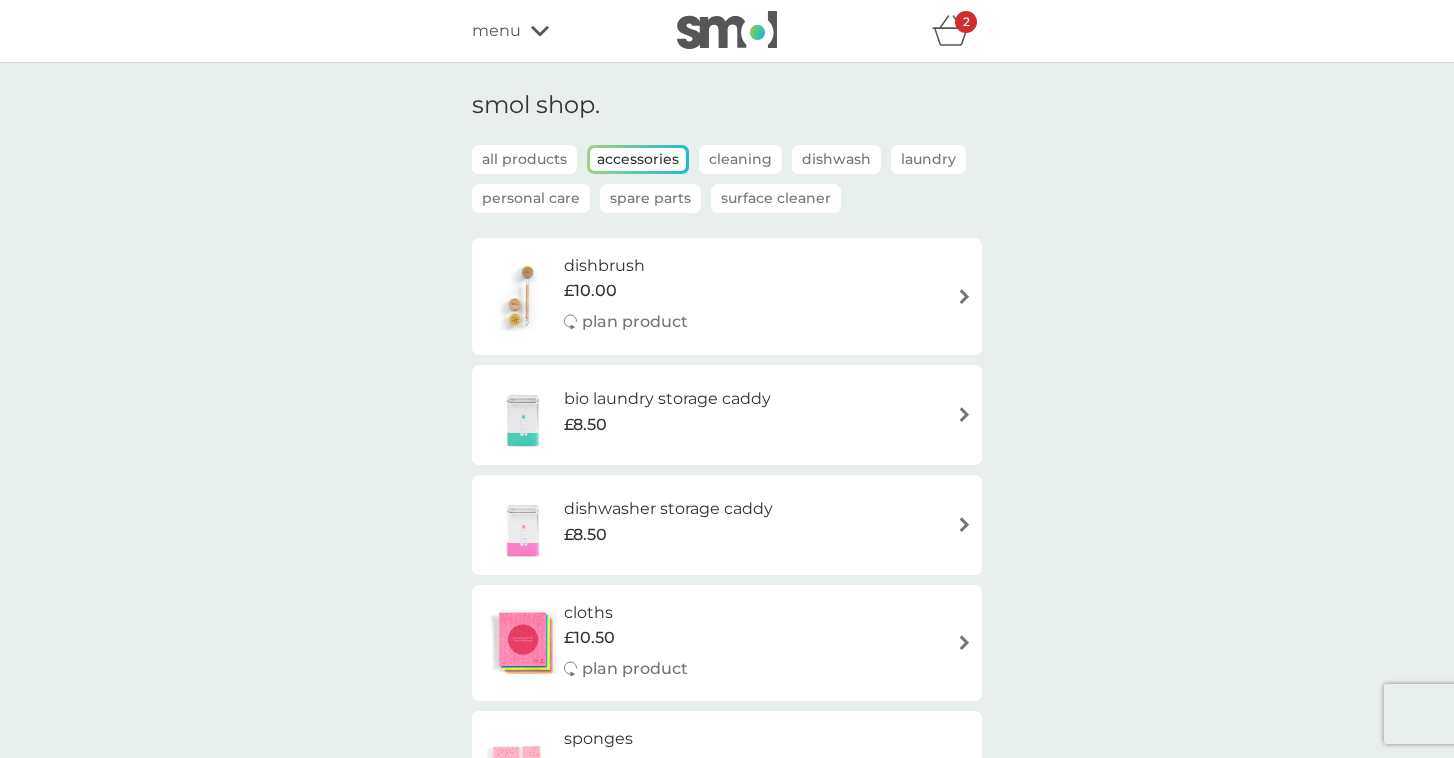 click 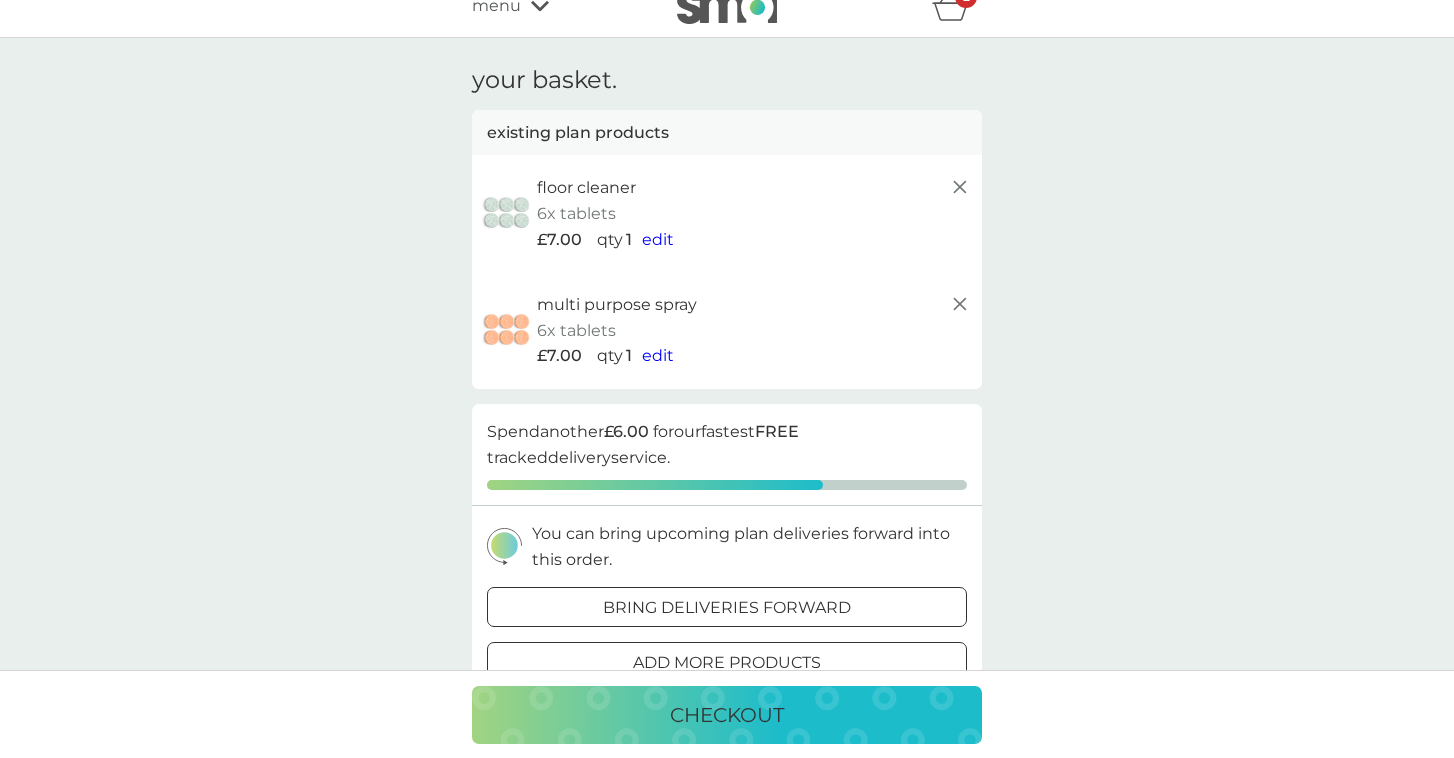 scroll, scrollTop: 22, scrollLeft: 0, axis: vertical 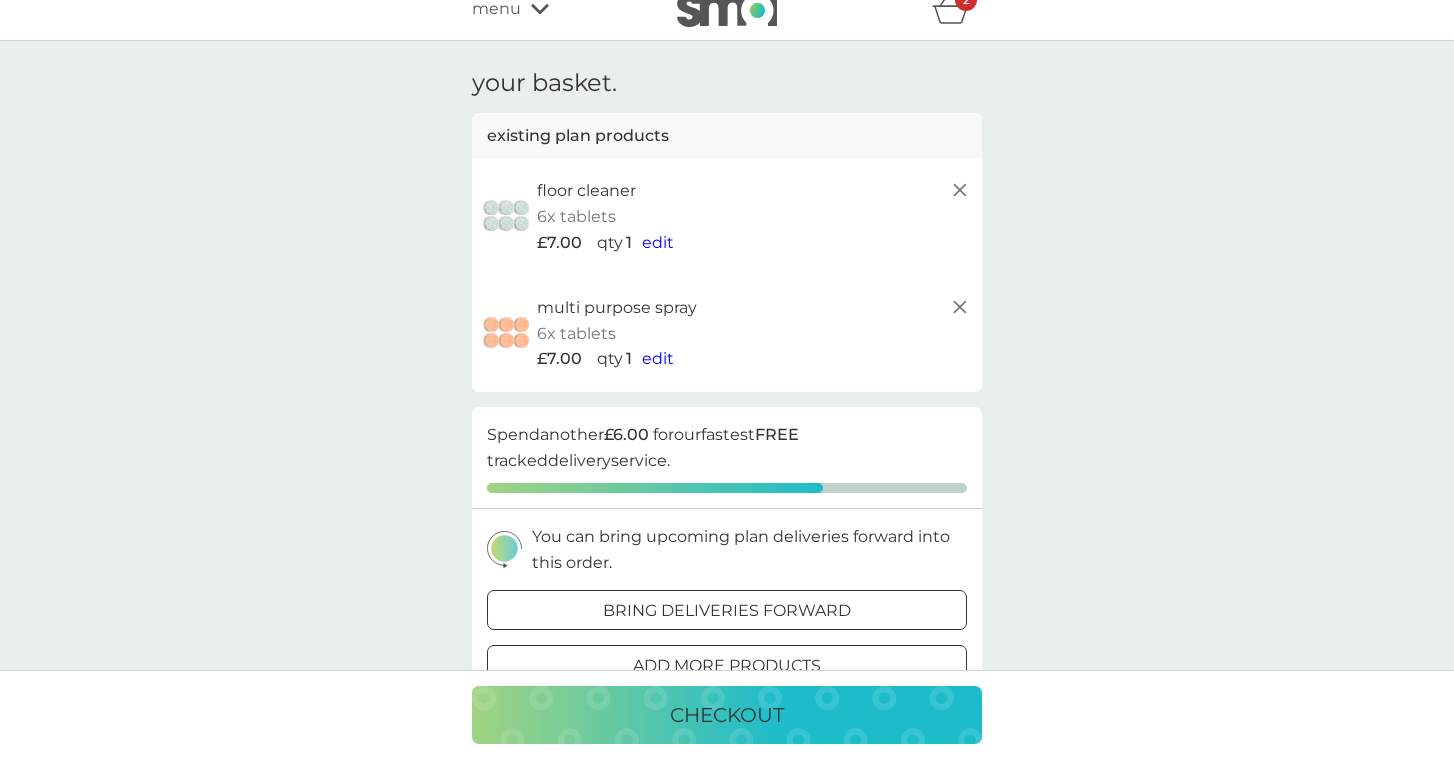 click 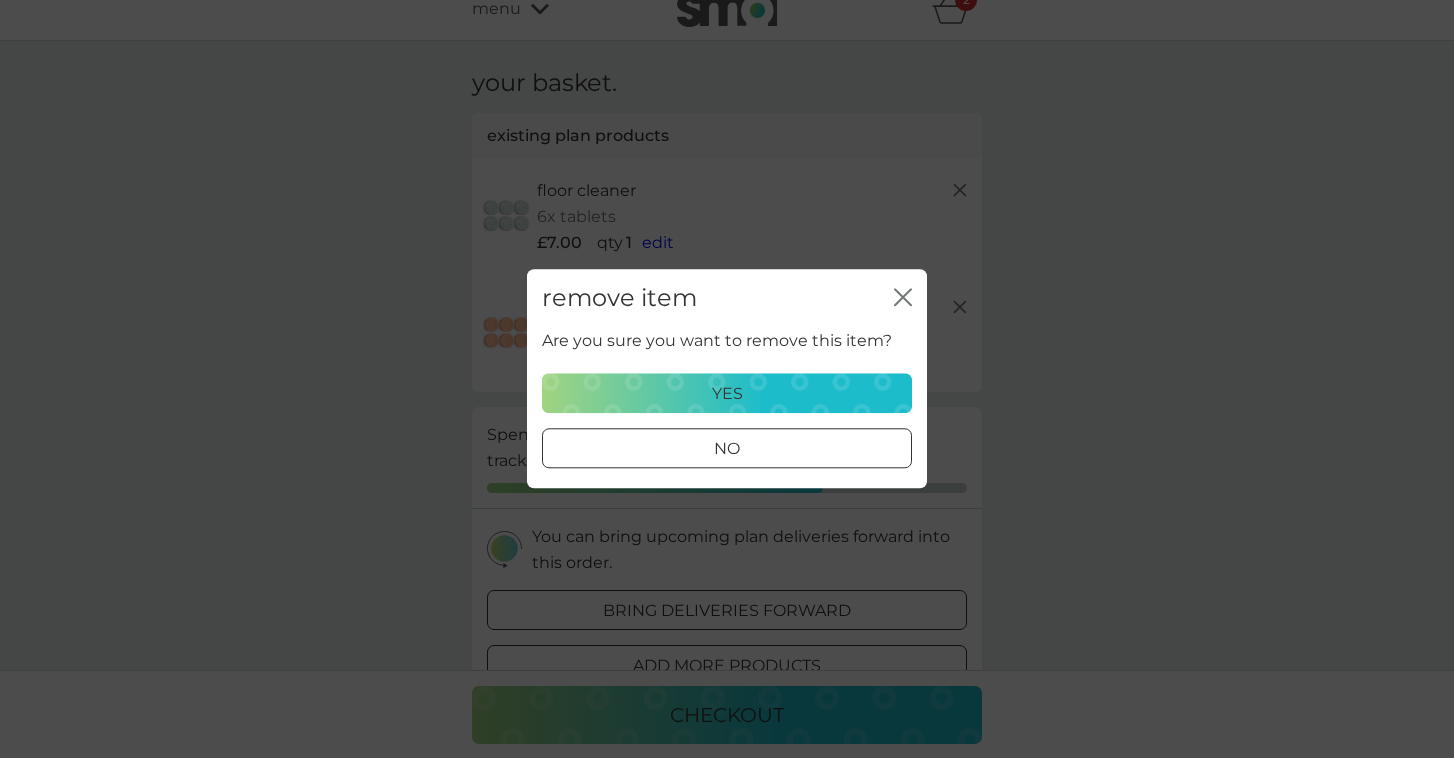 click on "yes" at bounding box center (727, 394) 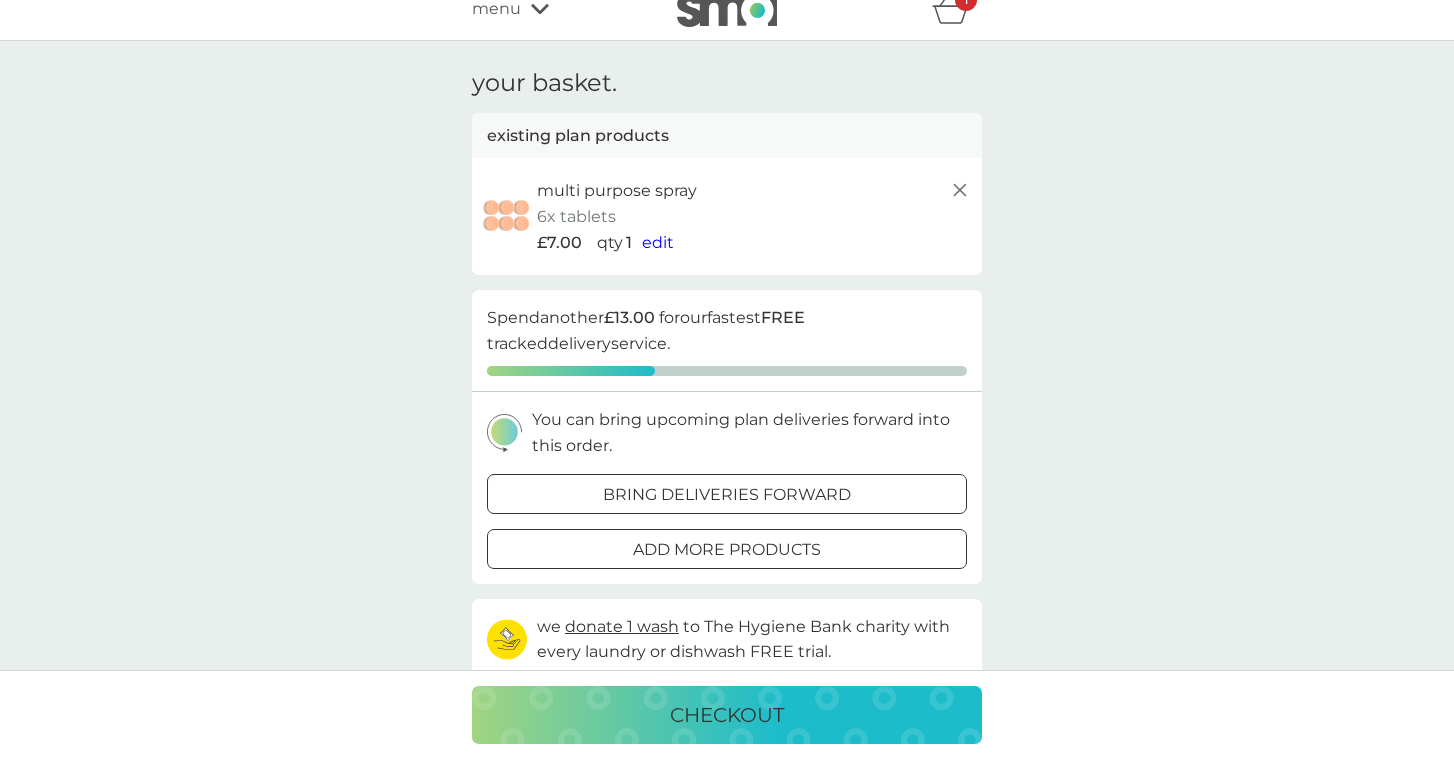 click 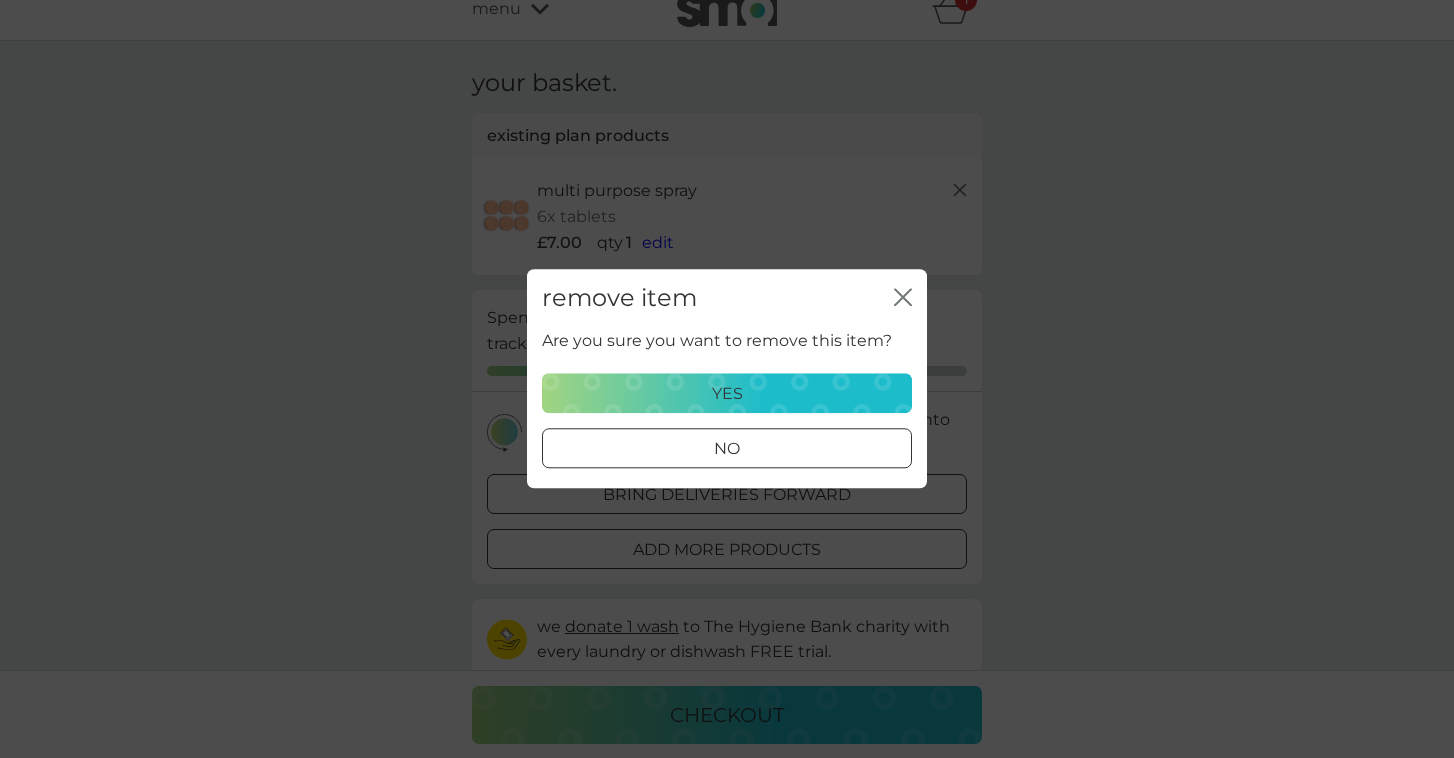click on "yes" at bounding box center [727, 394] 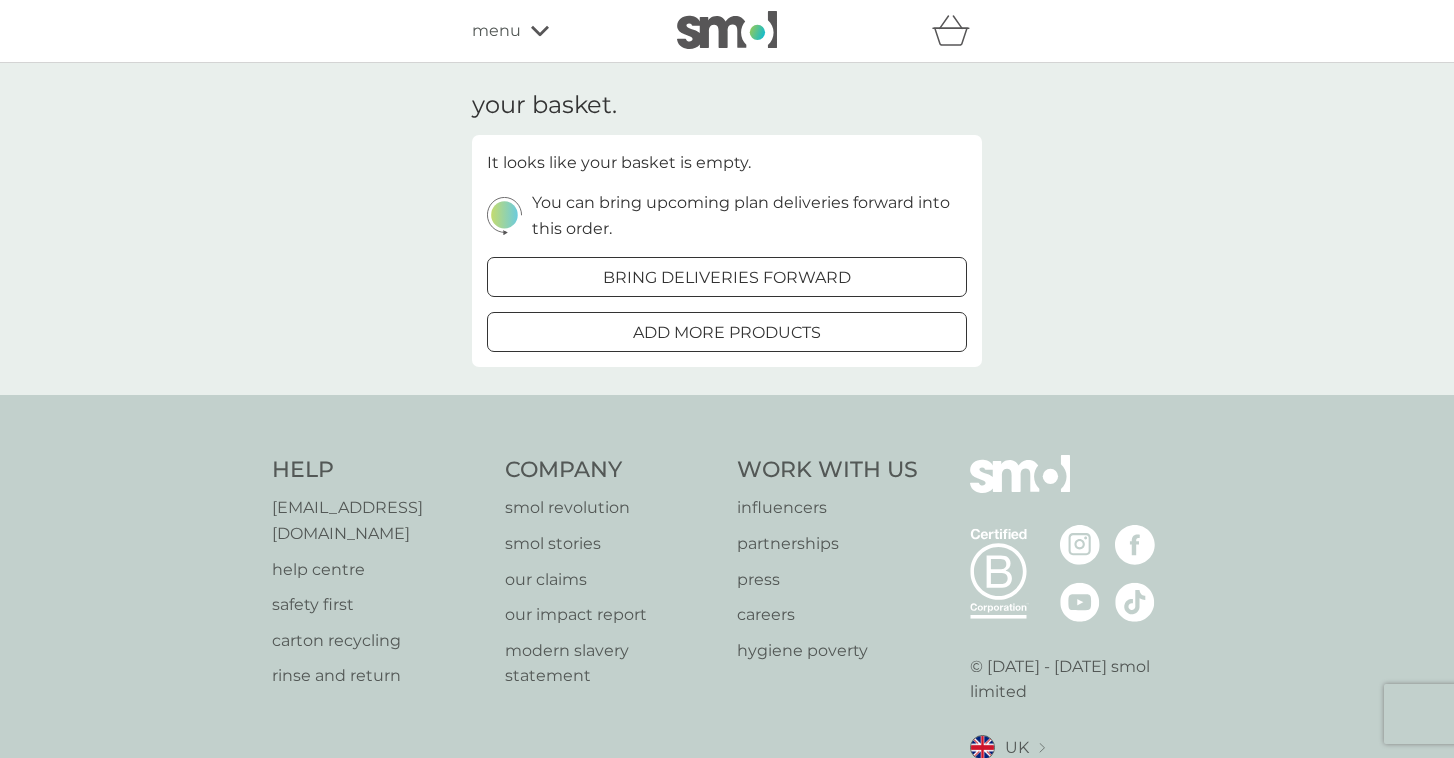 scroll, scrollTop: 0, scrollLeft: 0, axis: both 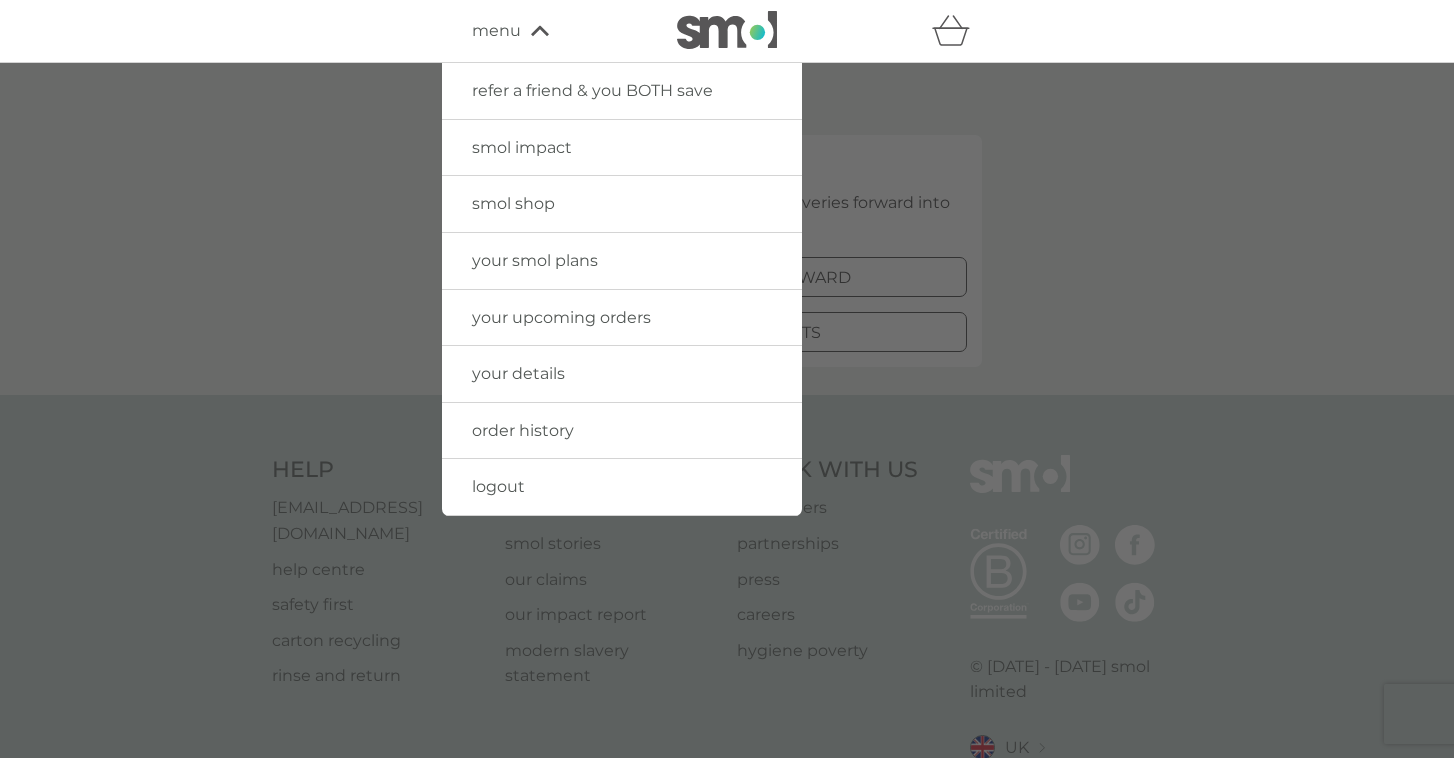 click on "smol shop" at bounding box center (513, 203) 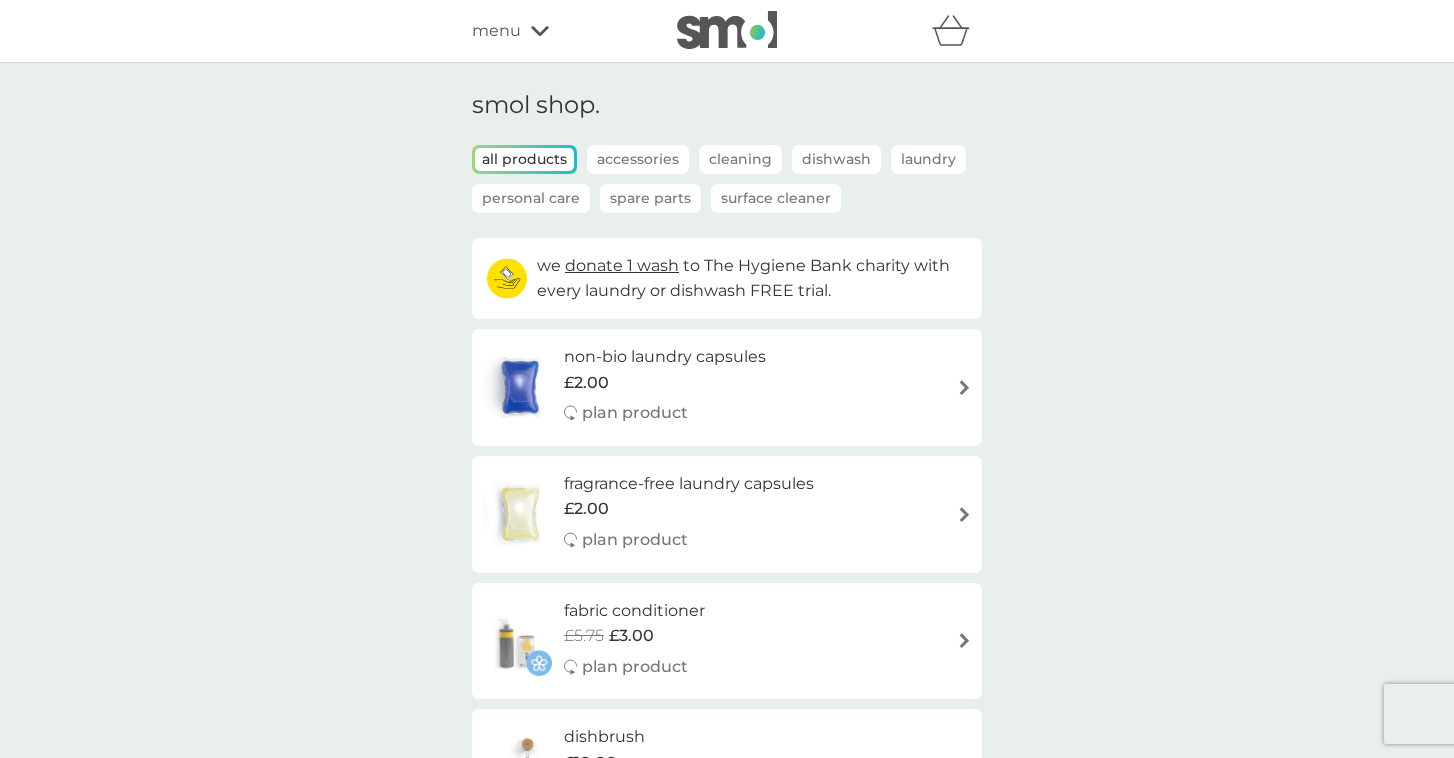 scroll, scrollTop: 0, scrollLeft: 0, axis: both 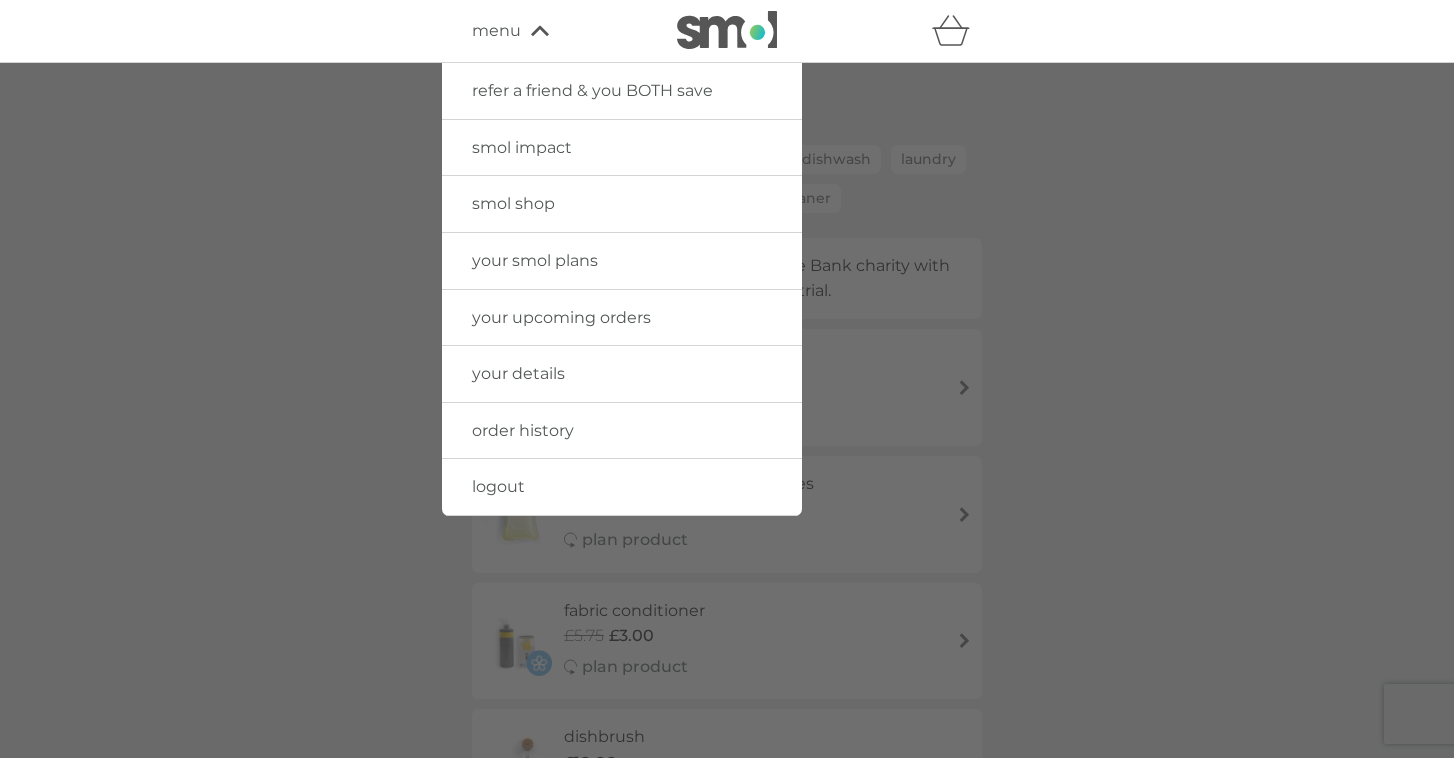 click on "menu" at bounding box center (557, 31) 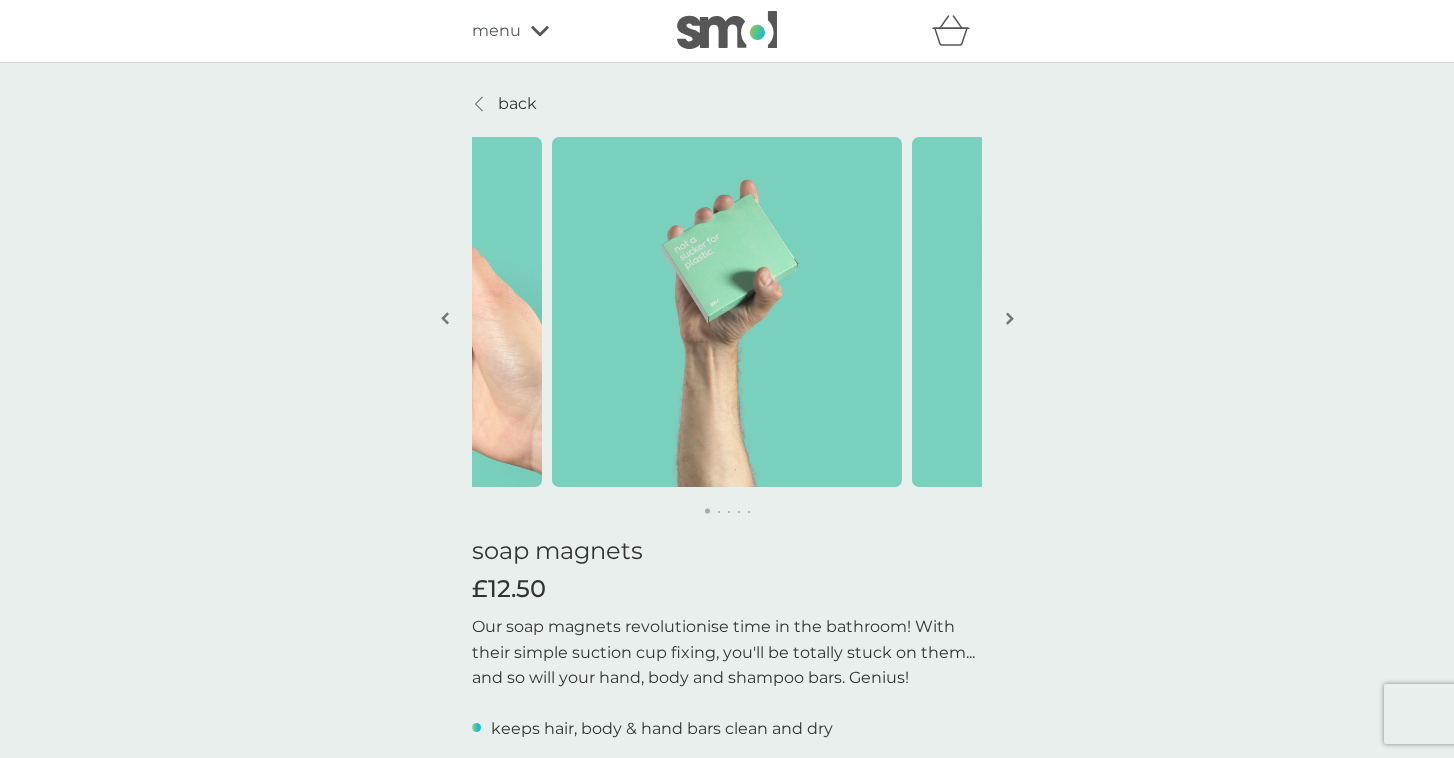 scroll, scrollTop: 676, scrollLeft: 0, axis: vertical 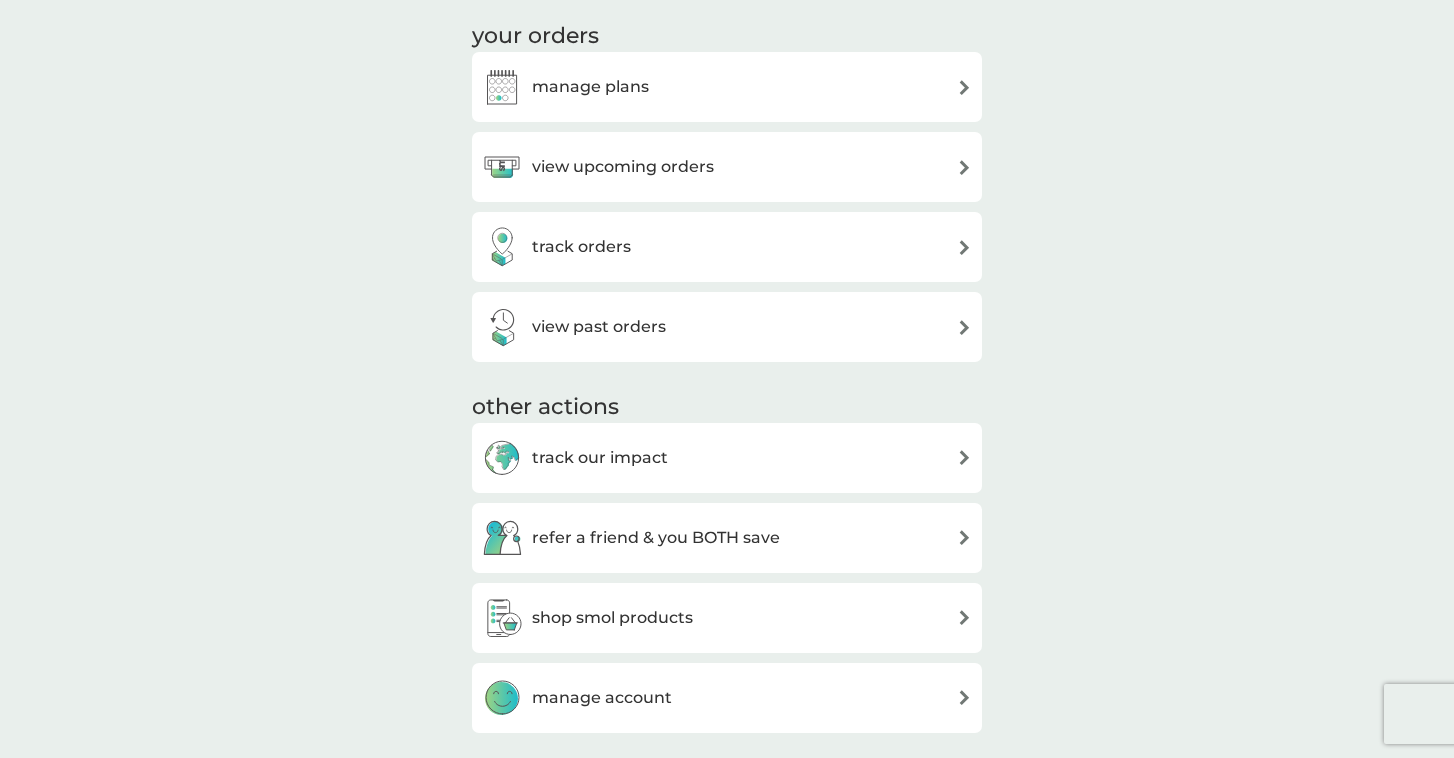 click at bounding box center [964, 87] 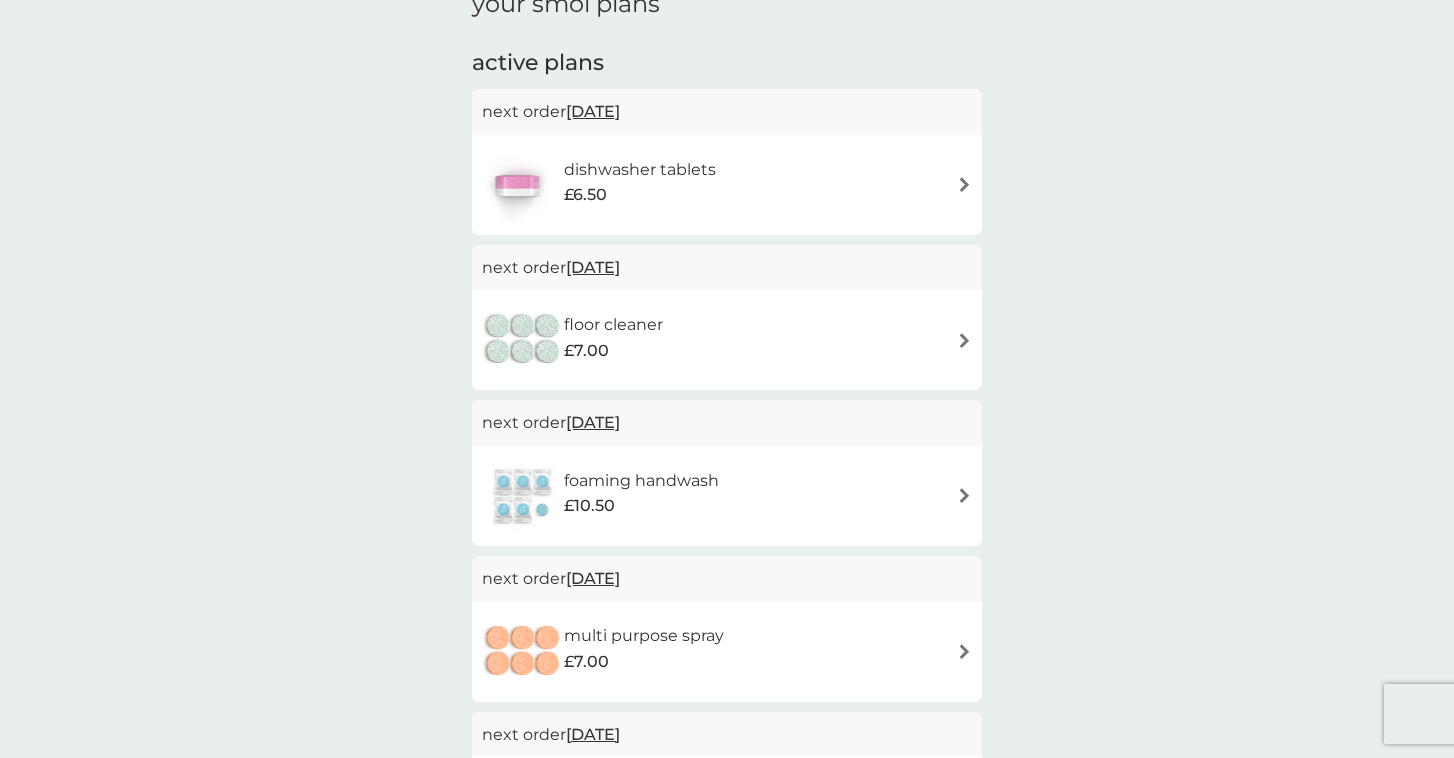 scroll, scrollTop: 338, scrollLeft: 0, axis: vertical 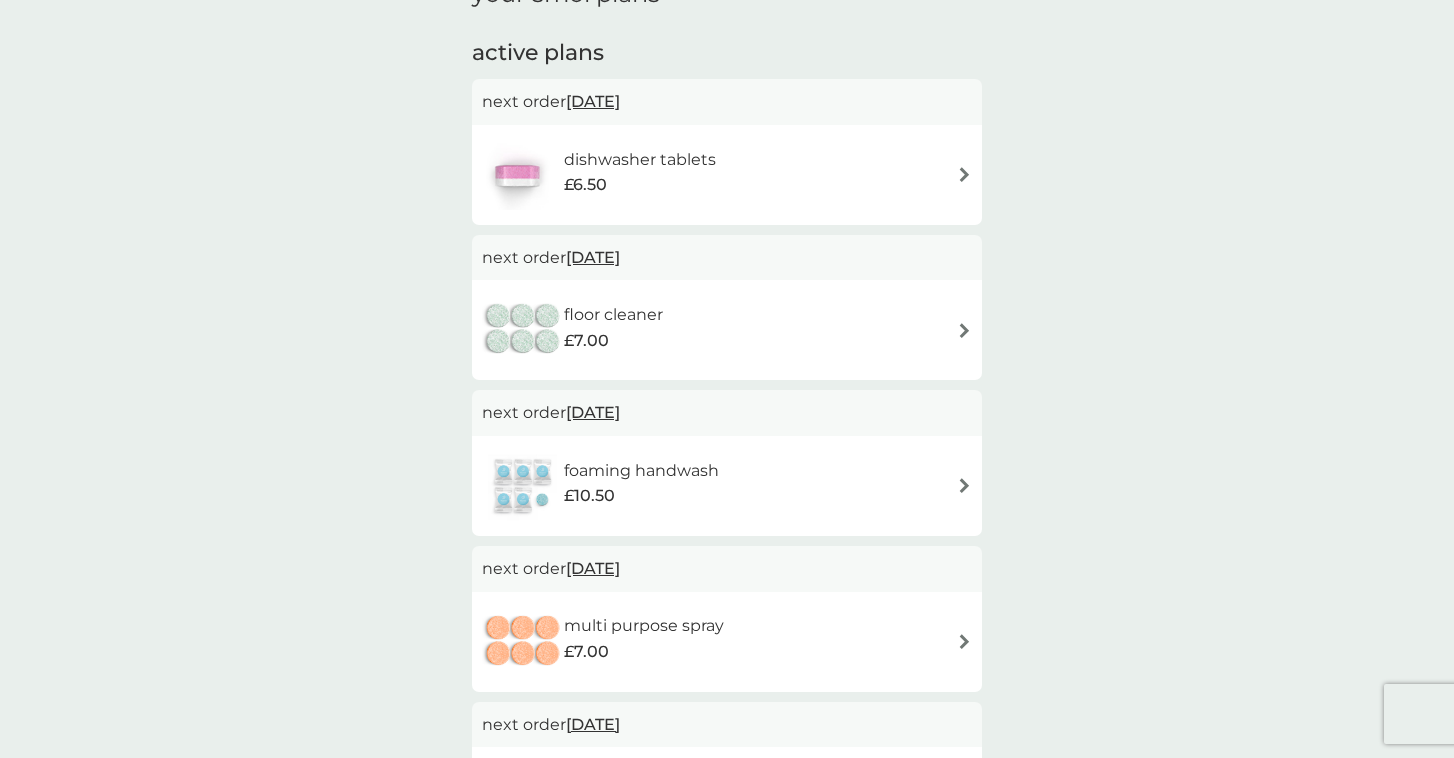 click at bounding box center (964, 485) 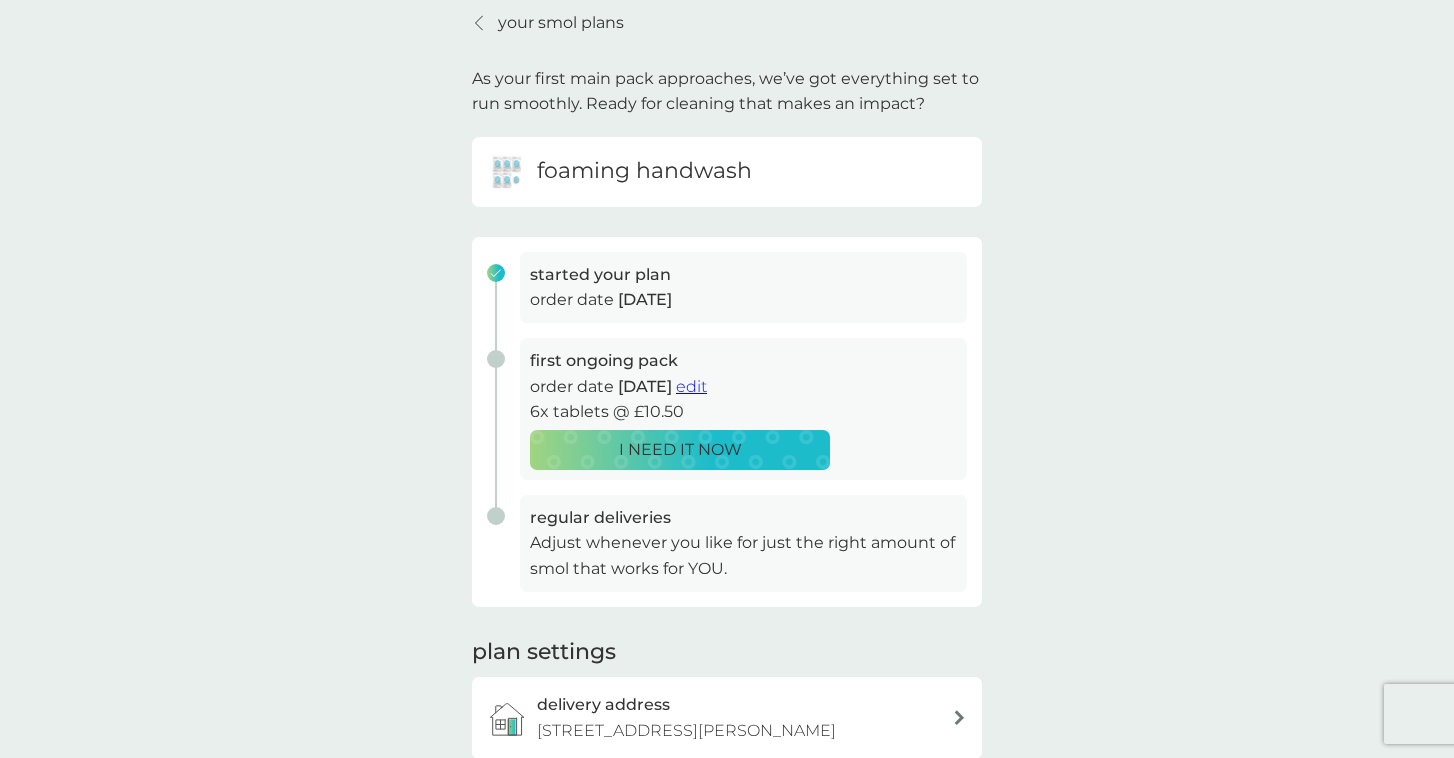 scroll, scrollTop: 107, scrollLeft: 0, axis: vertical 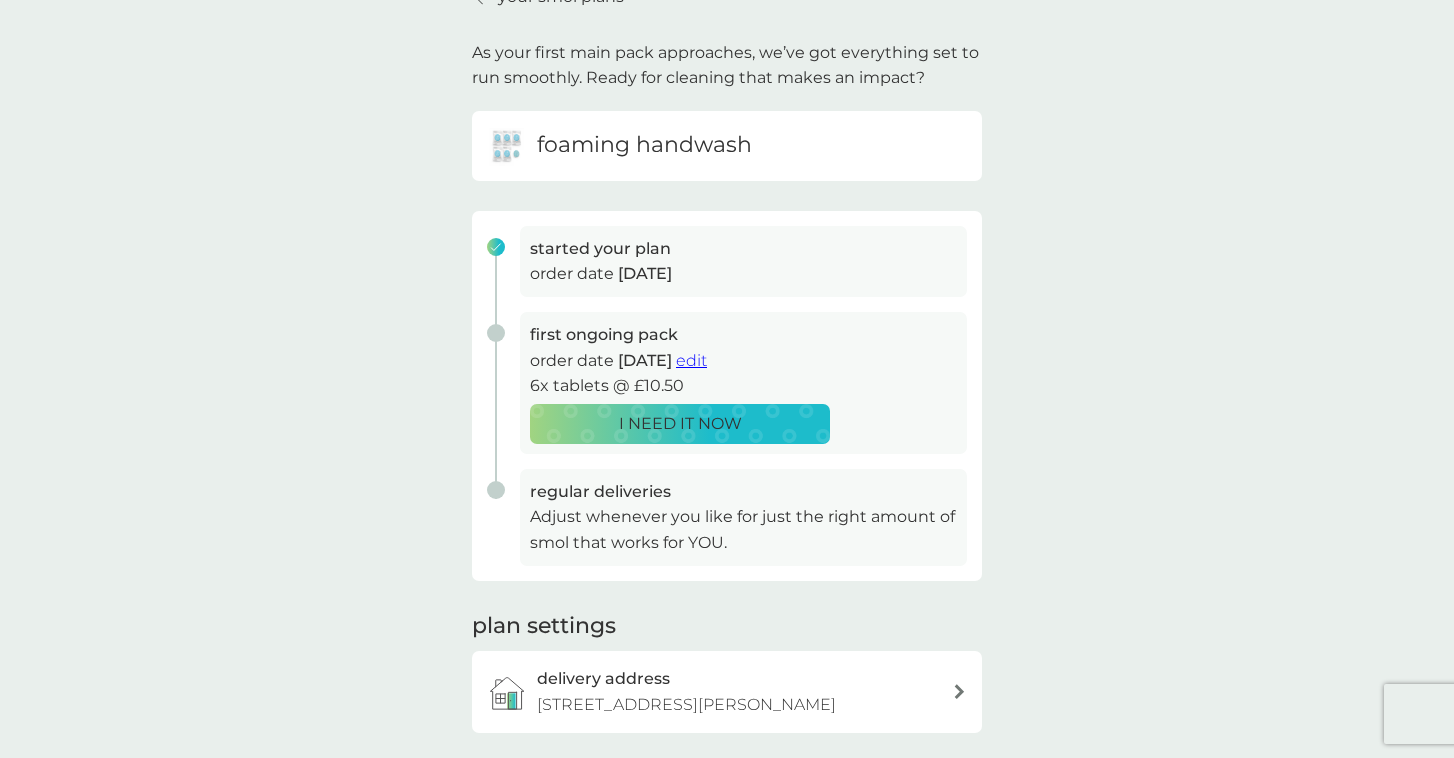 click on "edit" at bounding box center (691, 360) 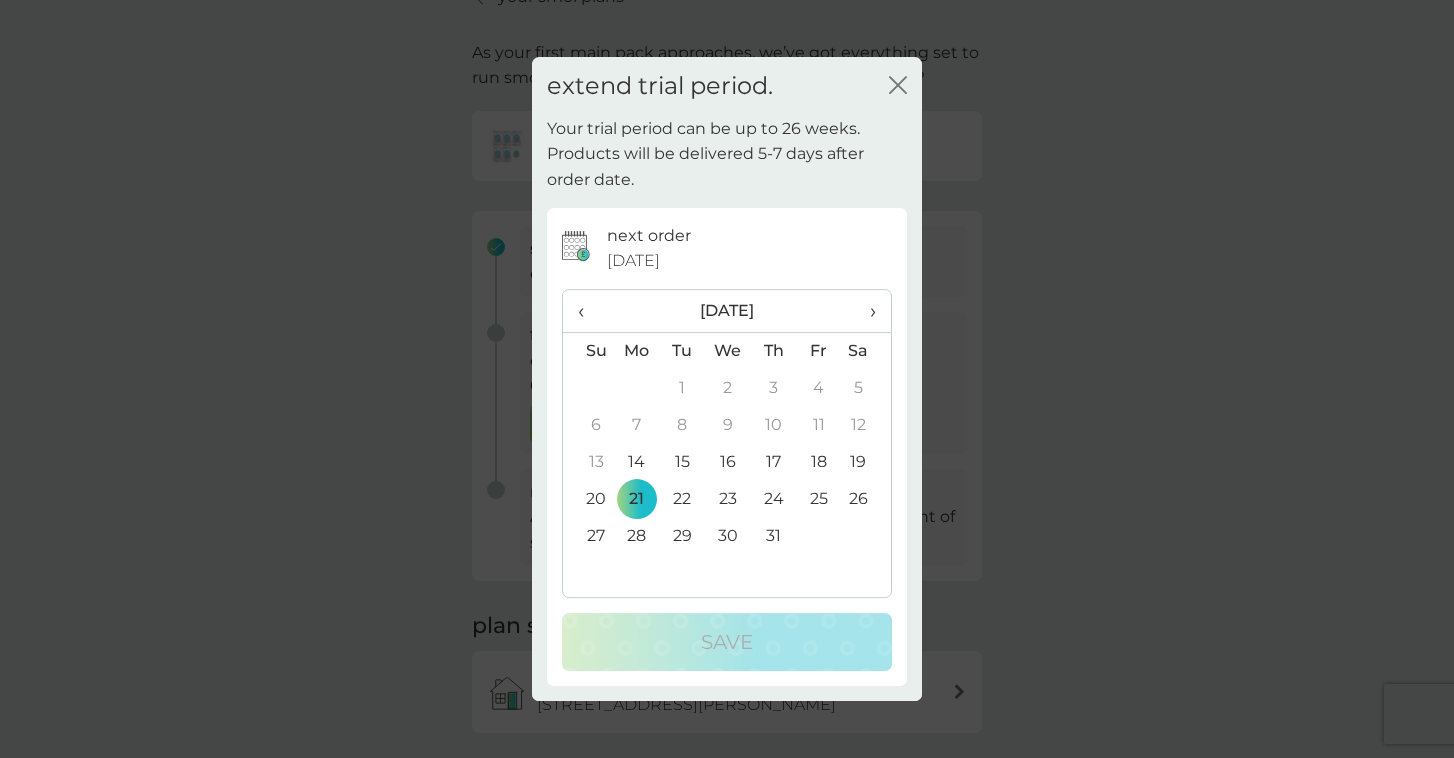 click on "close" 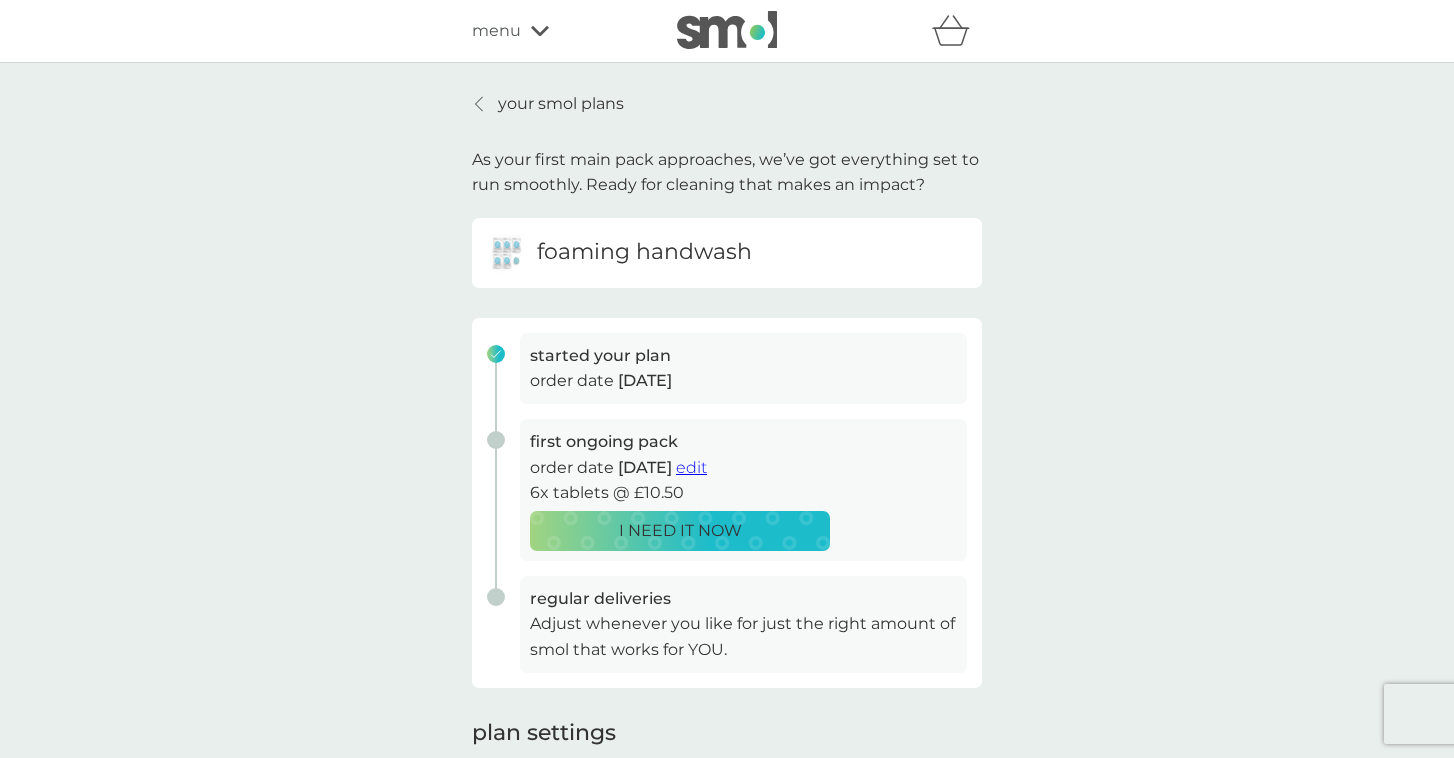 scroll, scrollTop: 0, scrollLeft: 0, axis: both 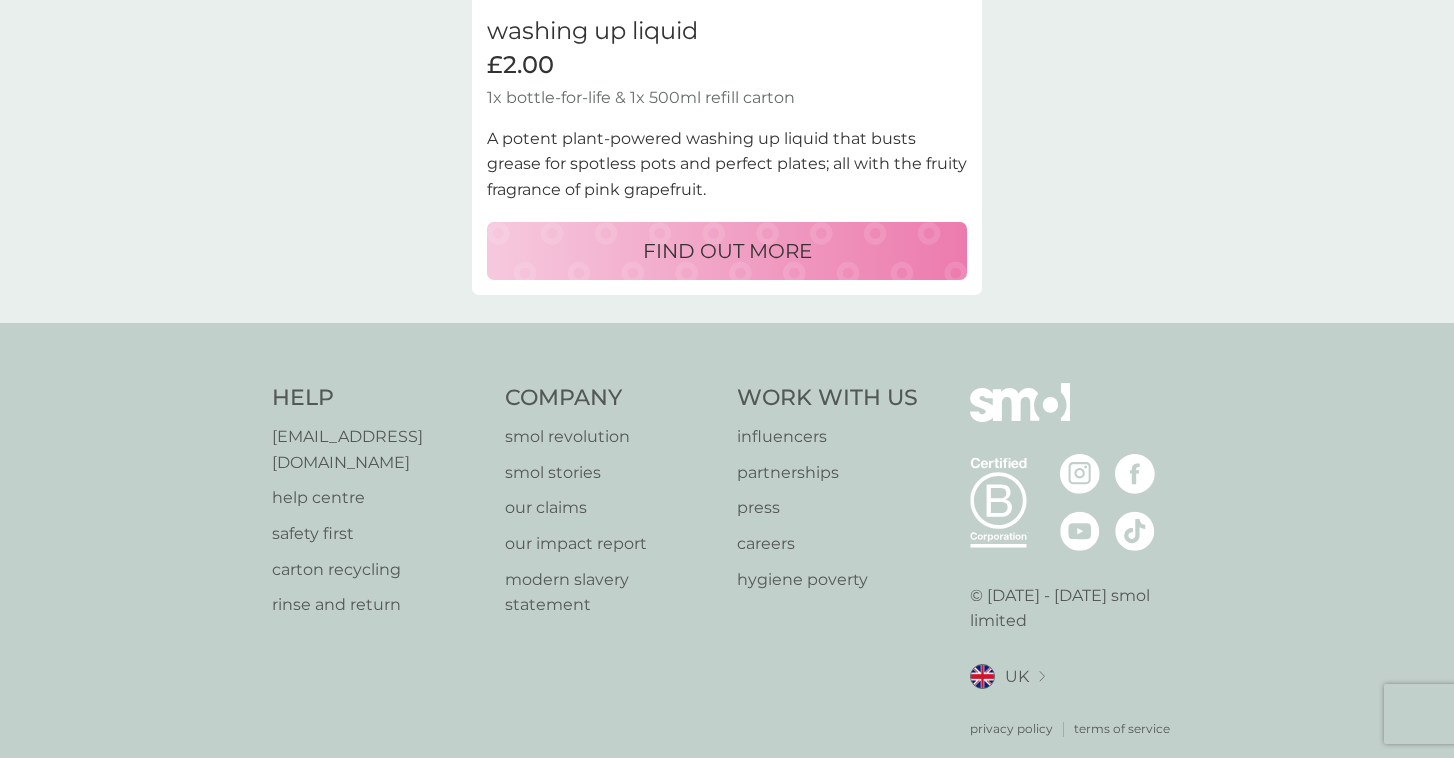 click on "FIND OUT MORE" at bounding box center [727, 251] 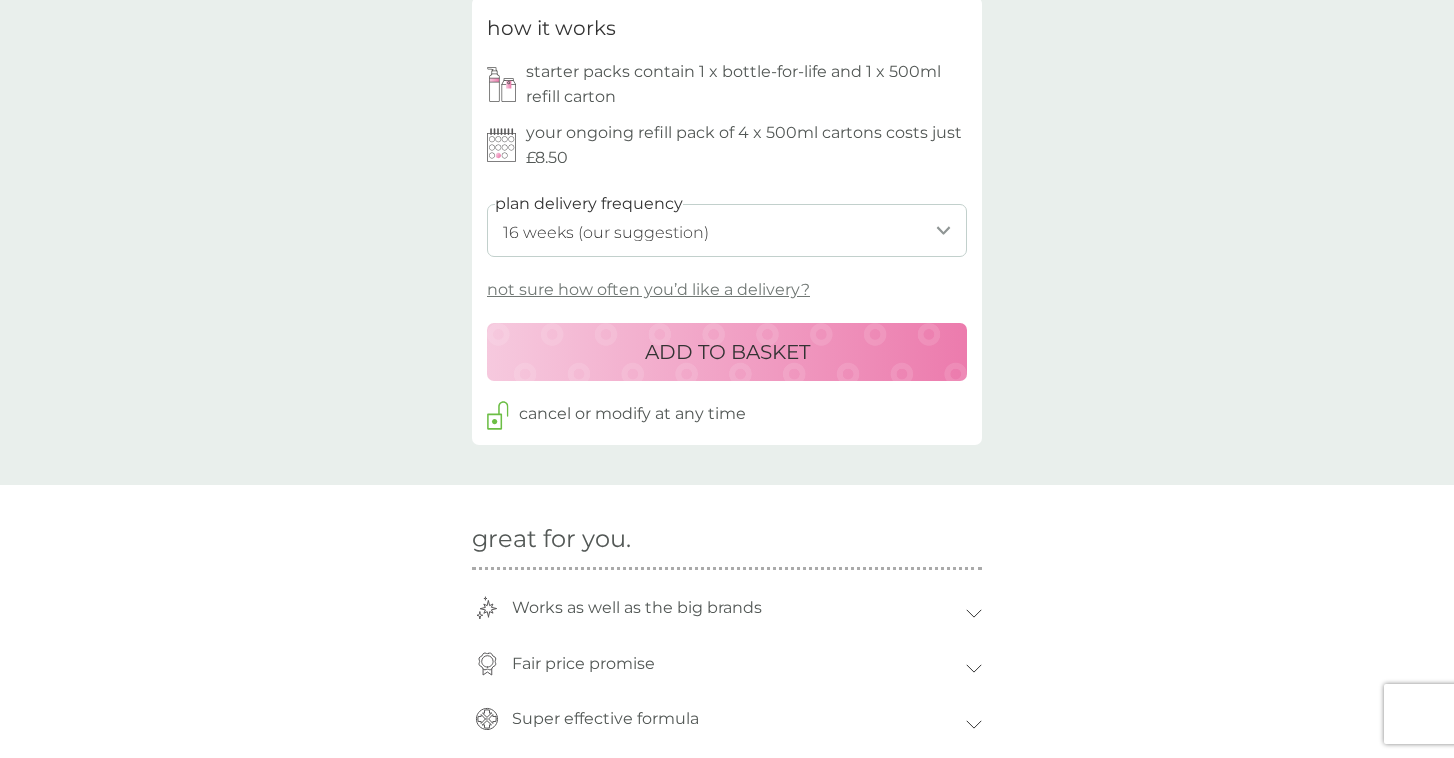 scroll, scrollTop: 964, scrollLeft: 0, axis: vertical 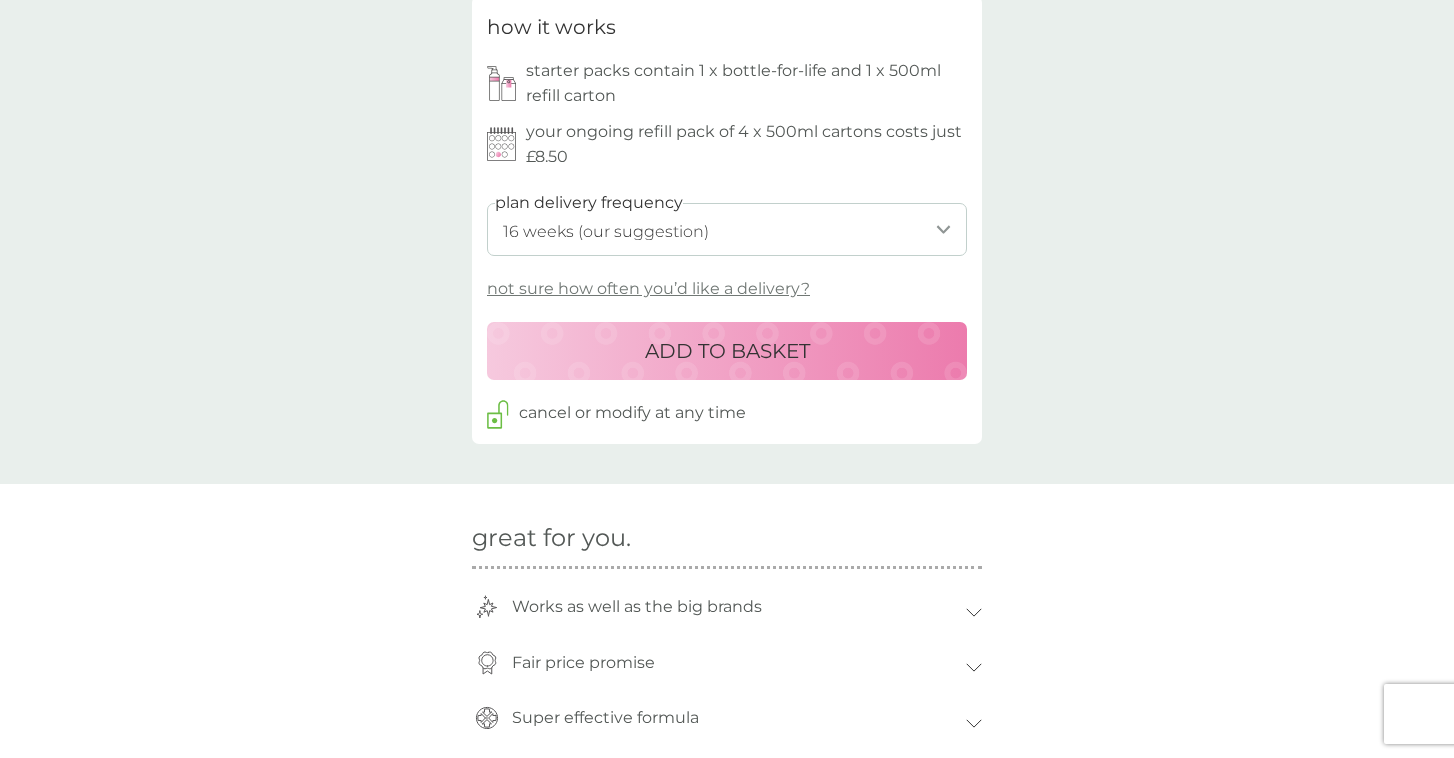 click on "ADD TO BASKET" at bounding box center (727, 351) 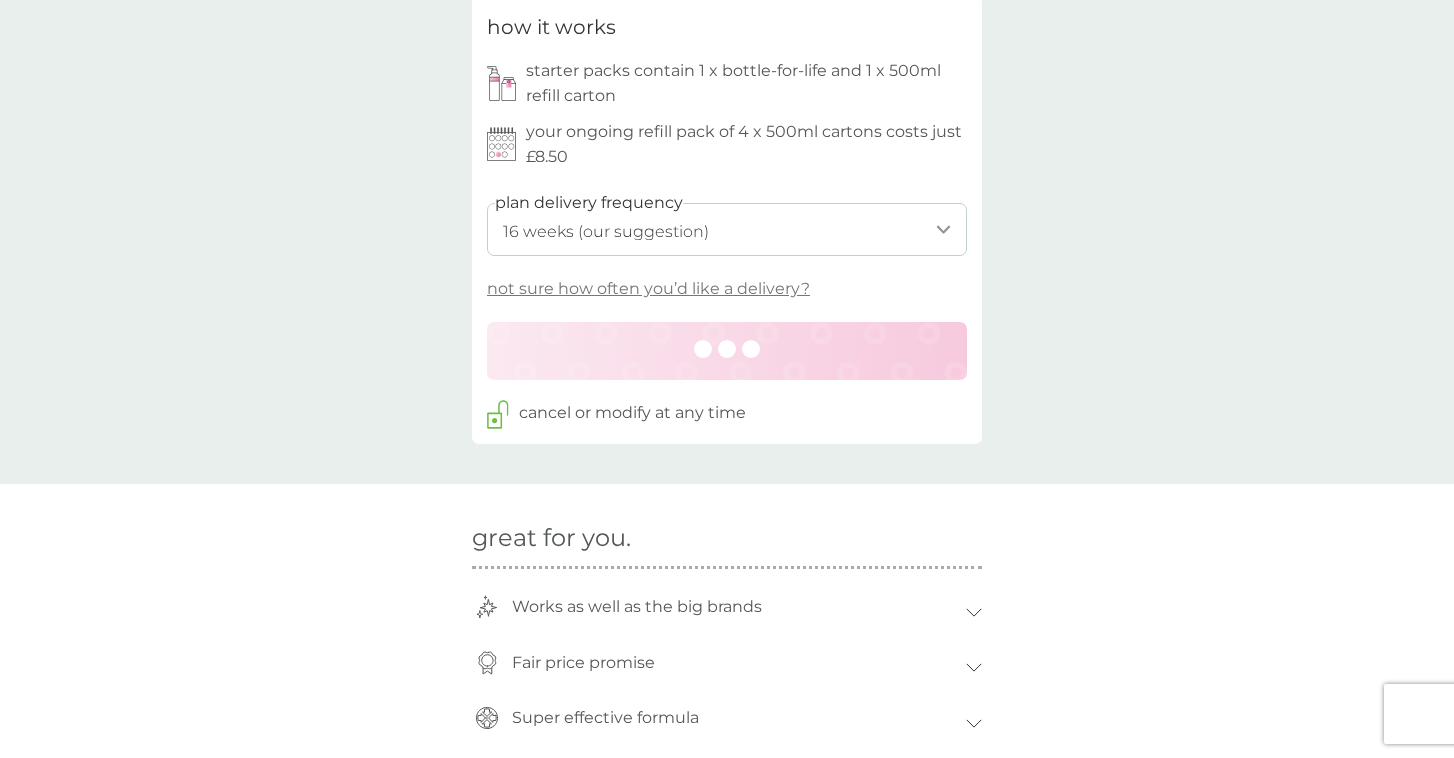 scroll, scrollTop: 0, scrollLeft: 0, axis: both 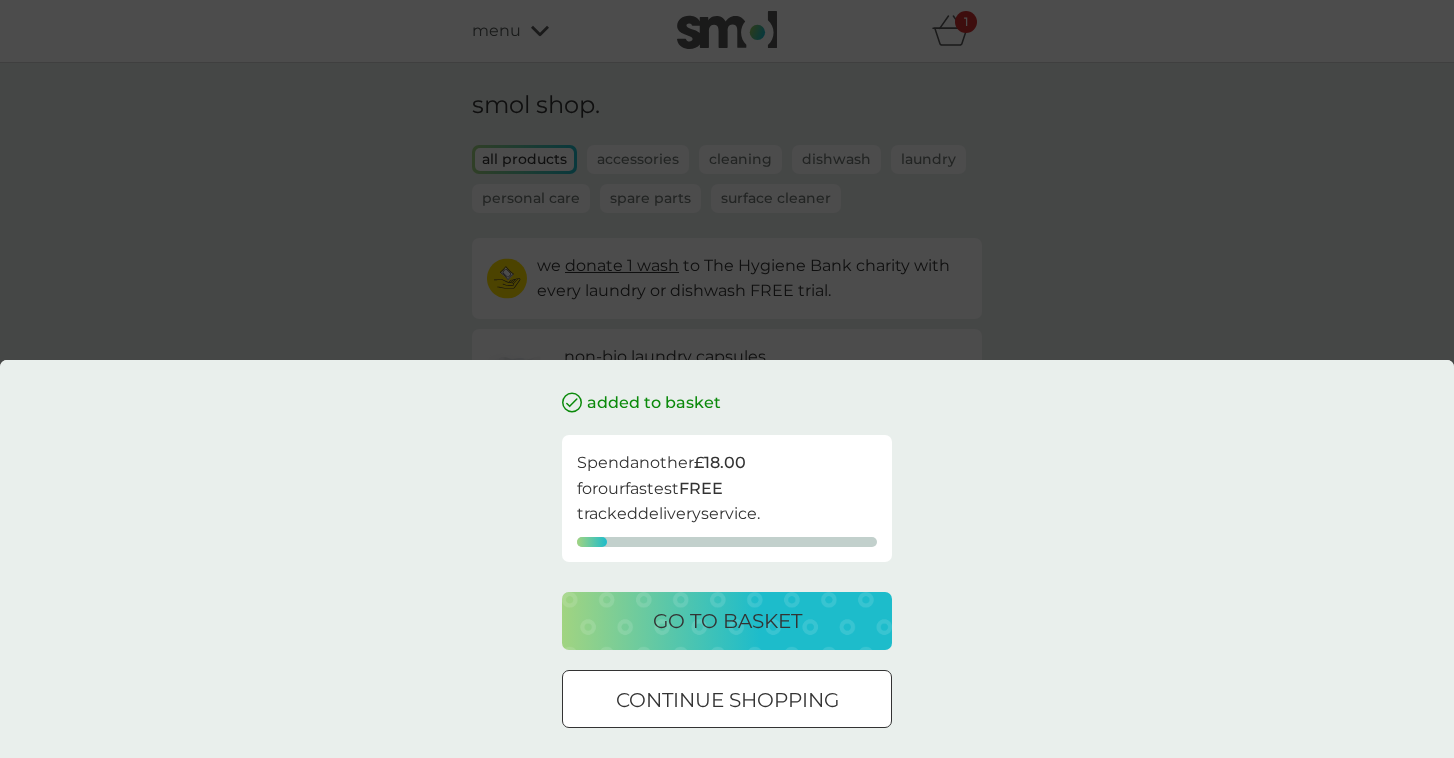 click on "continue shopping" at bounding box center (727, 700) 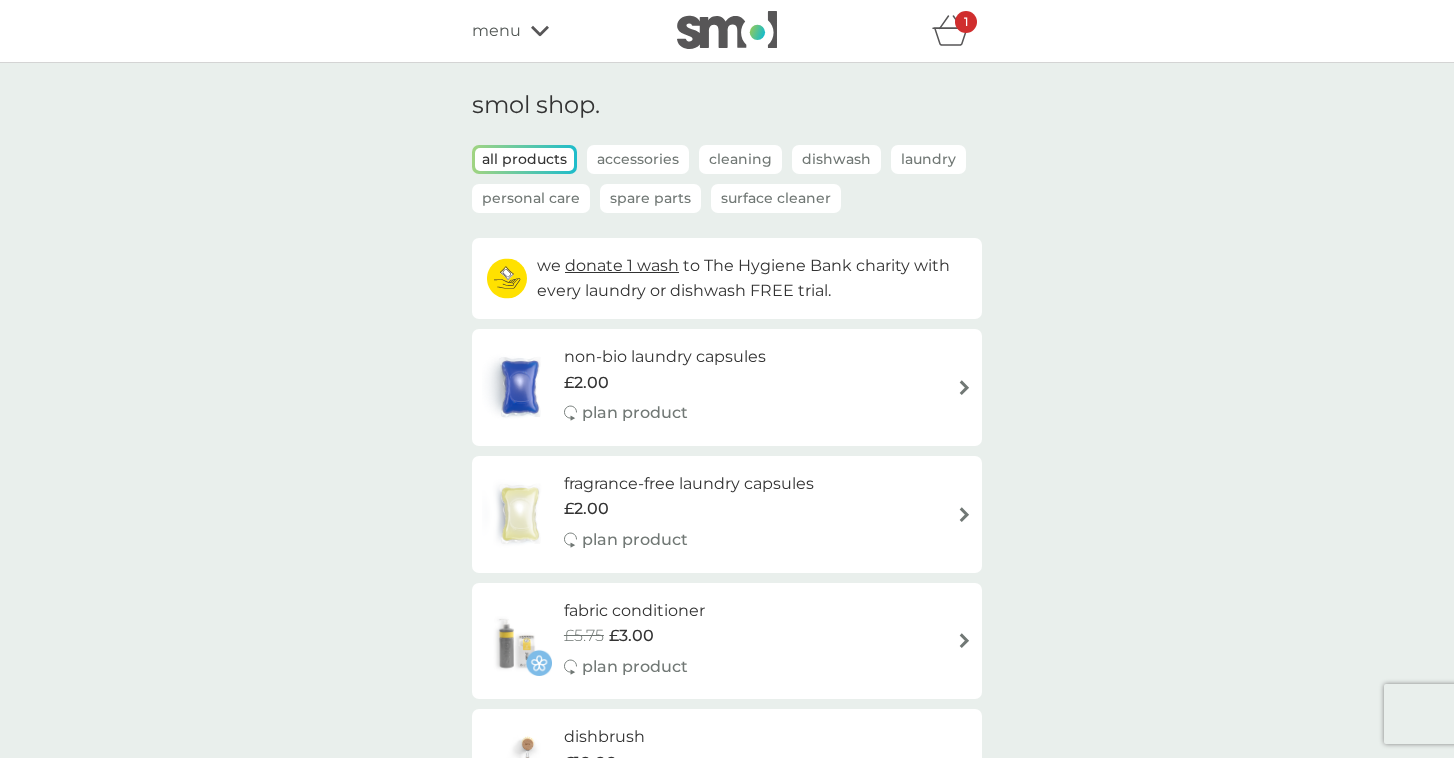 click on "Spare Parts" at bounding box center (650, 198) 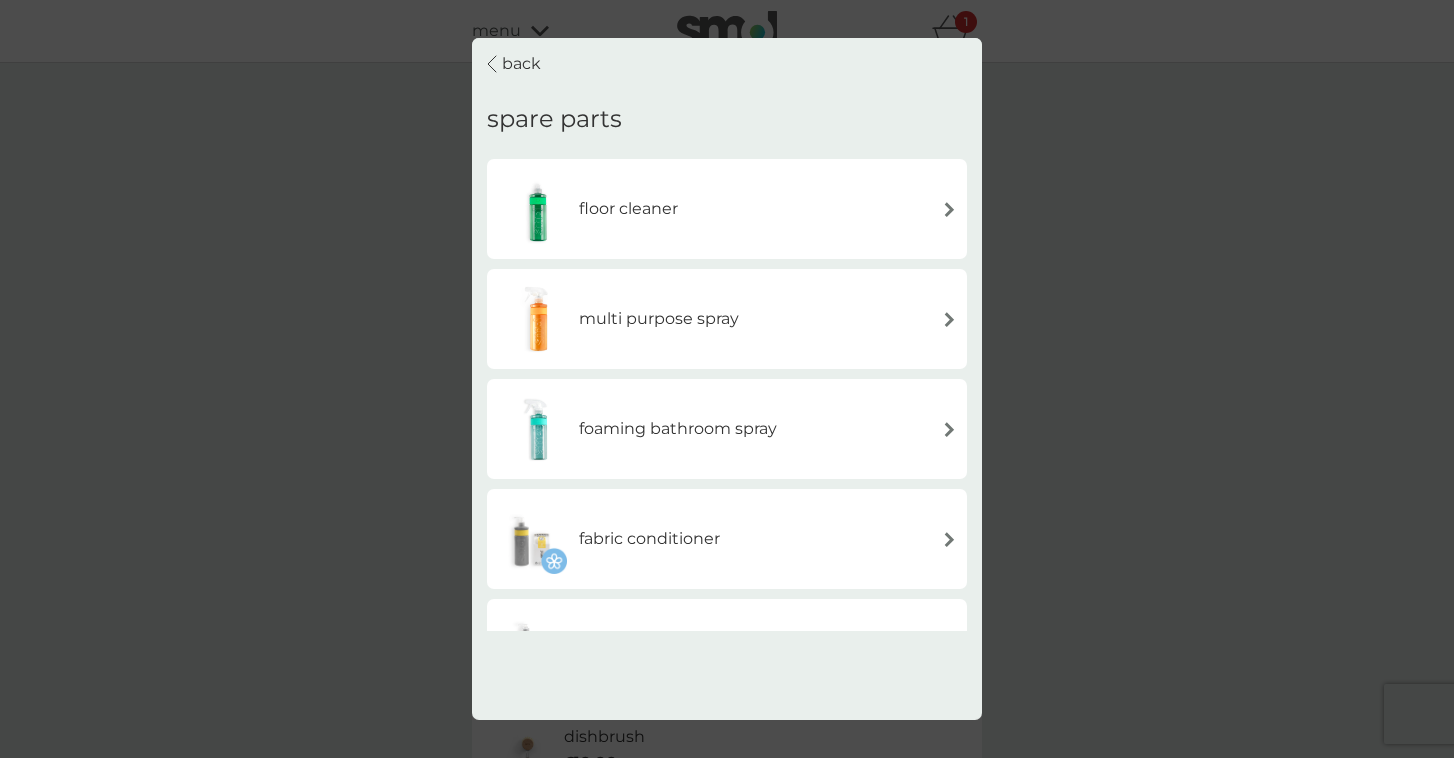 click at bounding box center [949, 428] 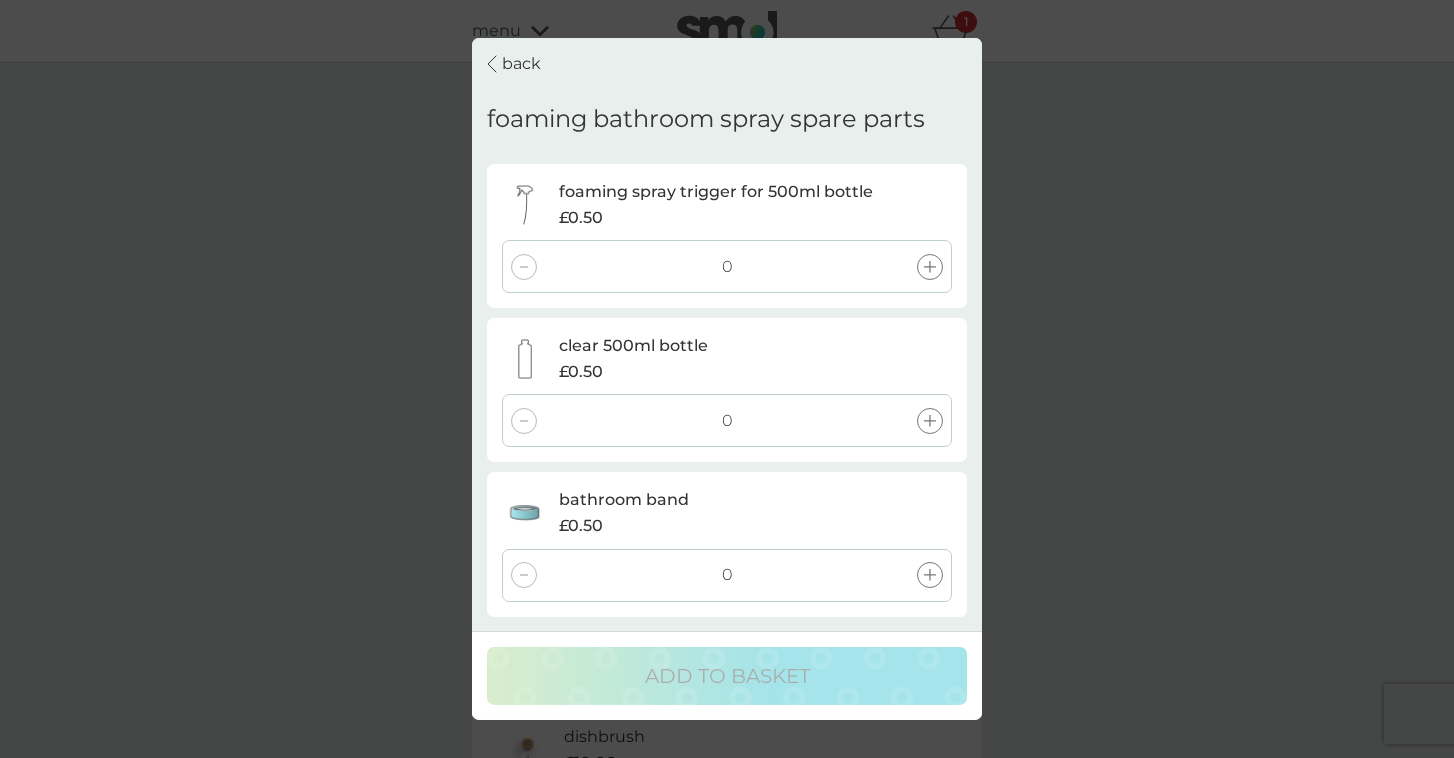click 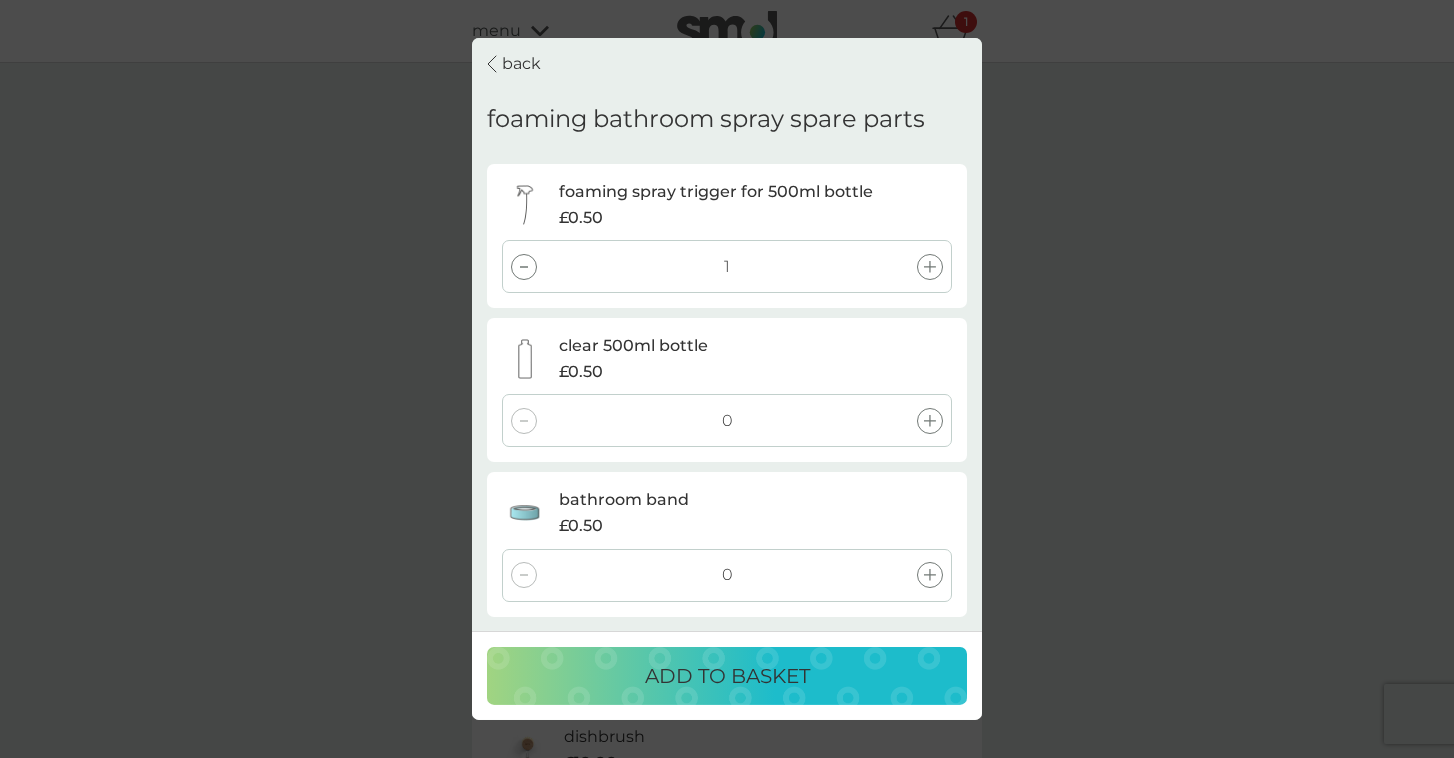 click at bounding box center (930, 421) 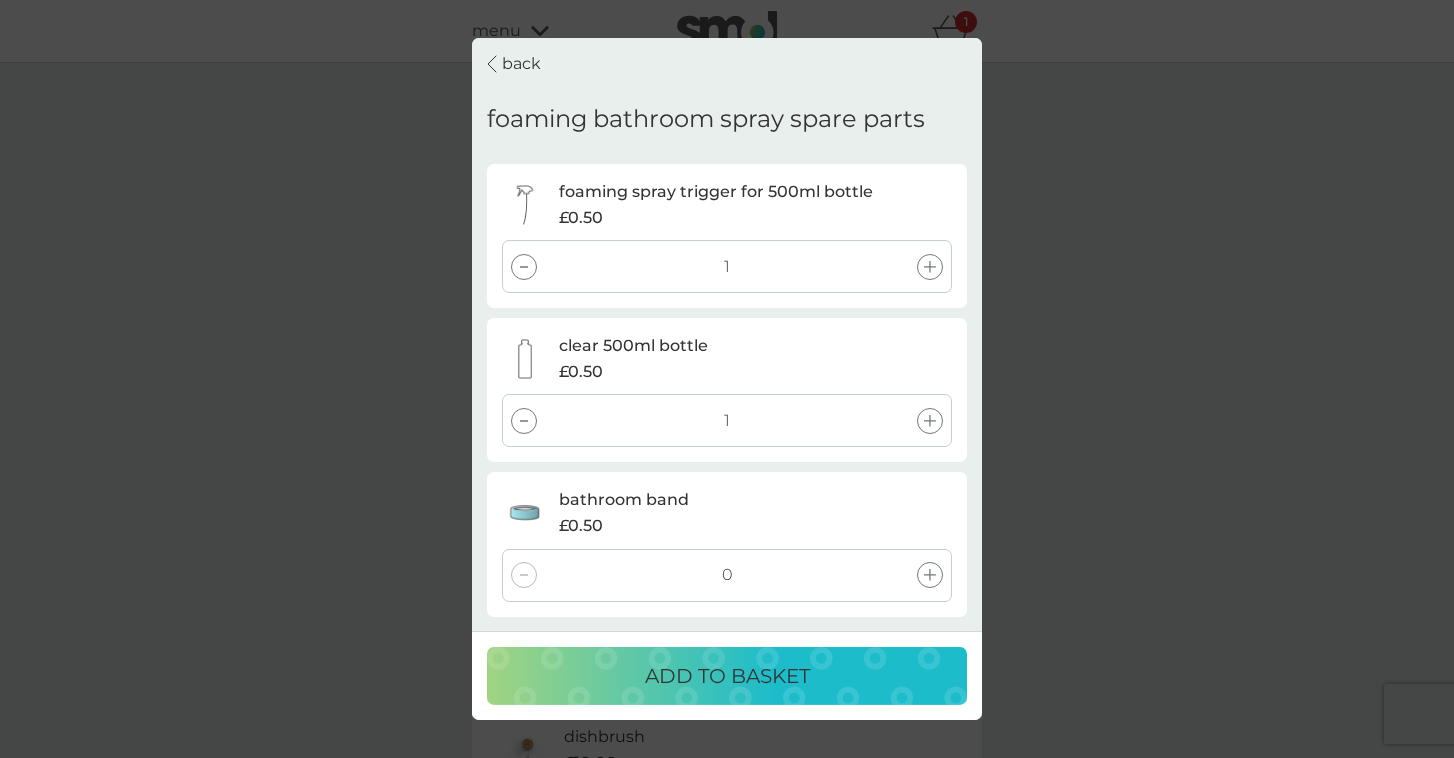 click 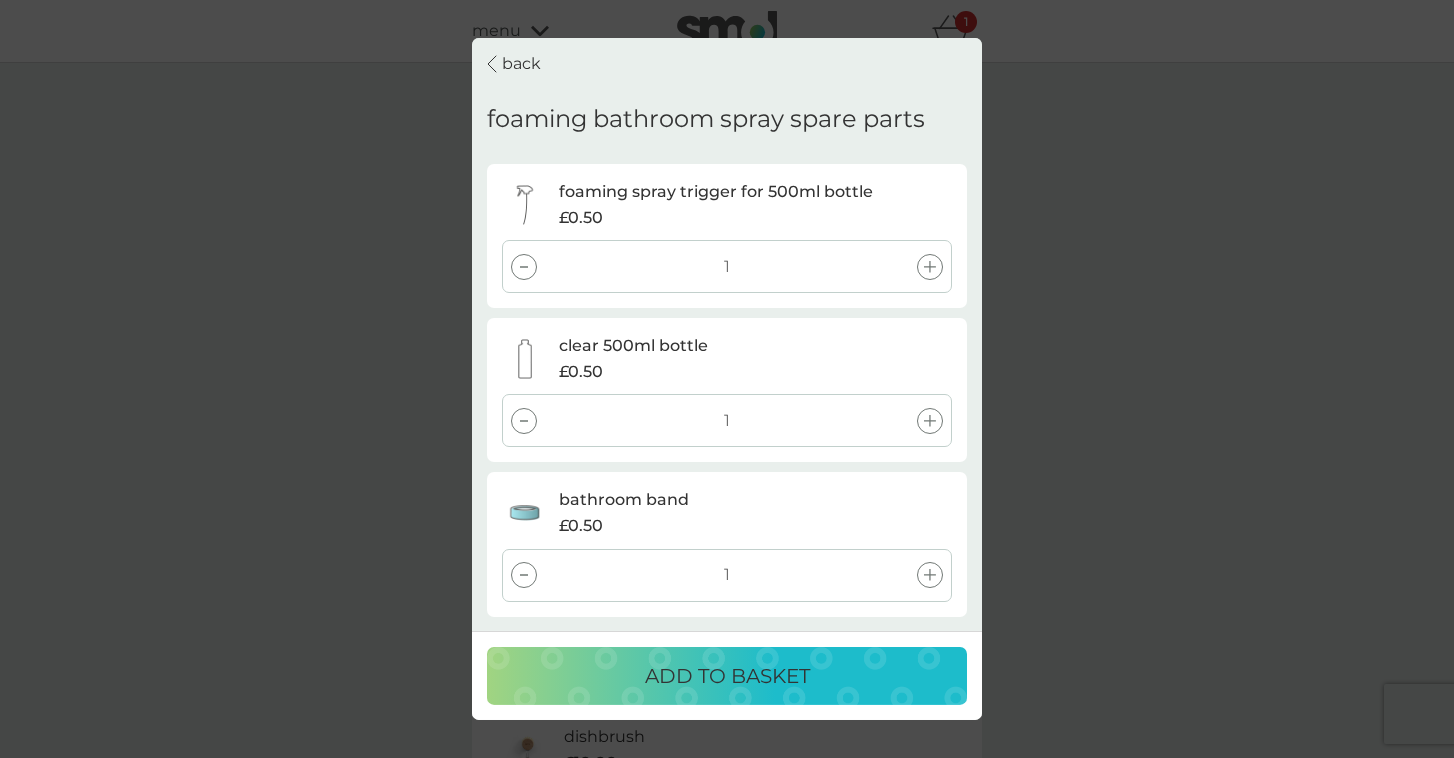 click on "ADD TO BASKET" at bounding box center (727, 676) 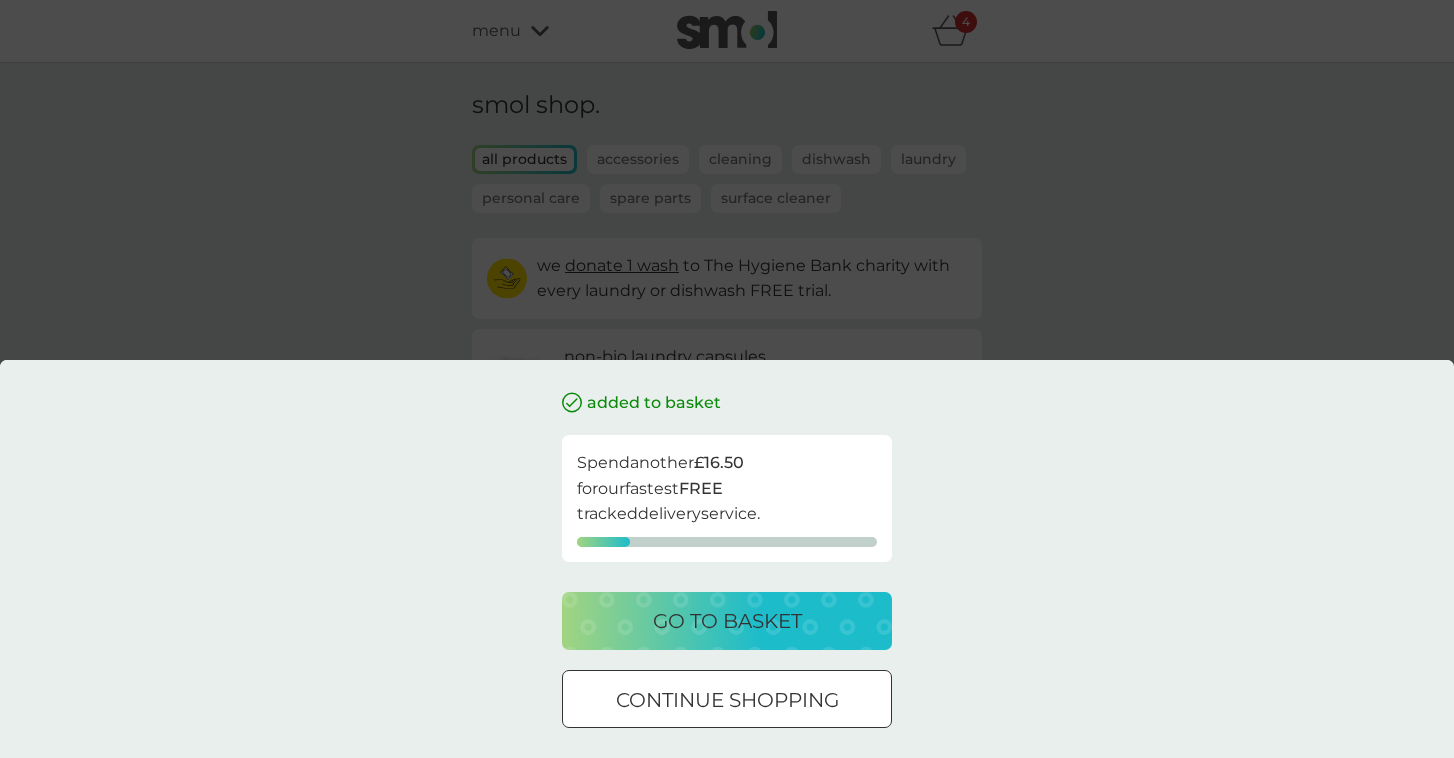 click on "continue shopping" at bounding box center [727, 700] 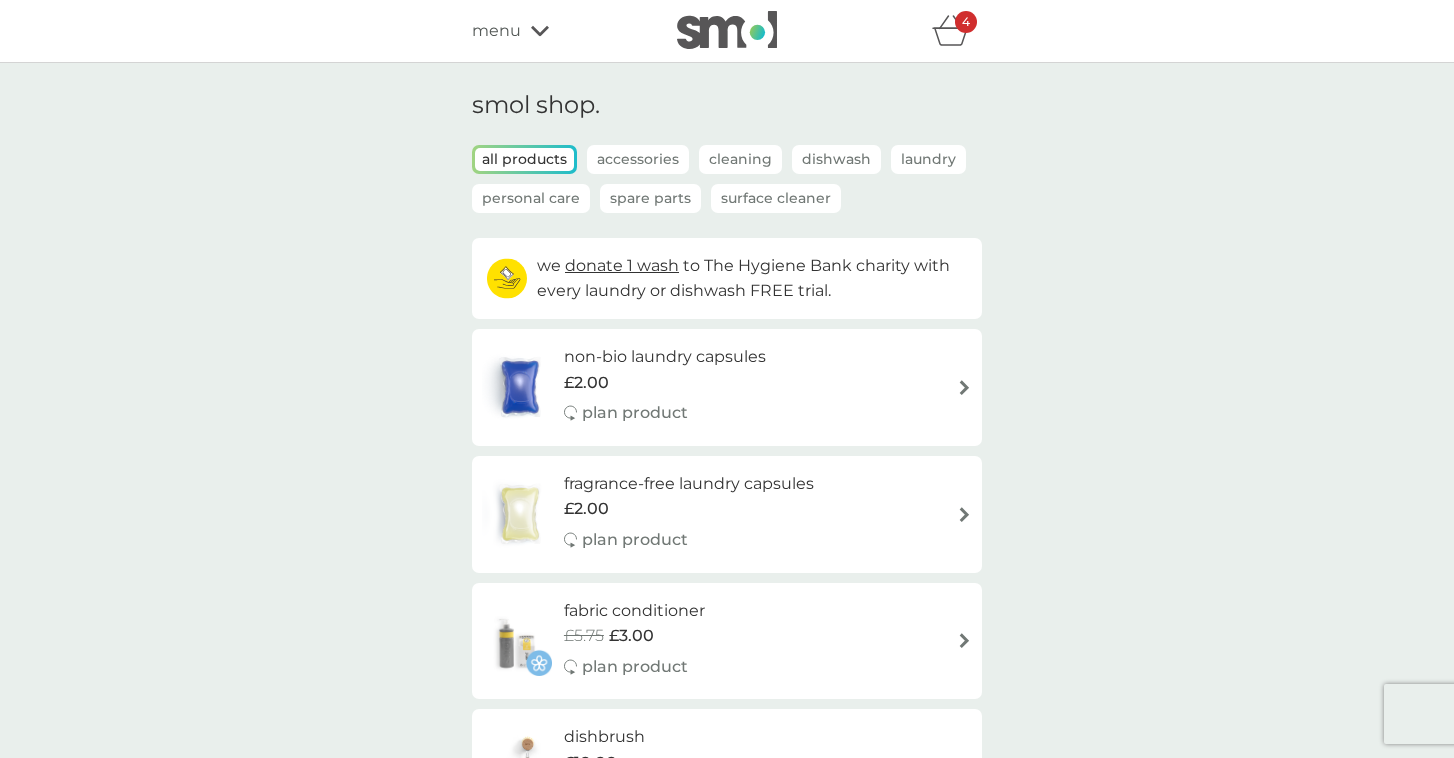 click on "Spare Parts" at bounding box center [650, 198] 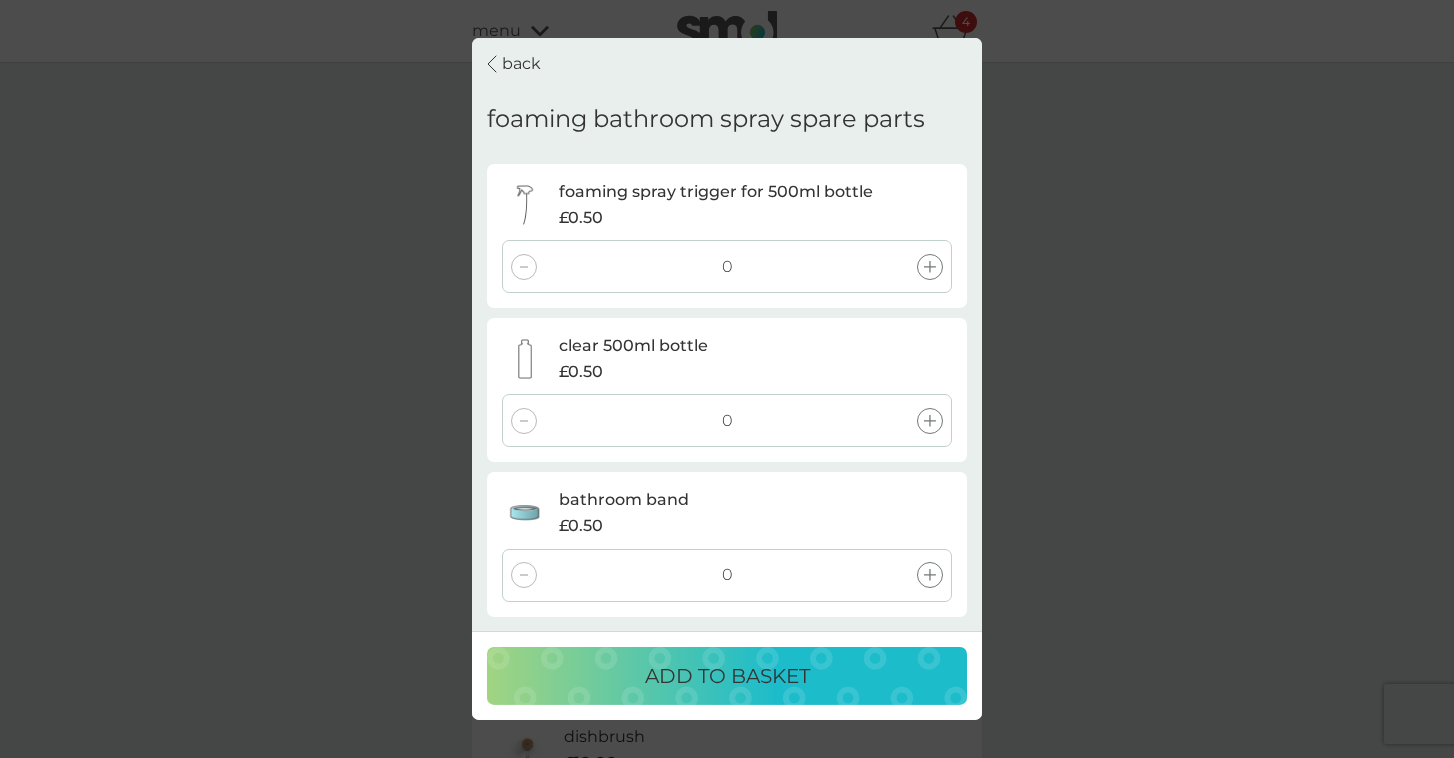 click on "back" at bounding box center (521, 64) 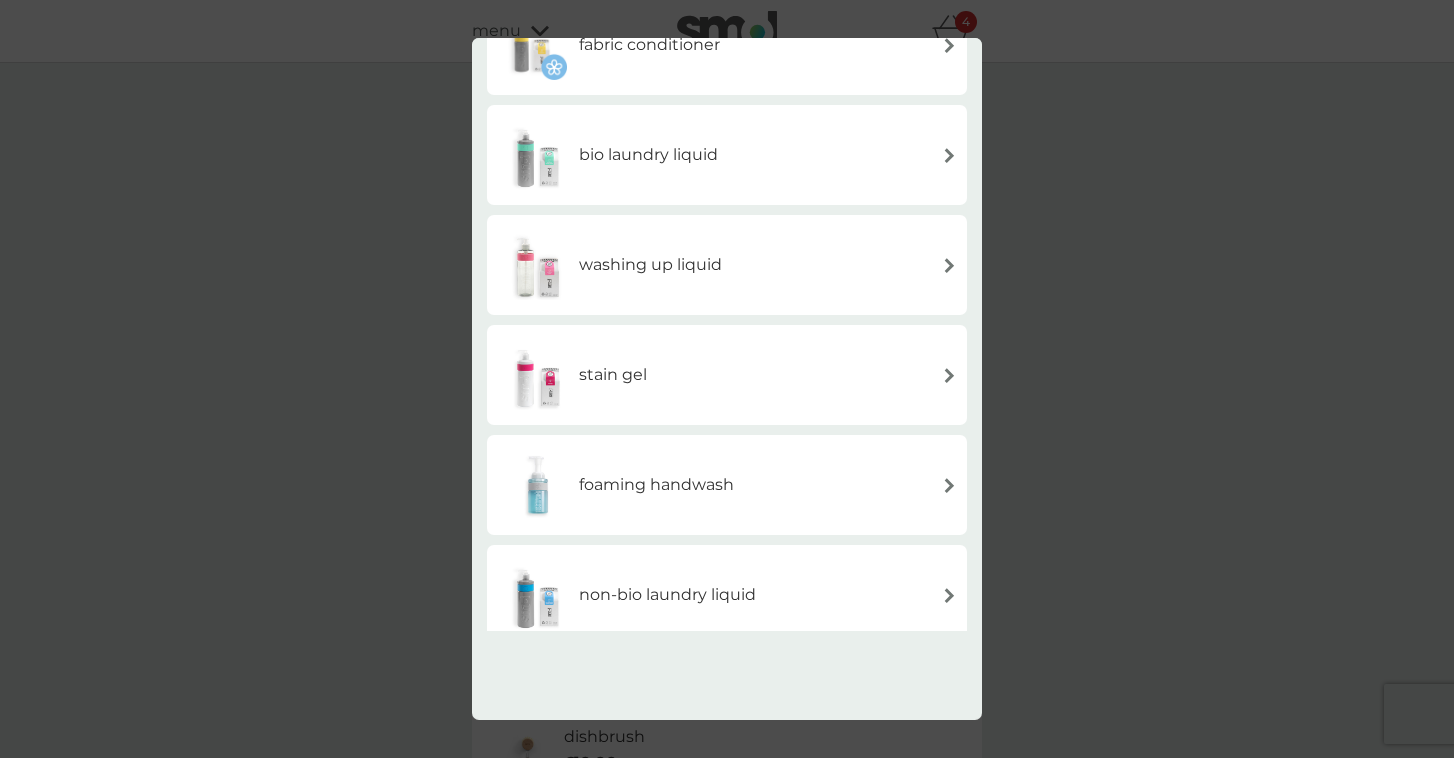scroll, scrollTop: 496, scrollLeft: 0, axis: vertical 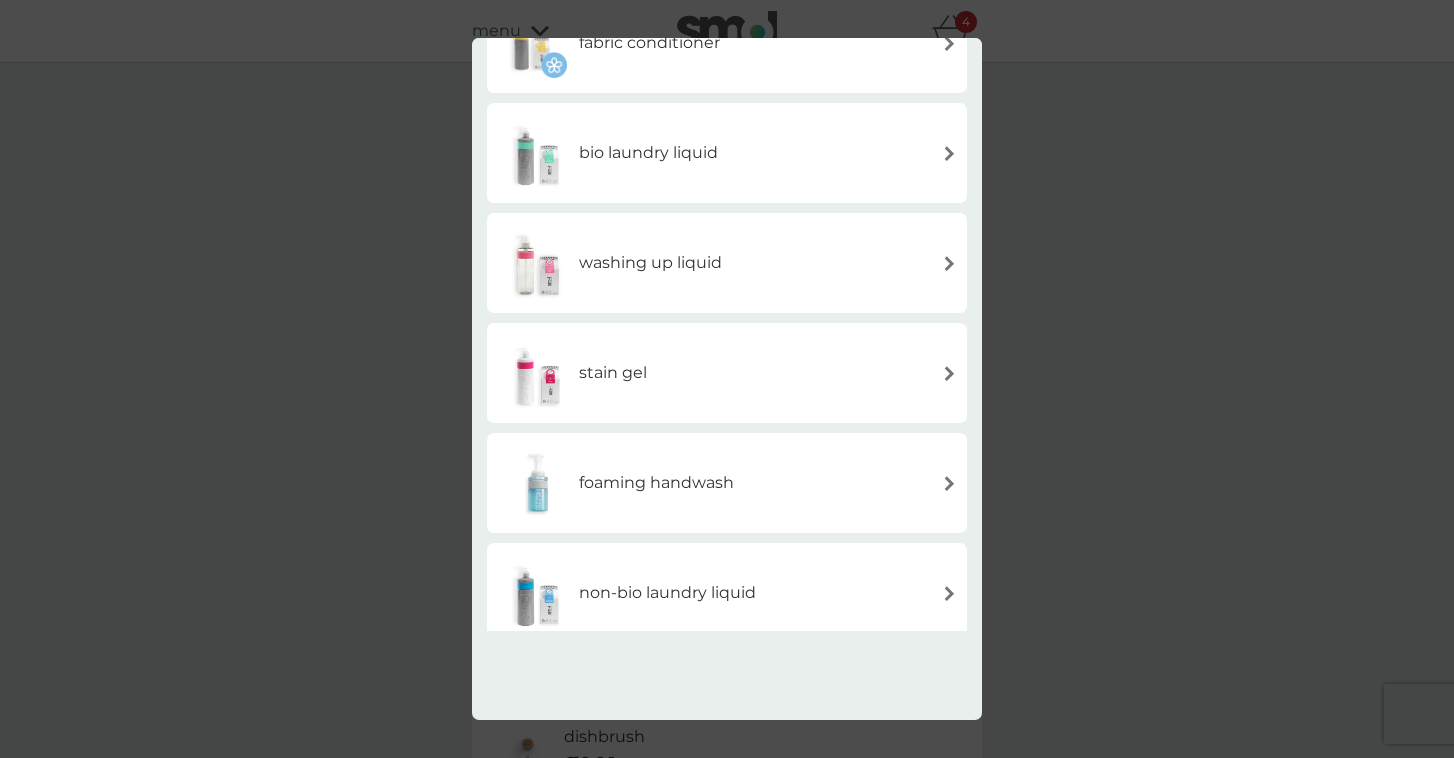 click at bounding box center (949, 482) 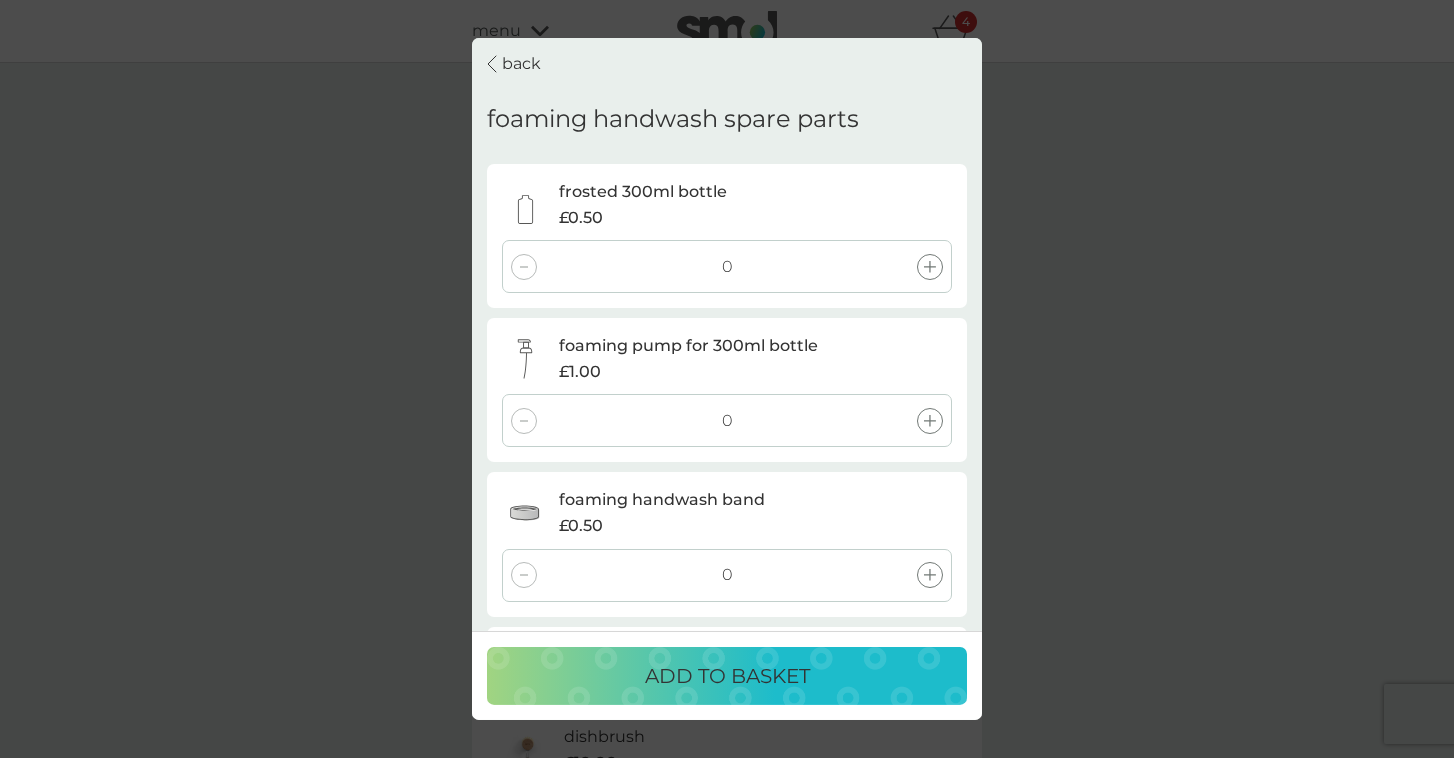 click 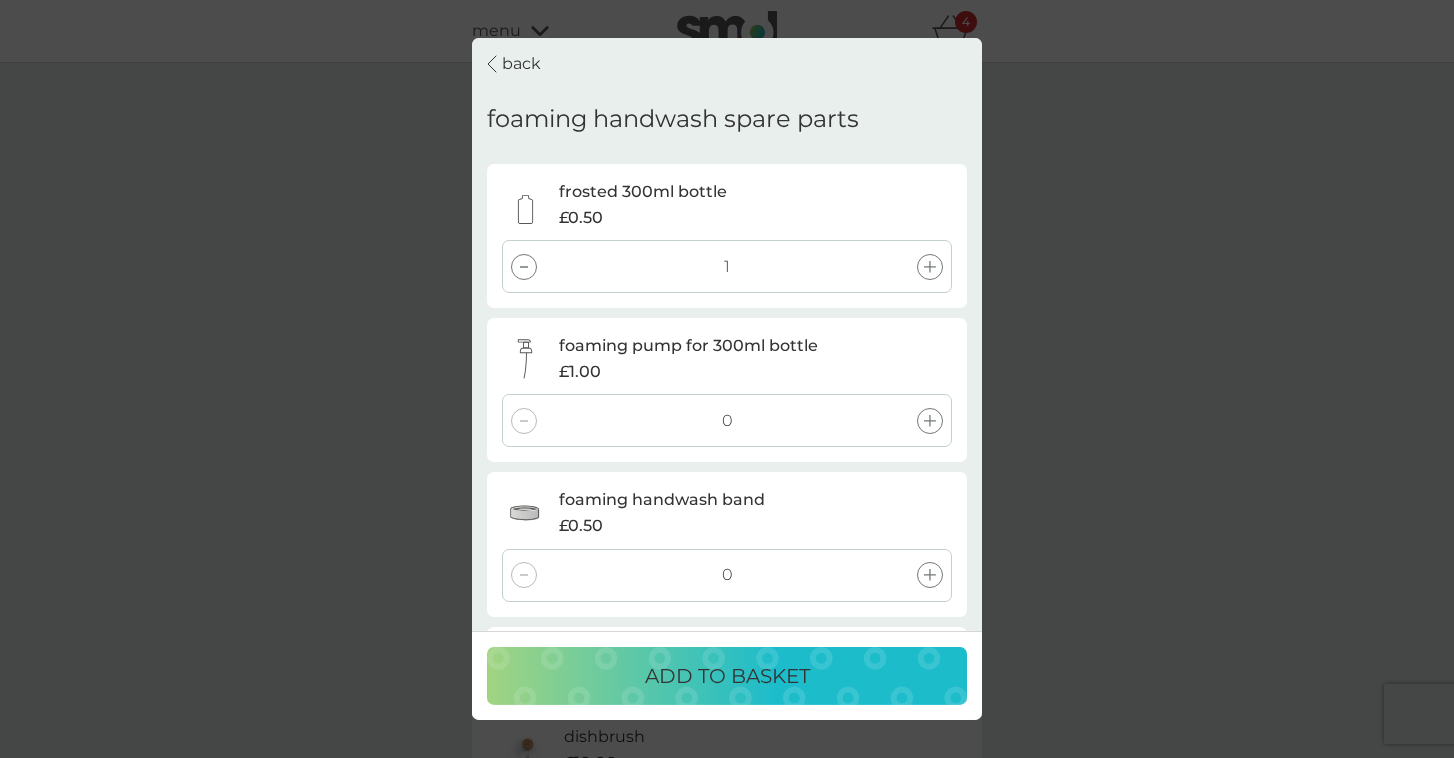 click 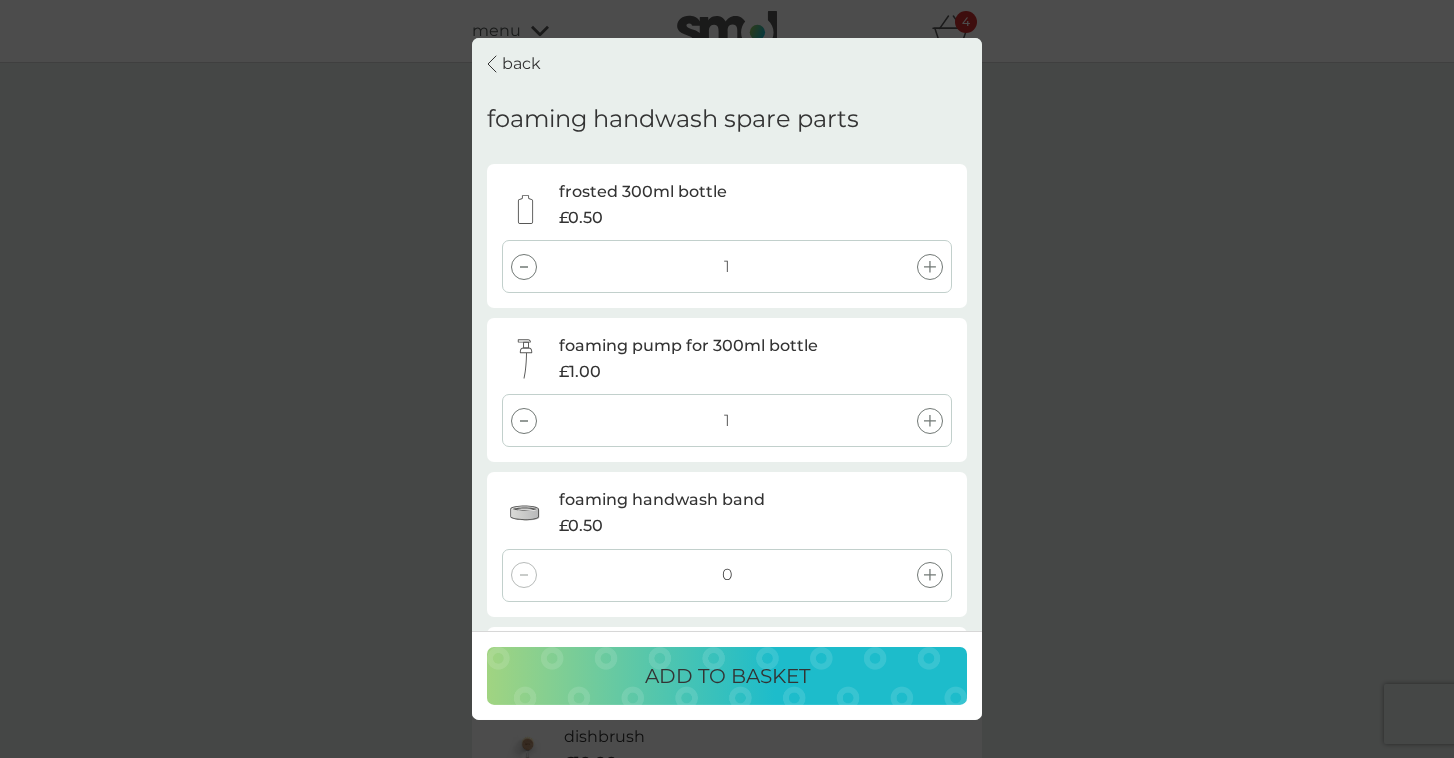 click 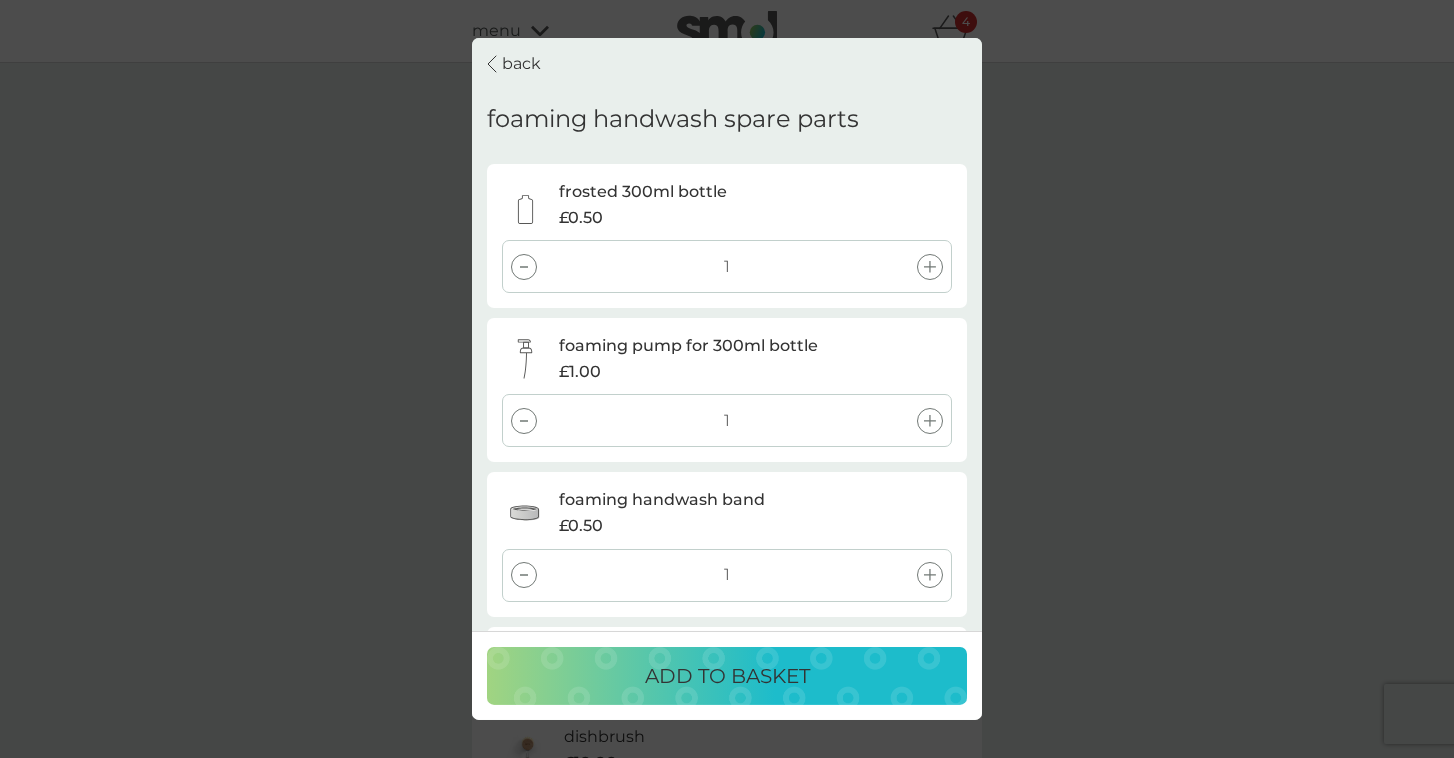 click on "ADD TO BASKET" at bounding box center [727, 676] 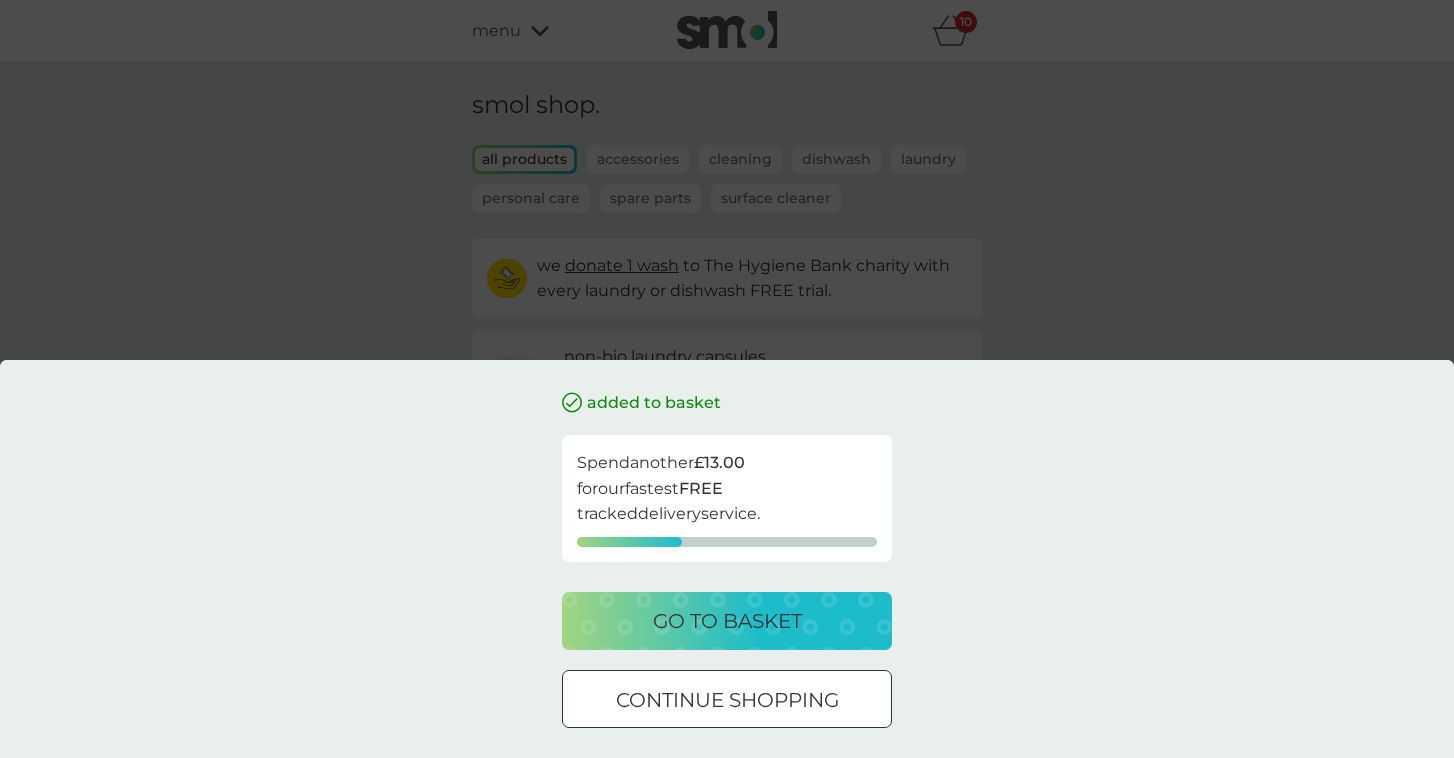 click on "continue shopping" at bounding box center [727, 700] 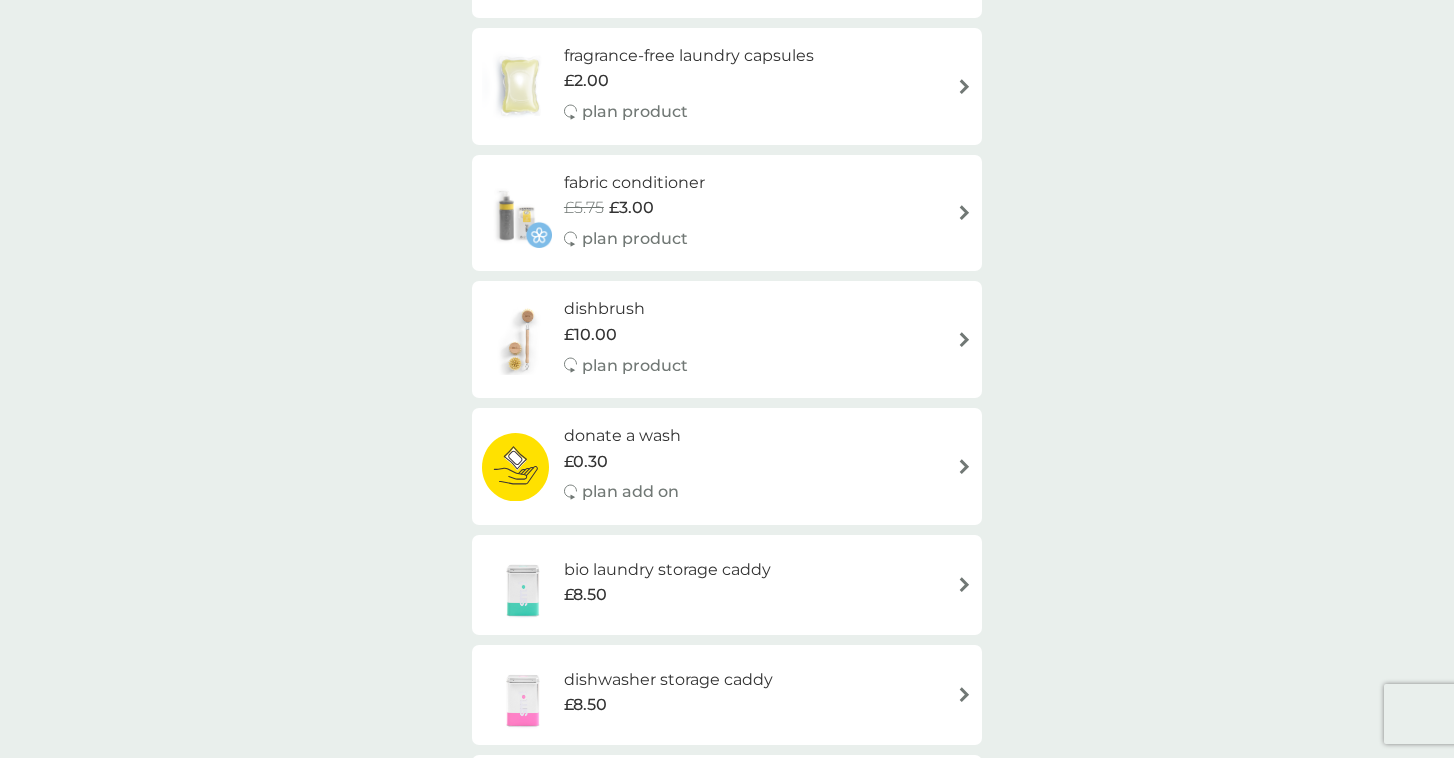 scroll, scrollTop: 429, scrollLeft: 0, axis: vertical 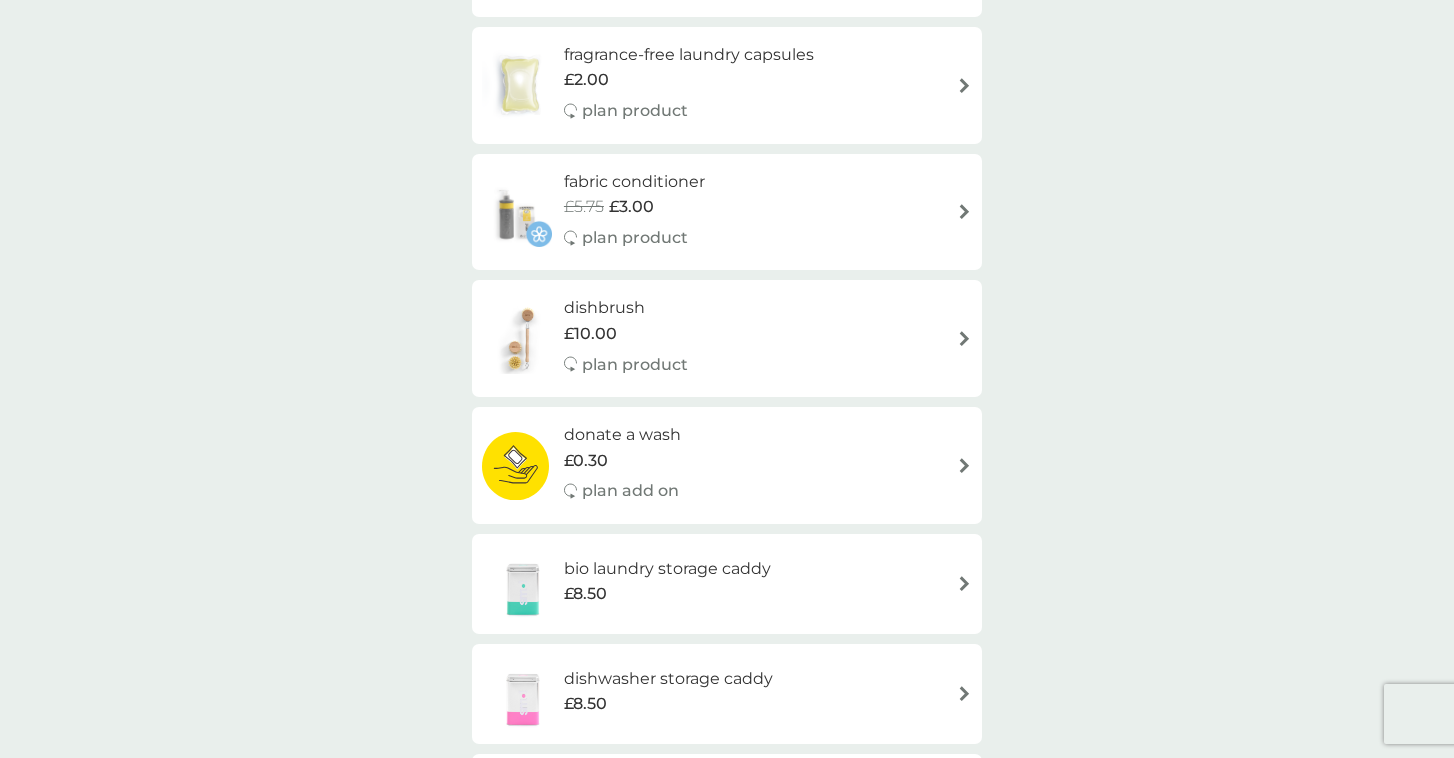 click at bounding box center [964, 211] 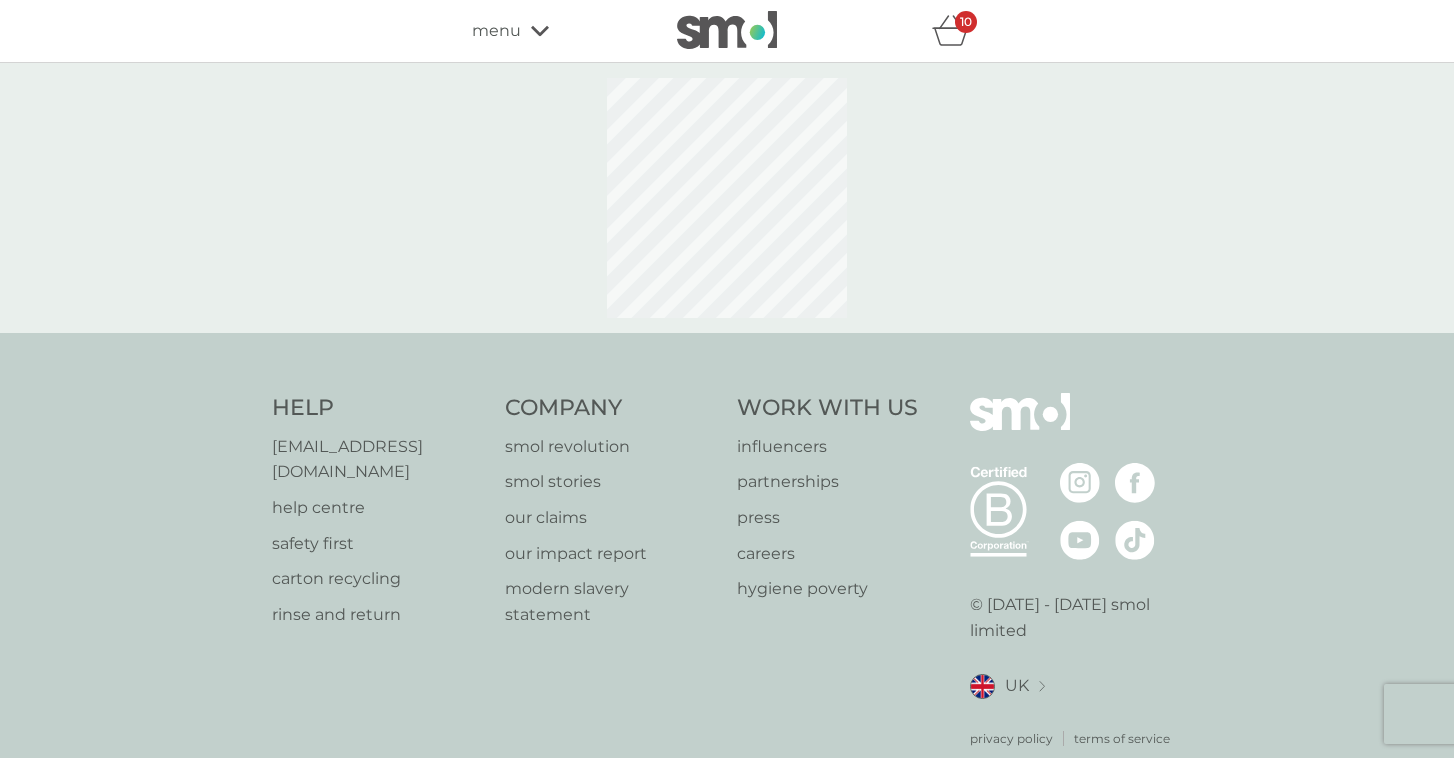 select on "182" 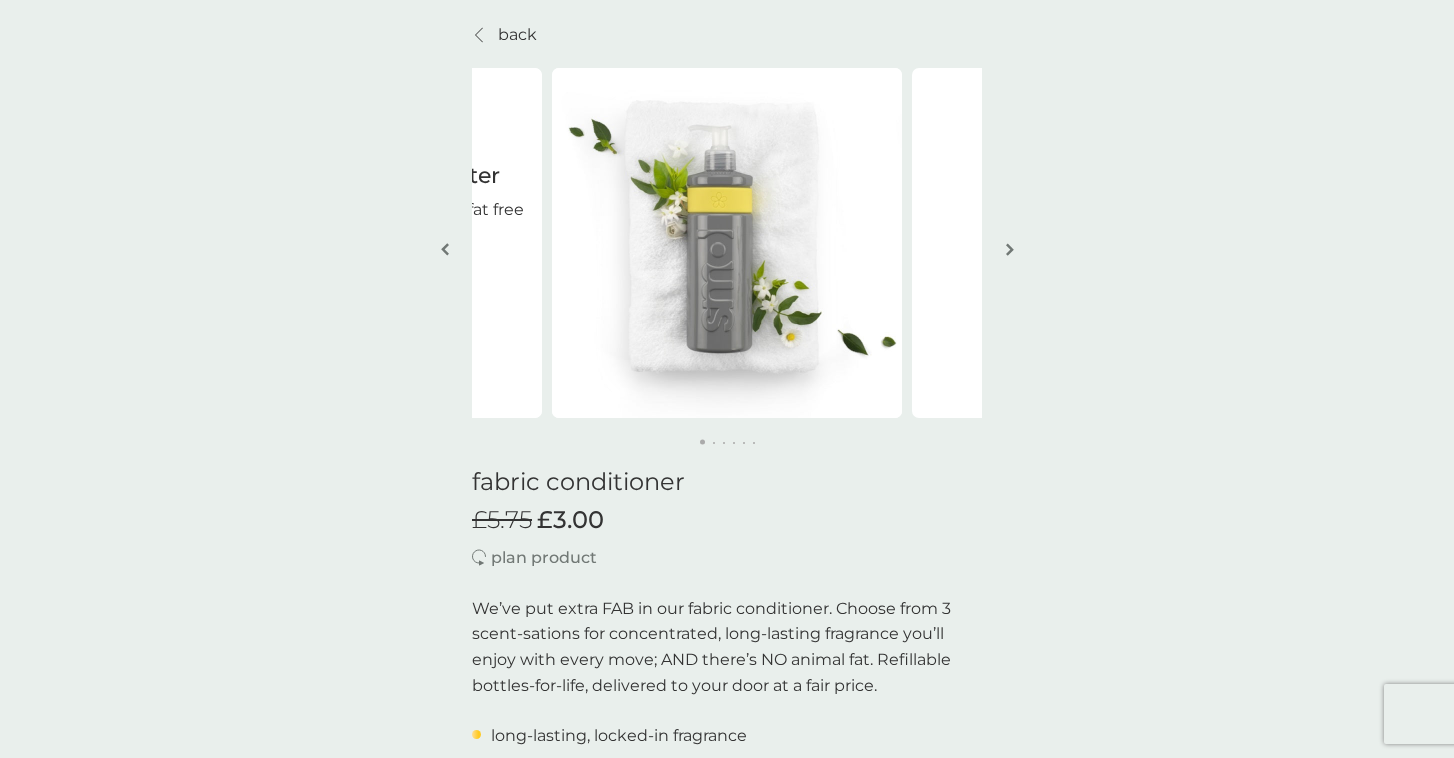 scroll, scrollTop: 66, scrollLeft: 0, axis: vertical 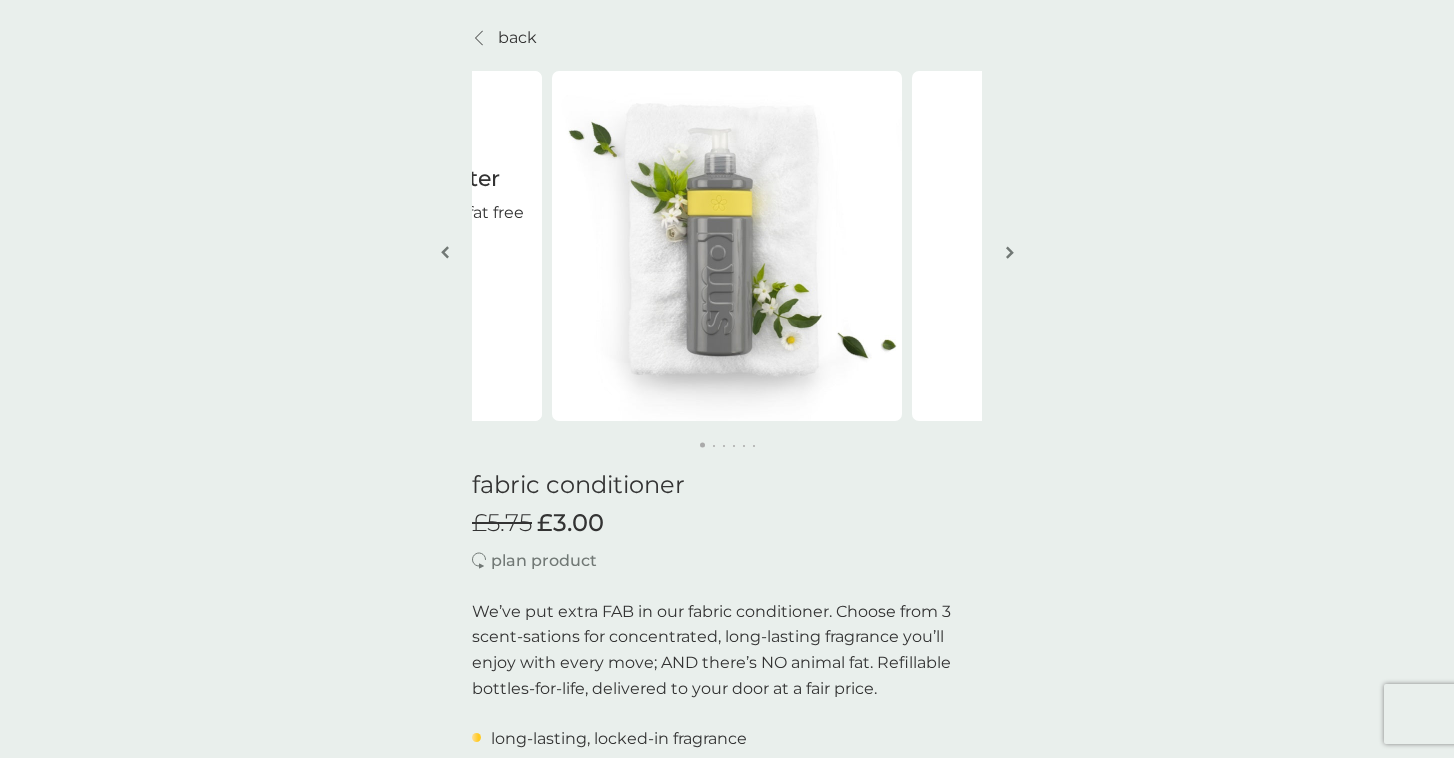 click on "back" at bounding box center [517, 38] 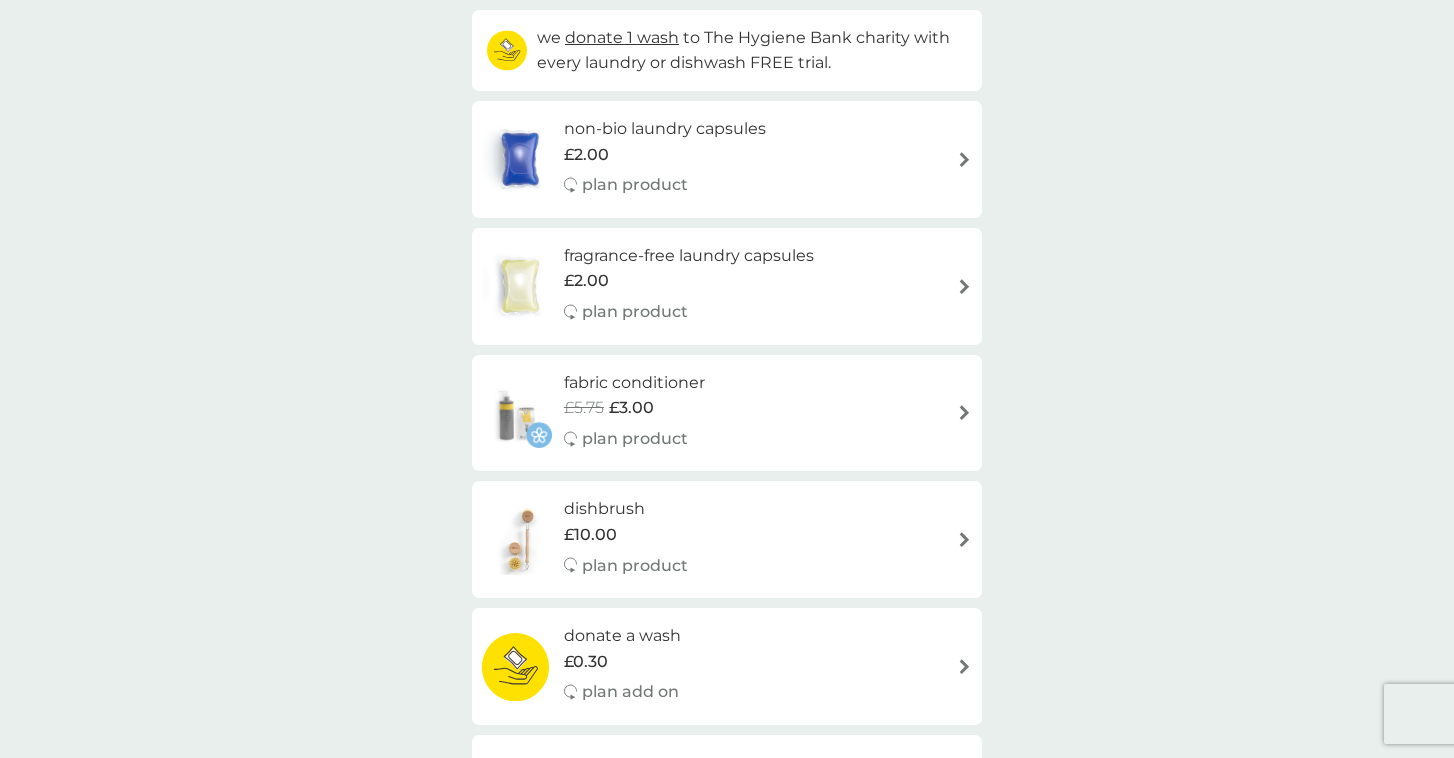 scroll, scrollTop: 227, scrollLeft: 0, axis: vertical 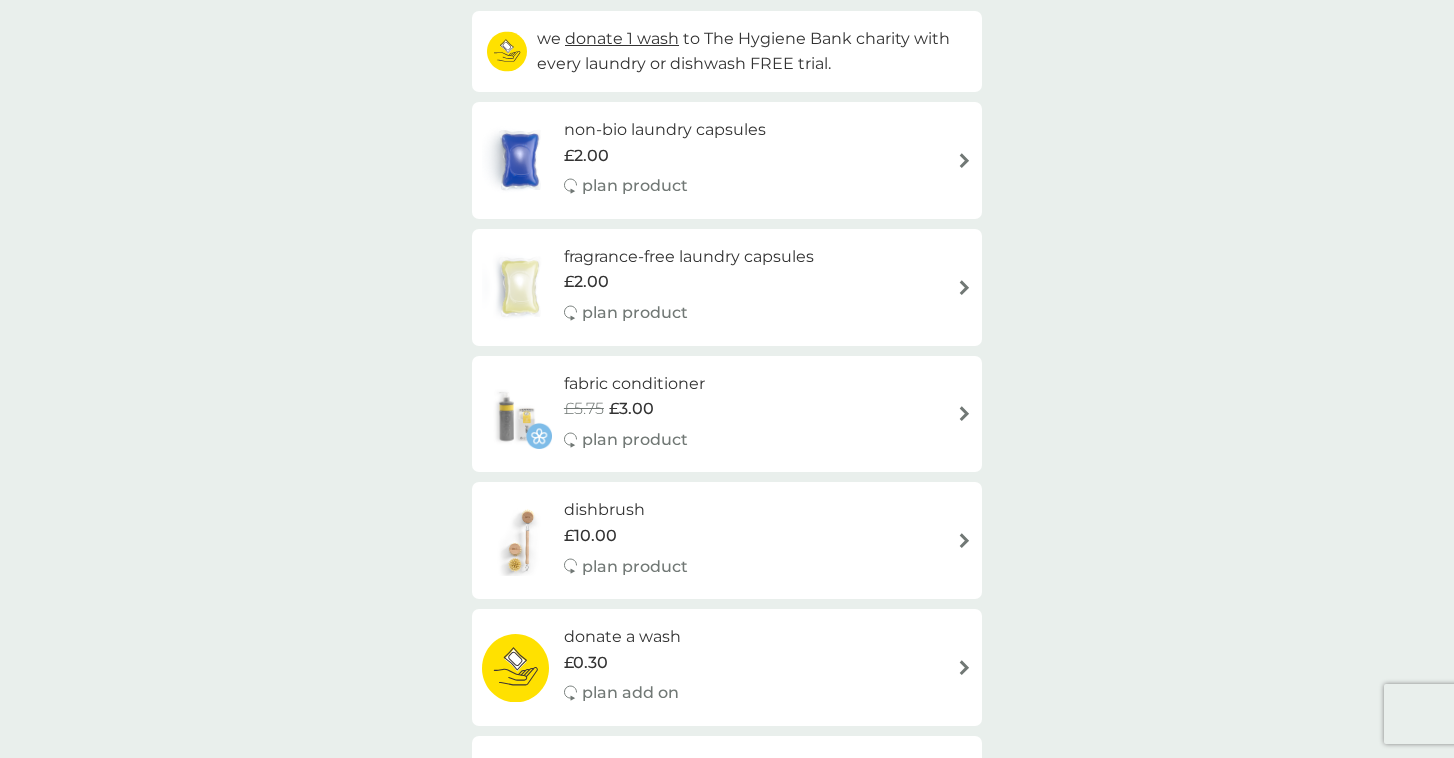 click at bounding box center [964, 160] 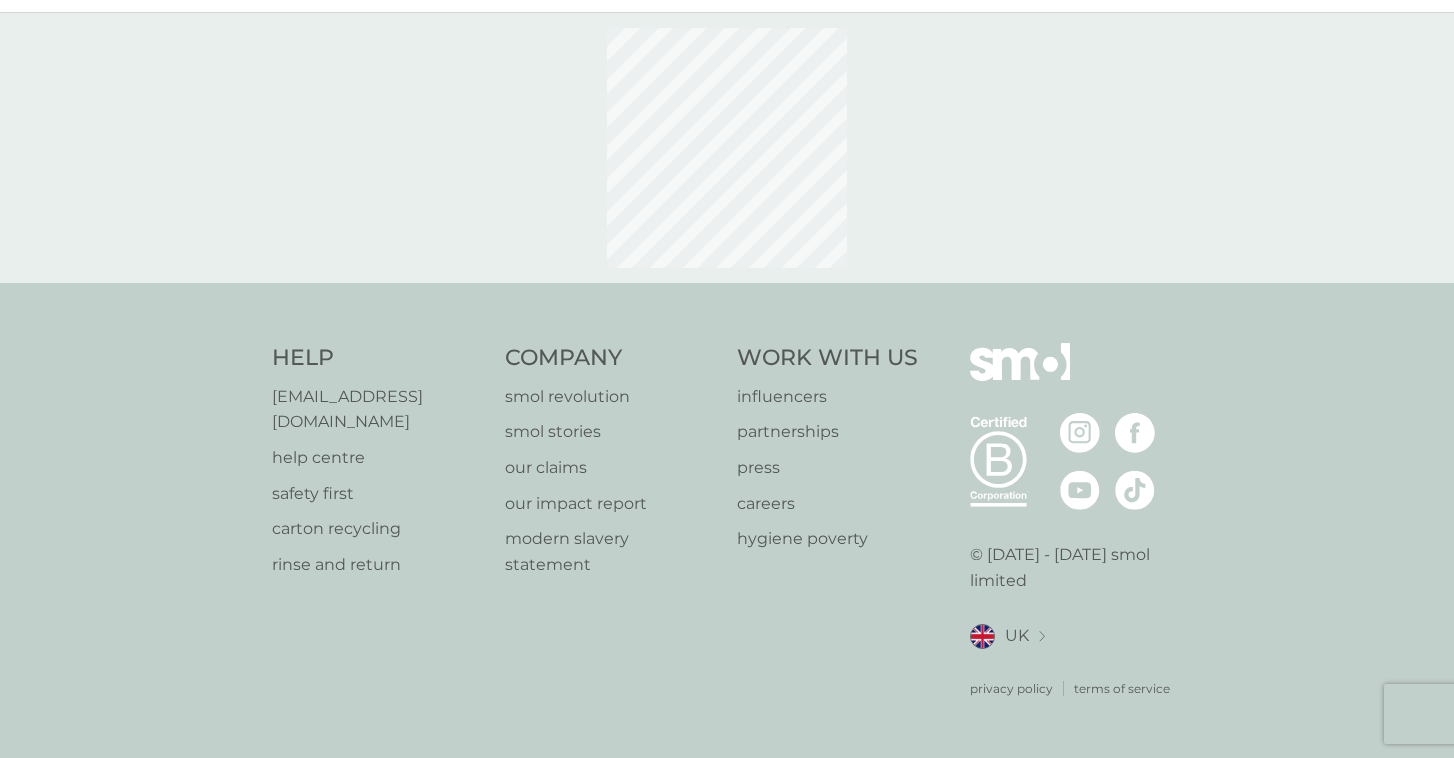 scroll, scrollTop: 0, scrollLeft: 0, axis: both 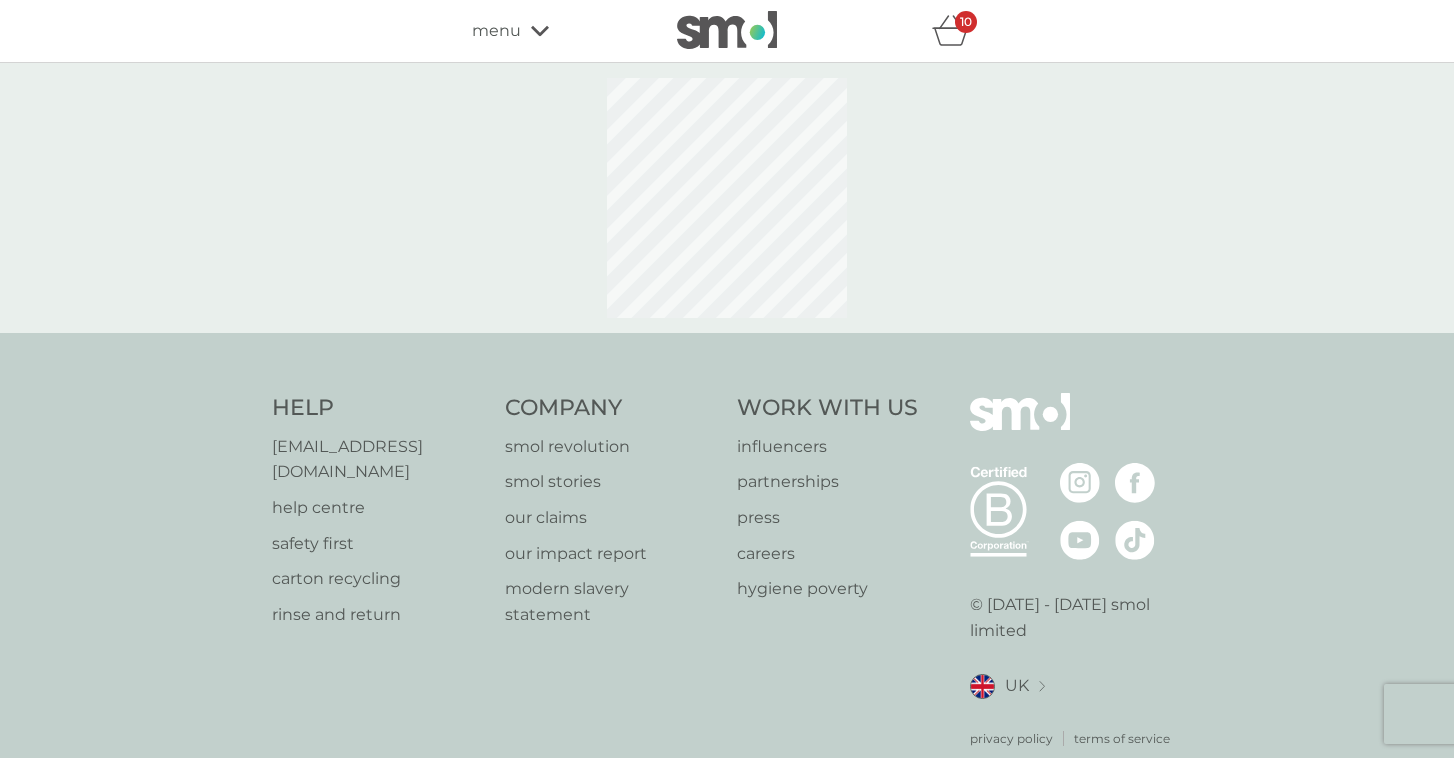 select on "42" 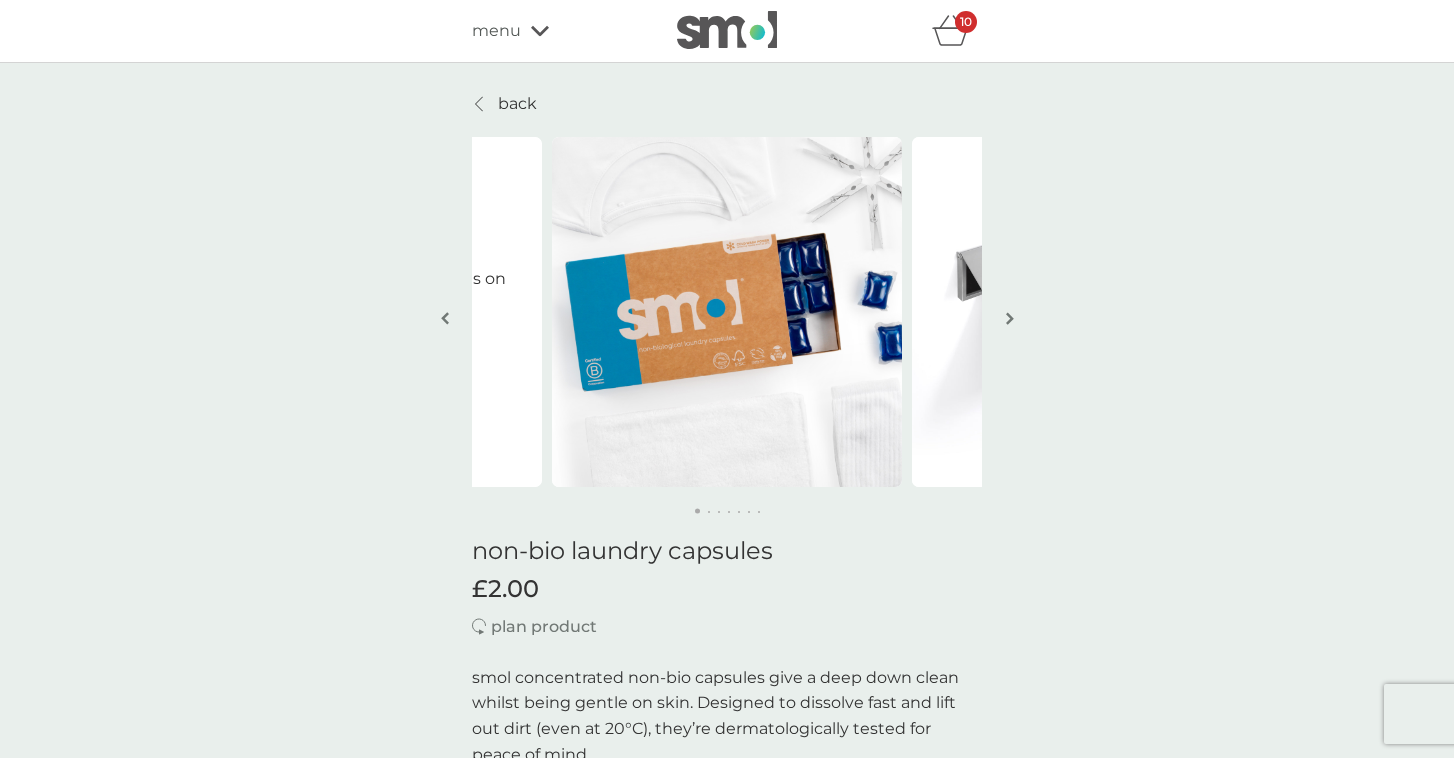 scroll, scrollTop: 0, scrollLeft: 0, axis: both 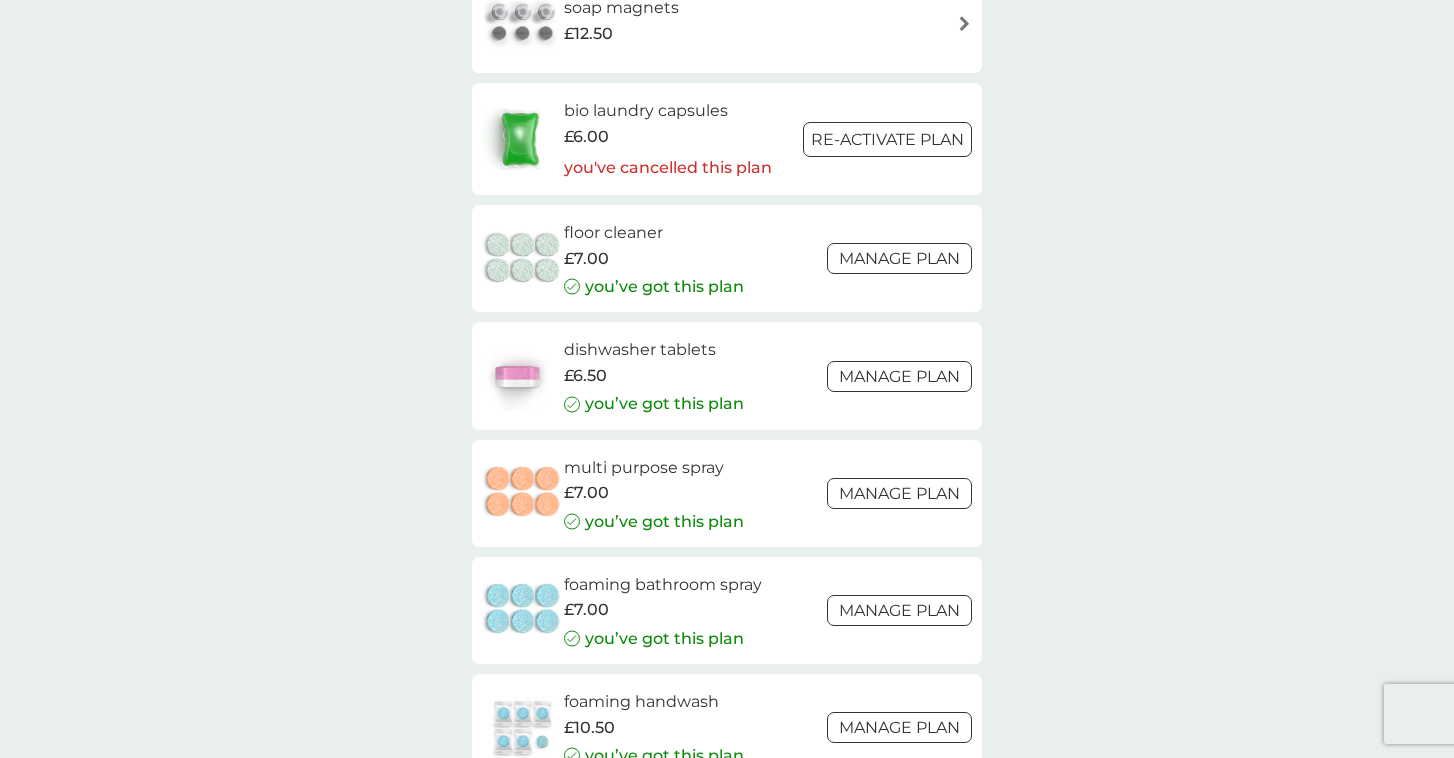 click on "Manage plan" at bounding box center [899, 258] 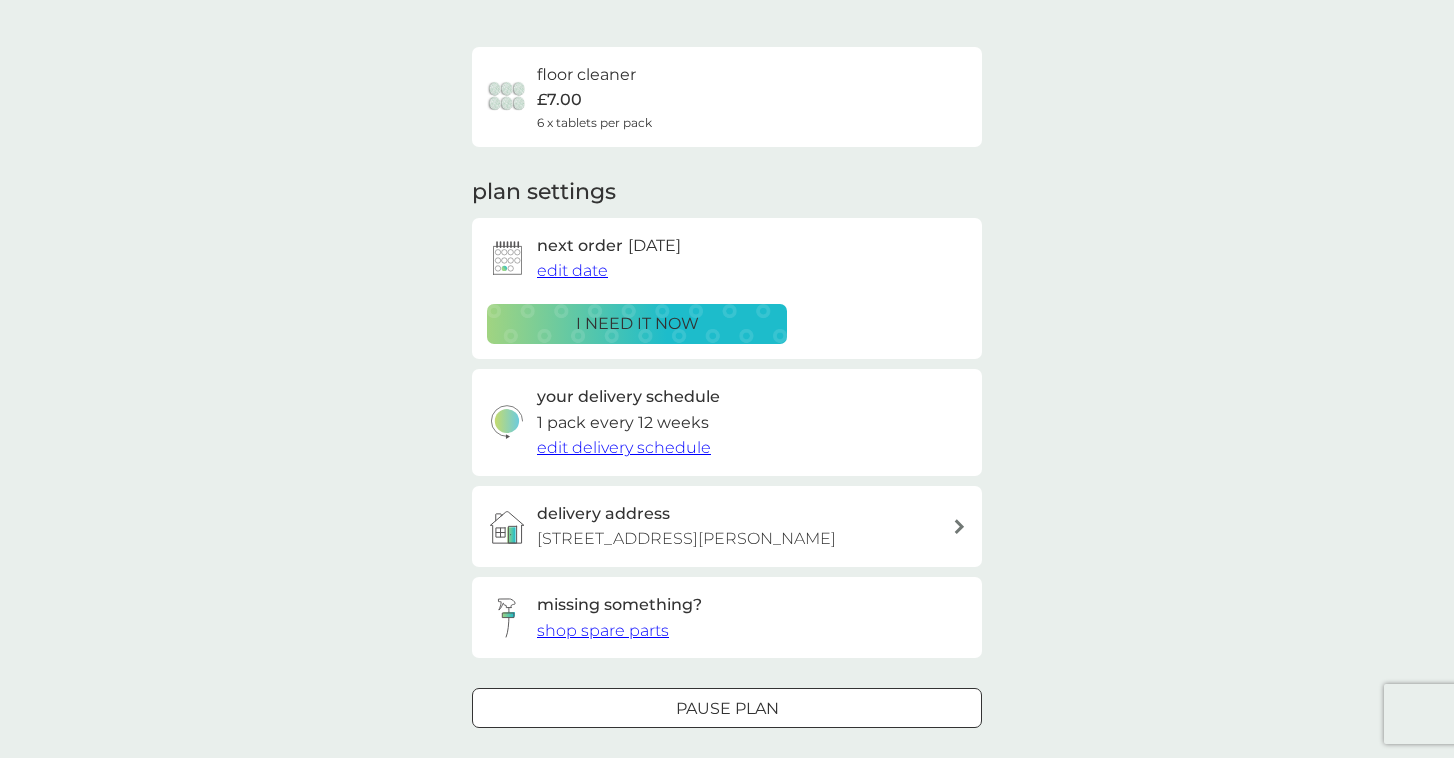 scroll, scrollTop: 120, scrollLeft: 0, axis: vertical 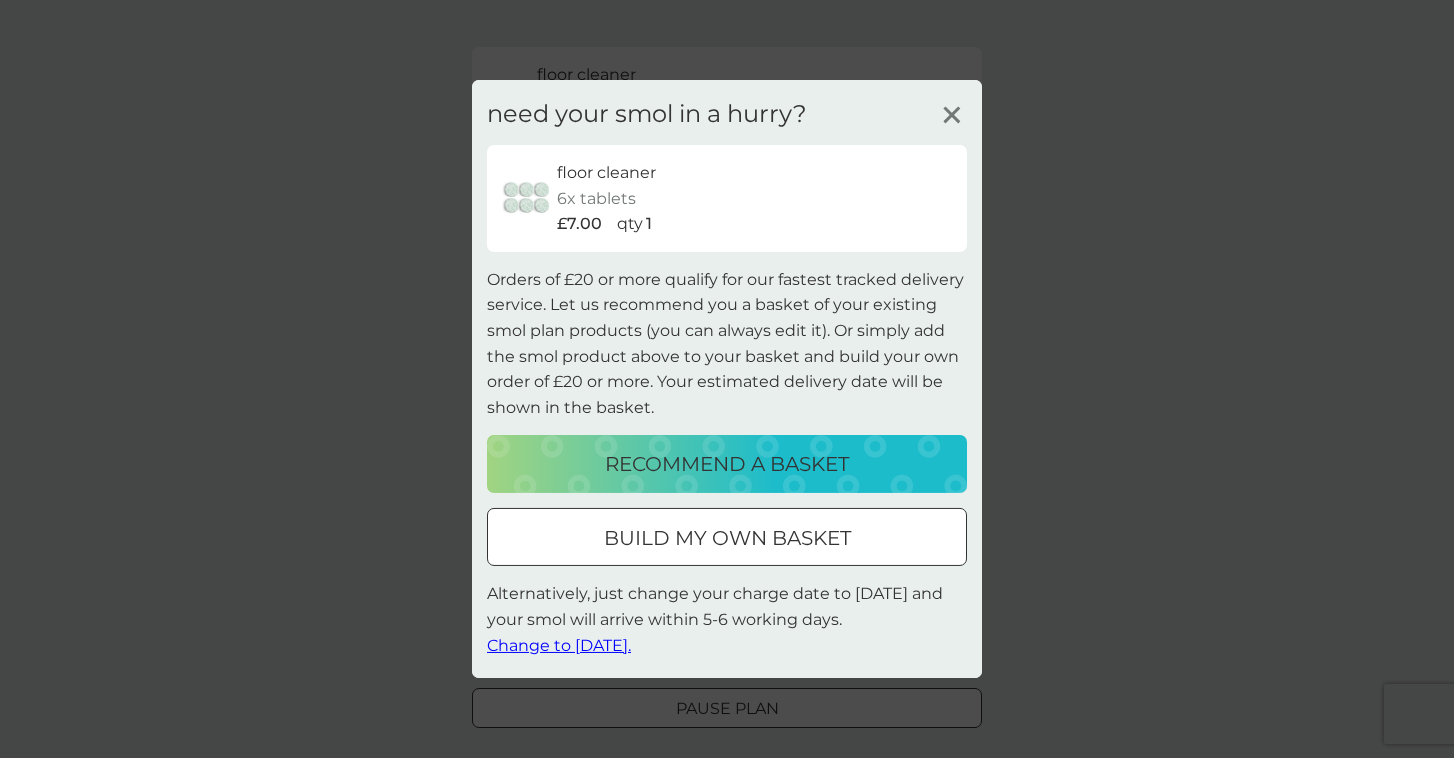 click on "build my own basket" at bounding box center [727, 538] 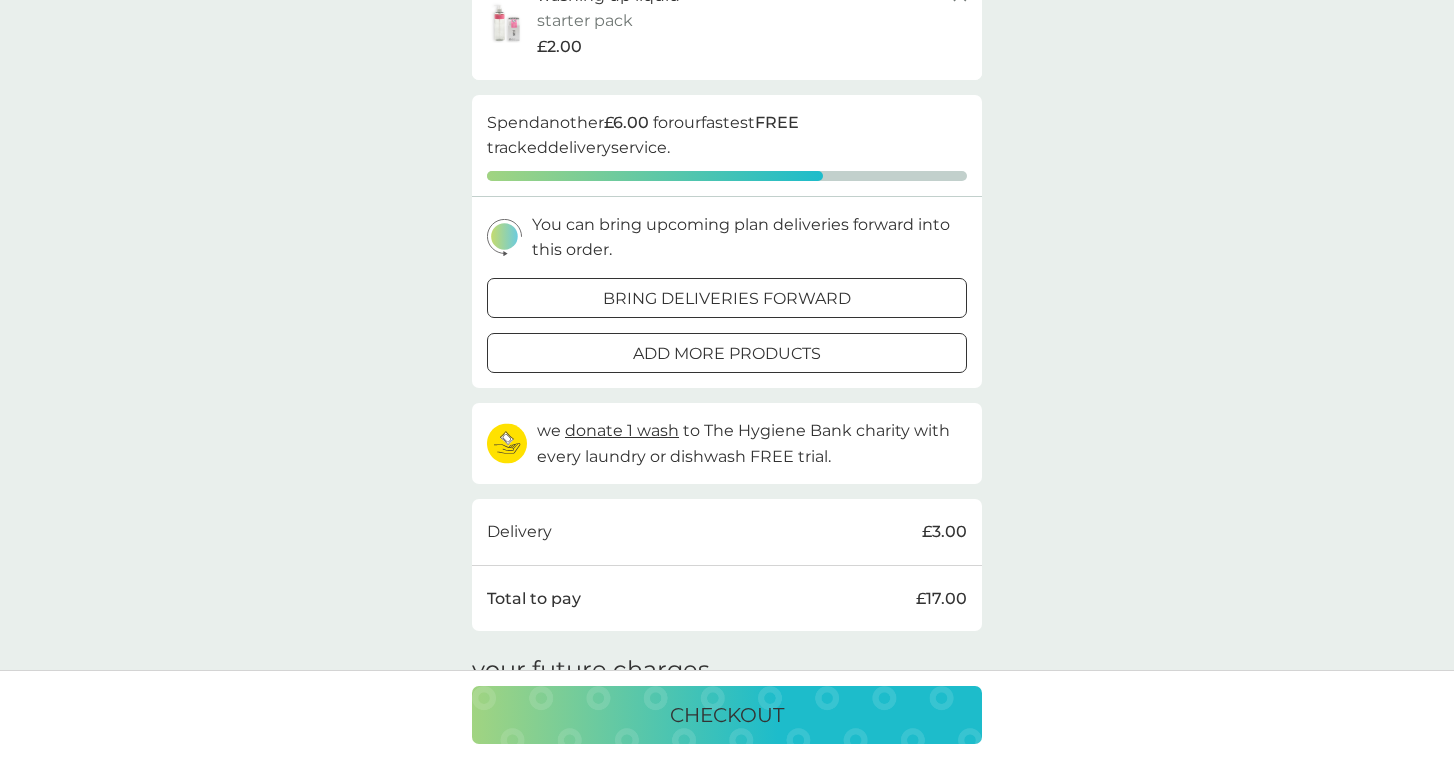 scroll, scrollTop: 924, scrollLeft: 0, axis: vertical 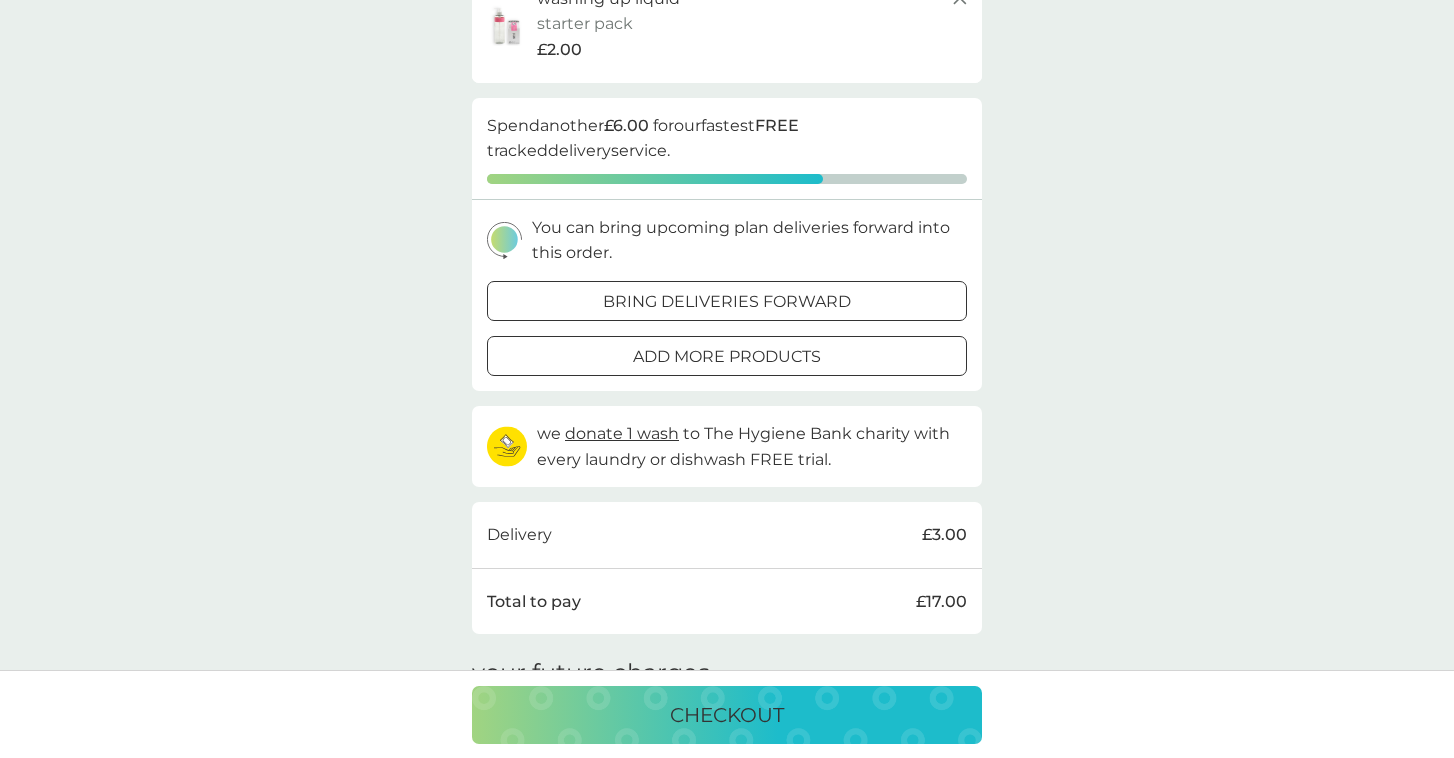 click on "add more products" at bounding box center [727, 357] 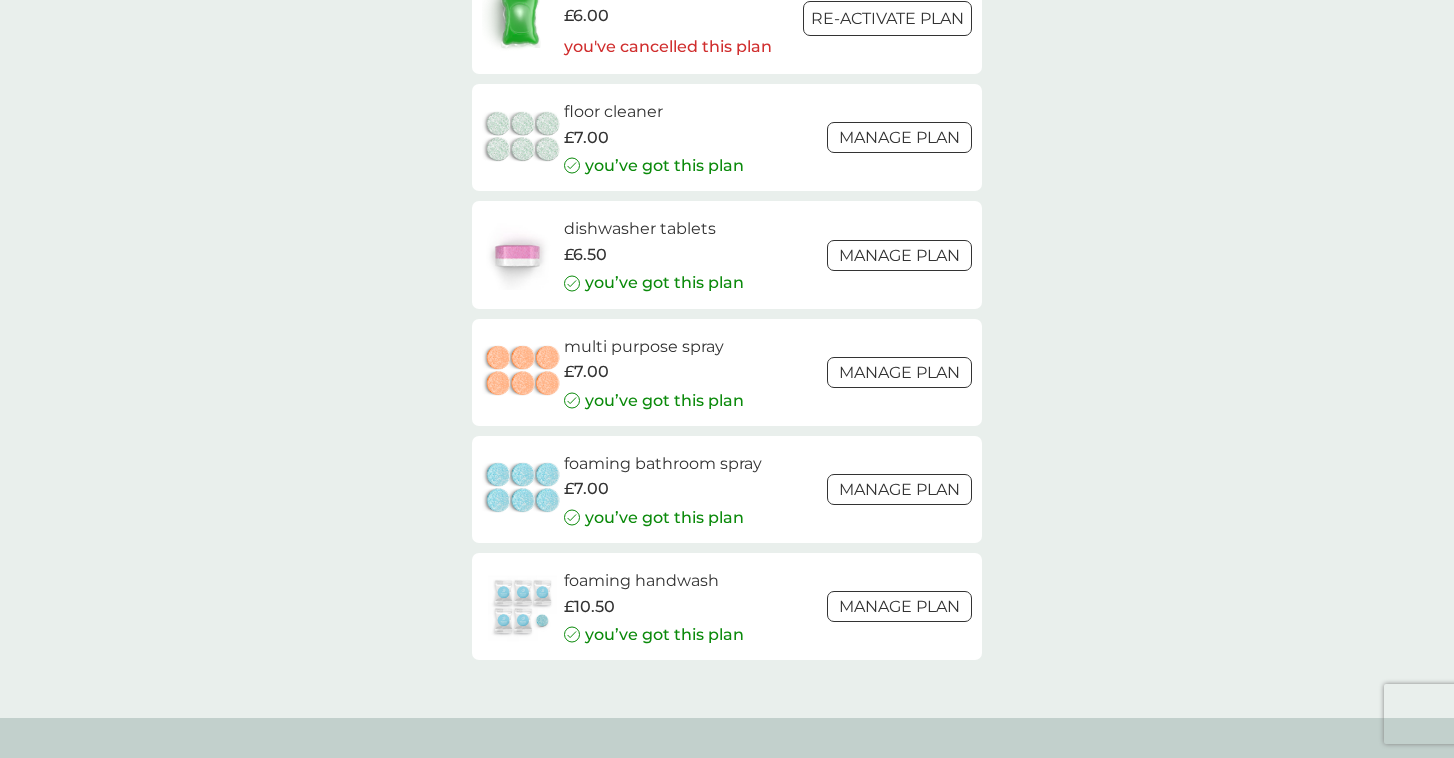 scroll, scrollTop: 2845, scrollLeft: 0, axis: vertical 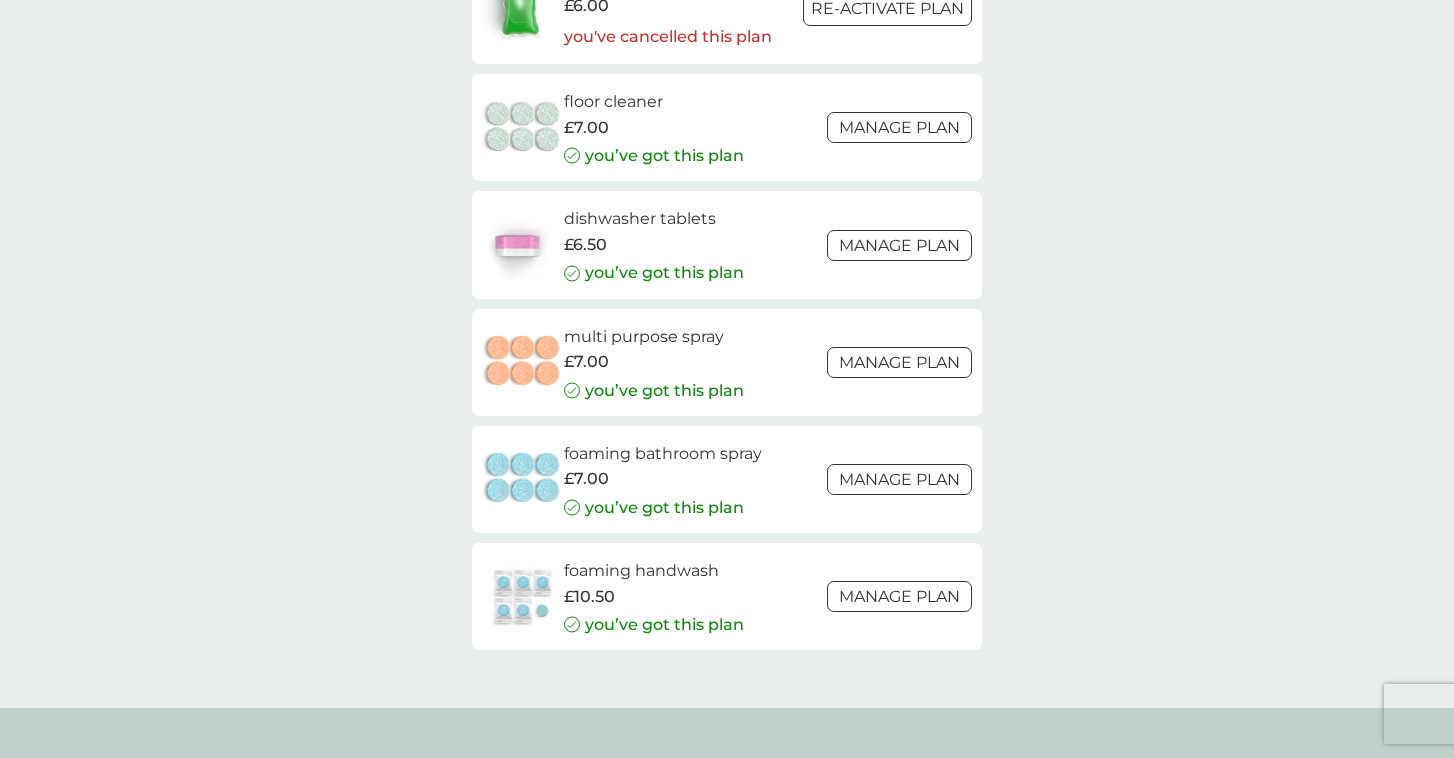 click on "Manage plan" at bounding box center [899, 362] 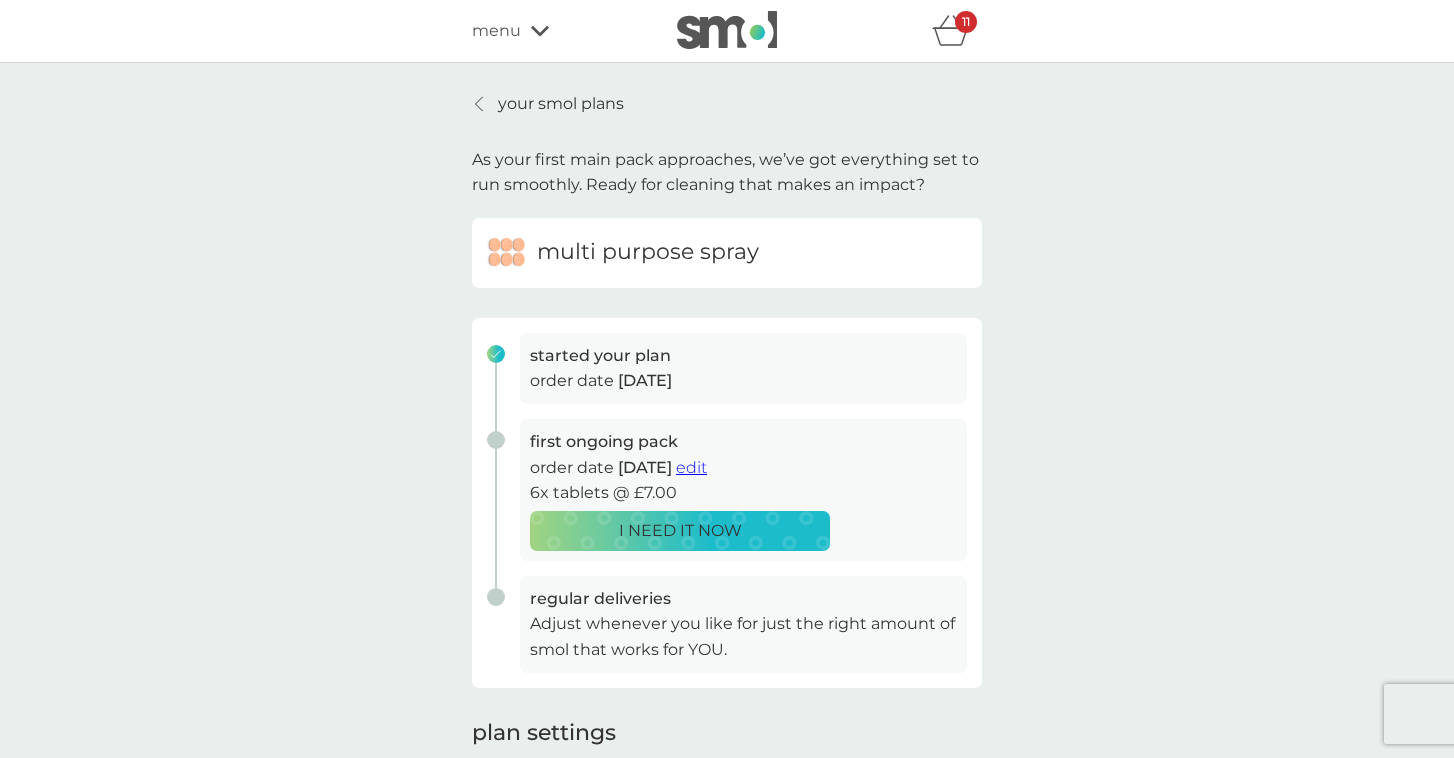 click on "I NEED IT NOW" at bounding box center [680, 531] 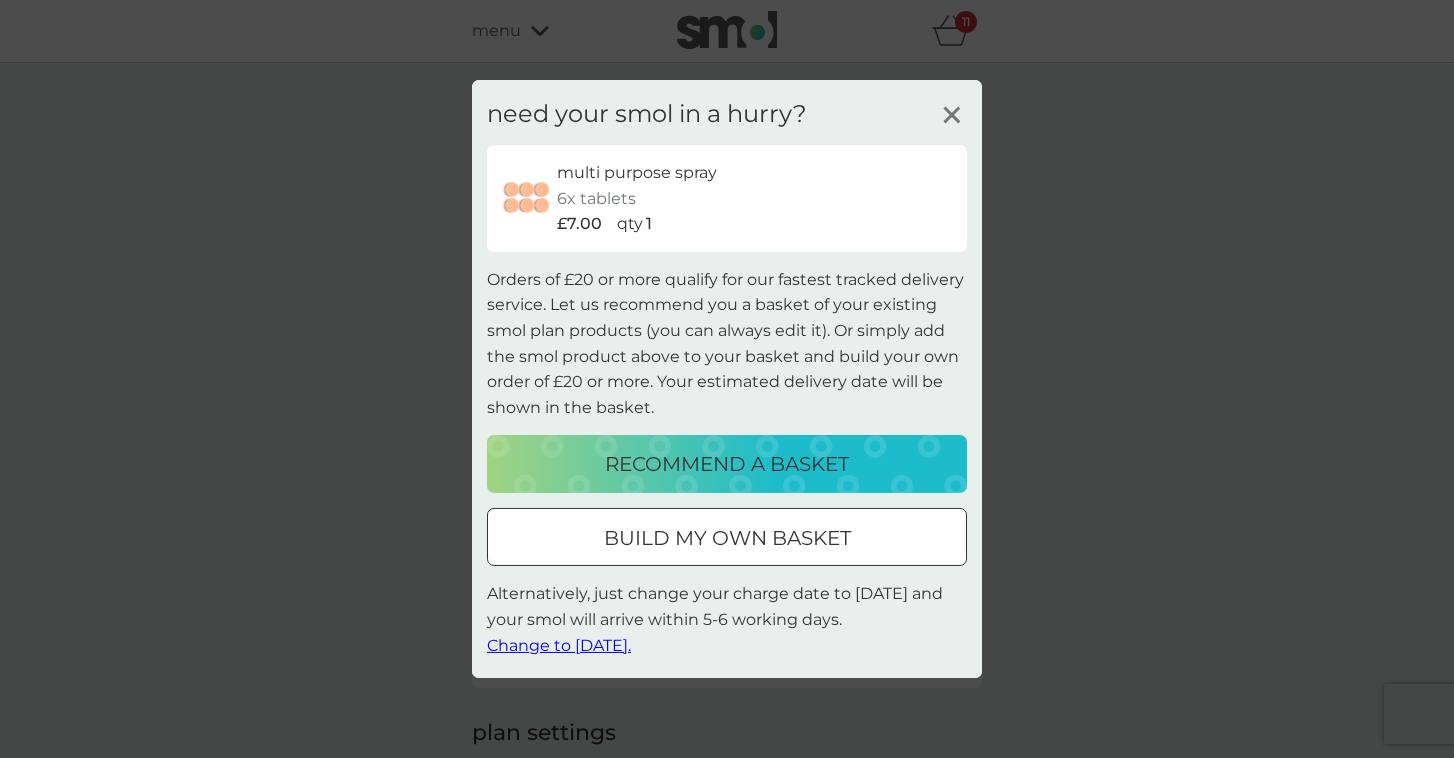 click on "build my own basket" at bounding box center (727, 538) 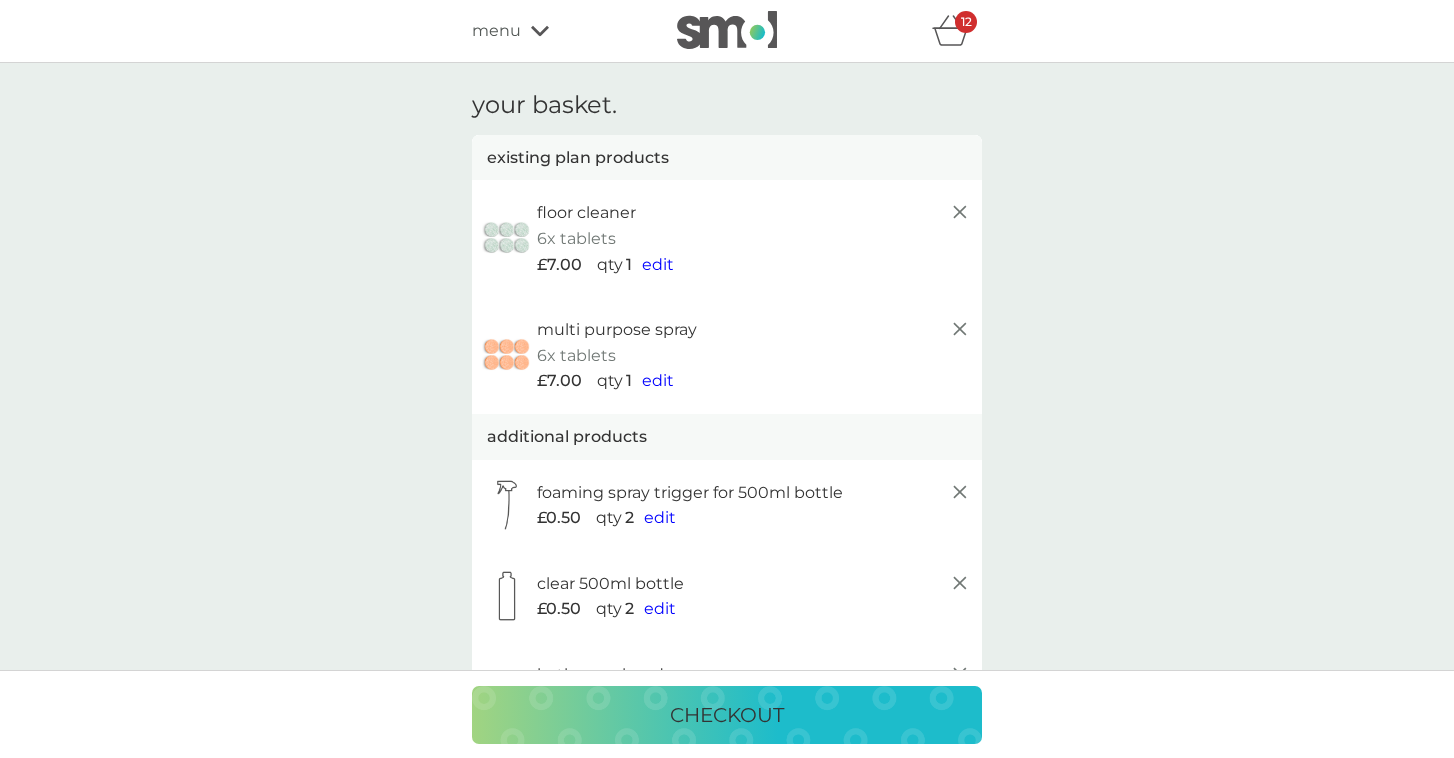 click on "12" at bounding box center (966, 22) 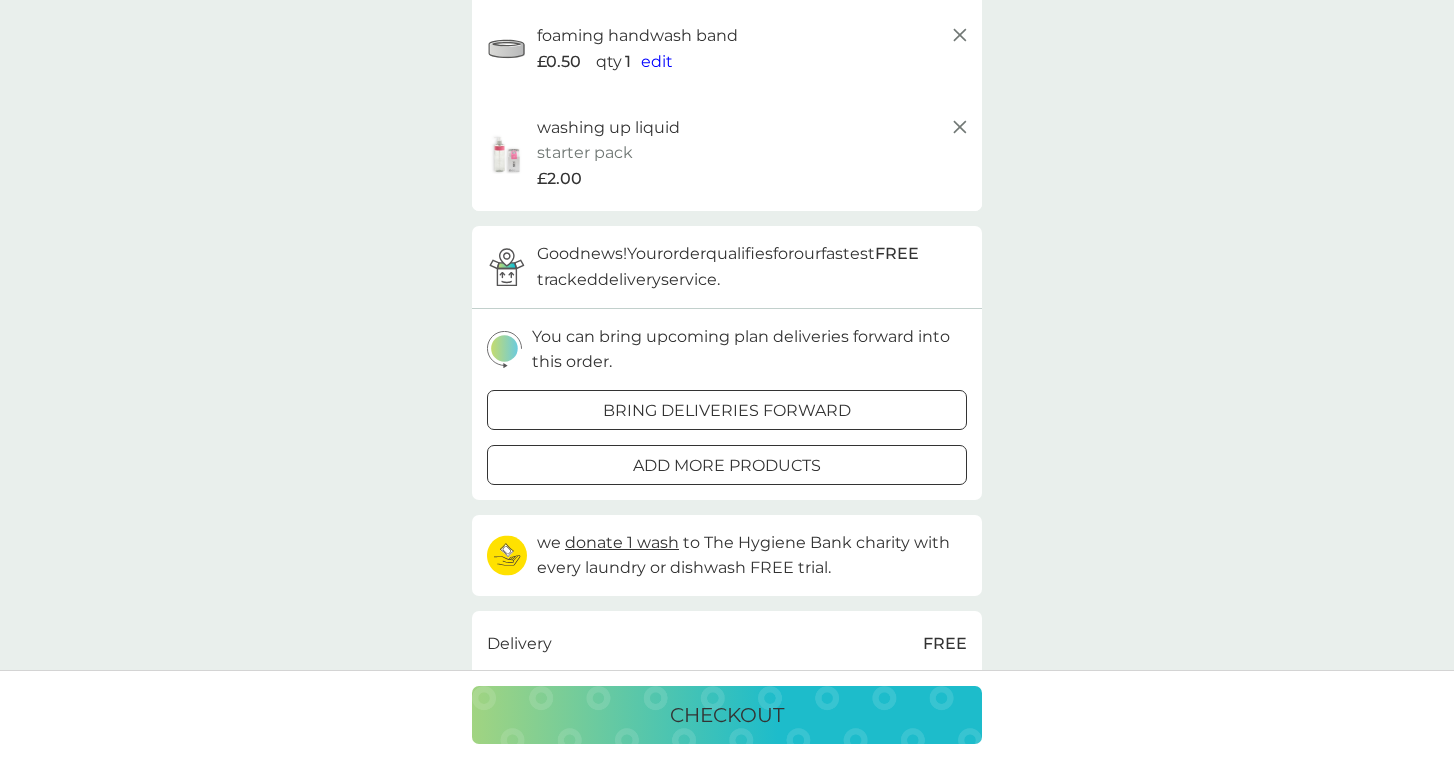 scroll, scrollTop: 913, scrollLeft: 0, axis: vertical 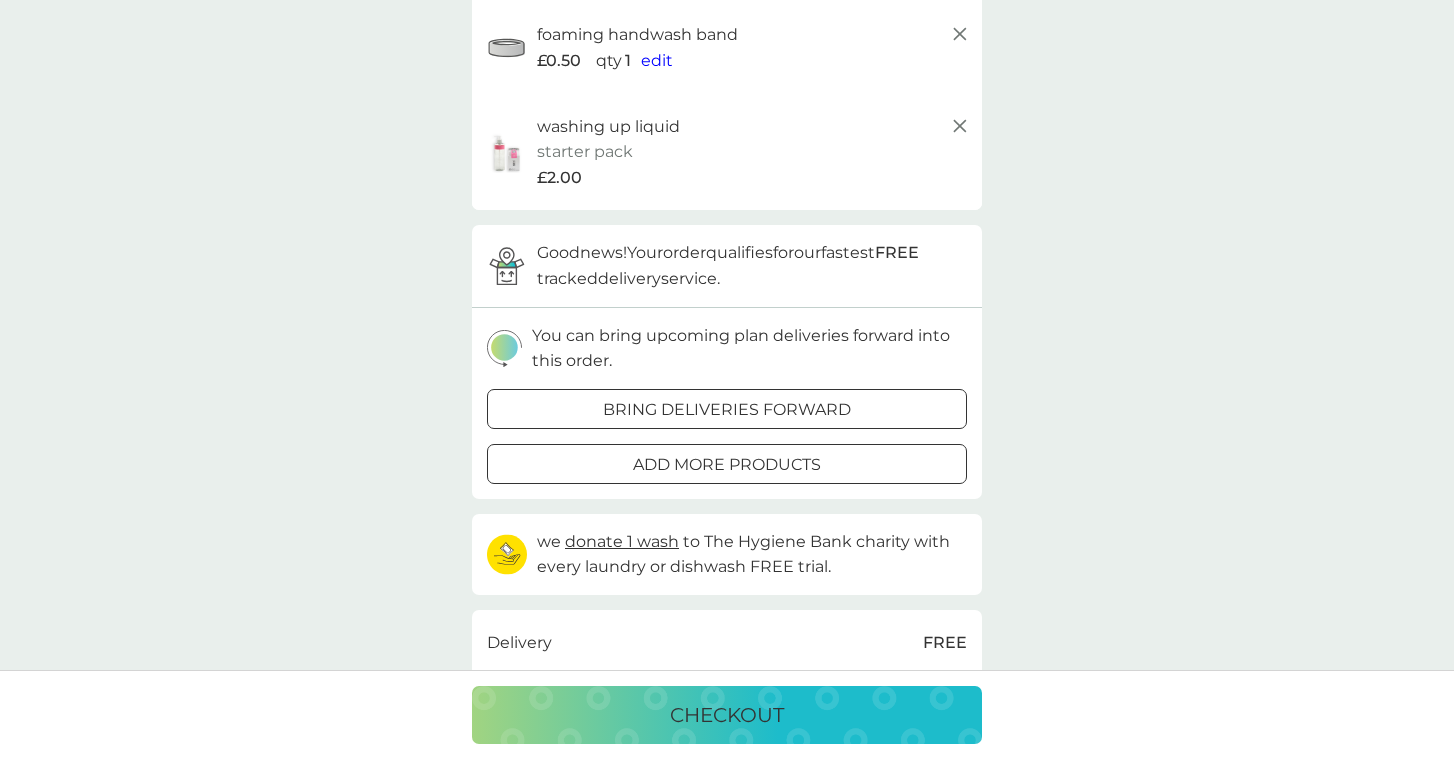 click on "add more products" at bounding box center [727, 465] 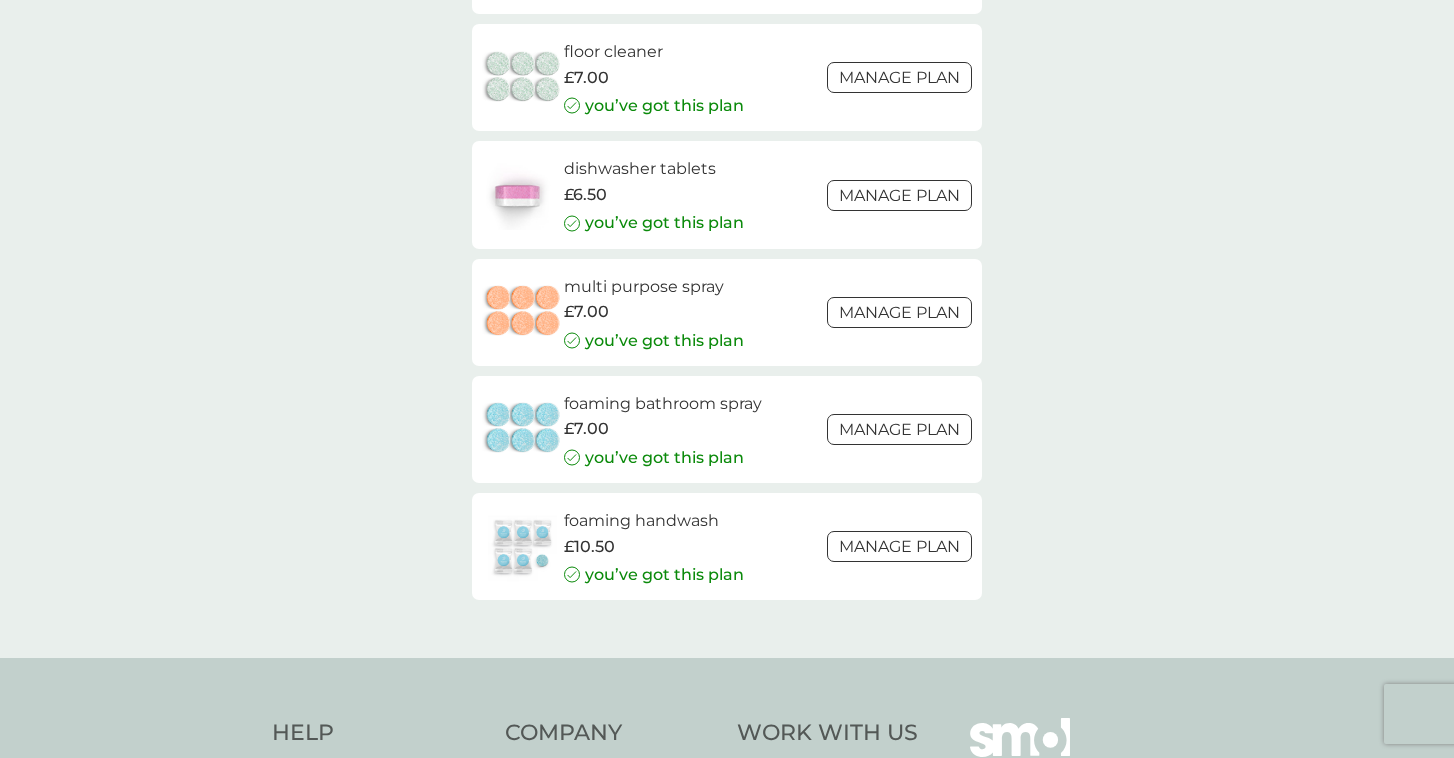 scroll, scrollTop: 2896, scrollLeft: 0, axis: vertical 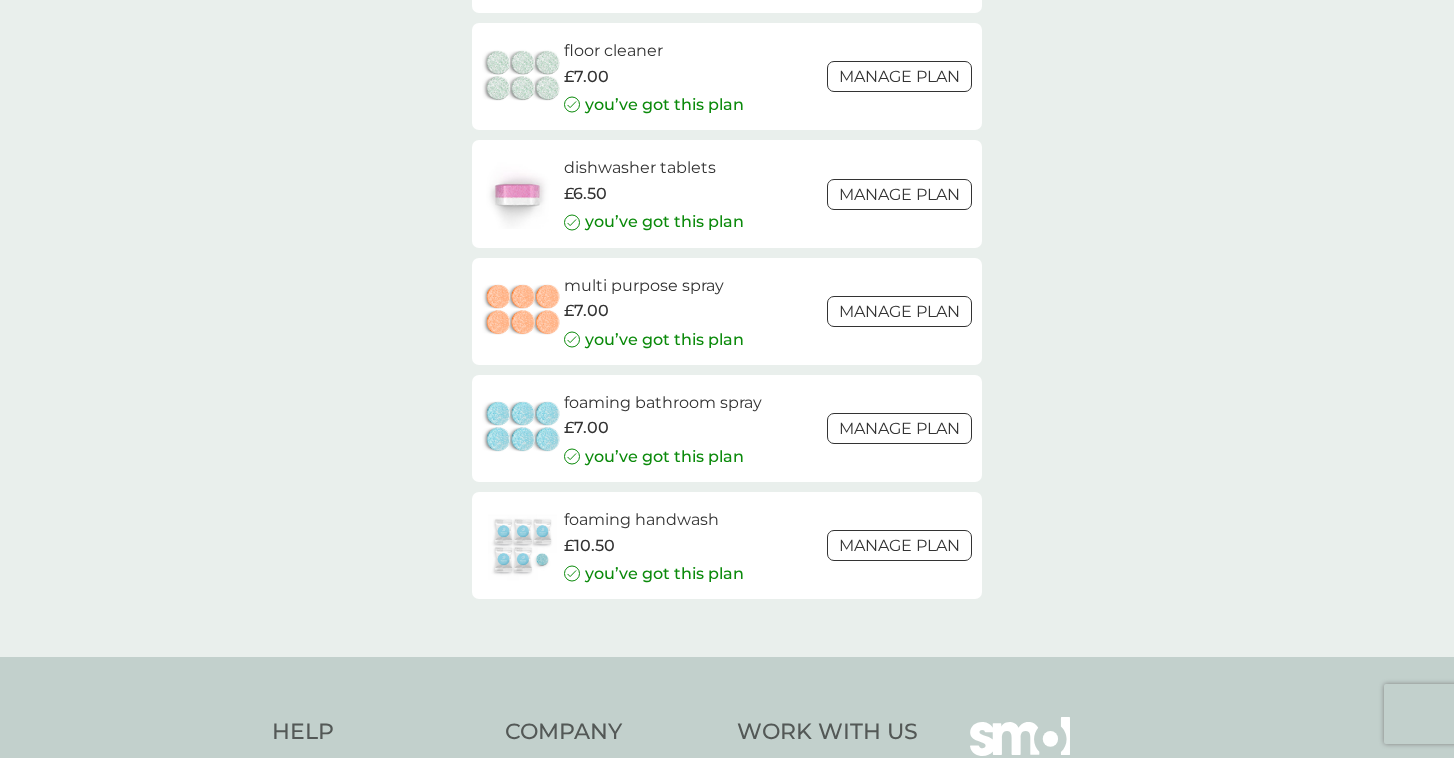 click on "Manage plan" at bounding box center (899, 545) 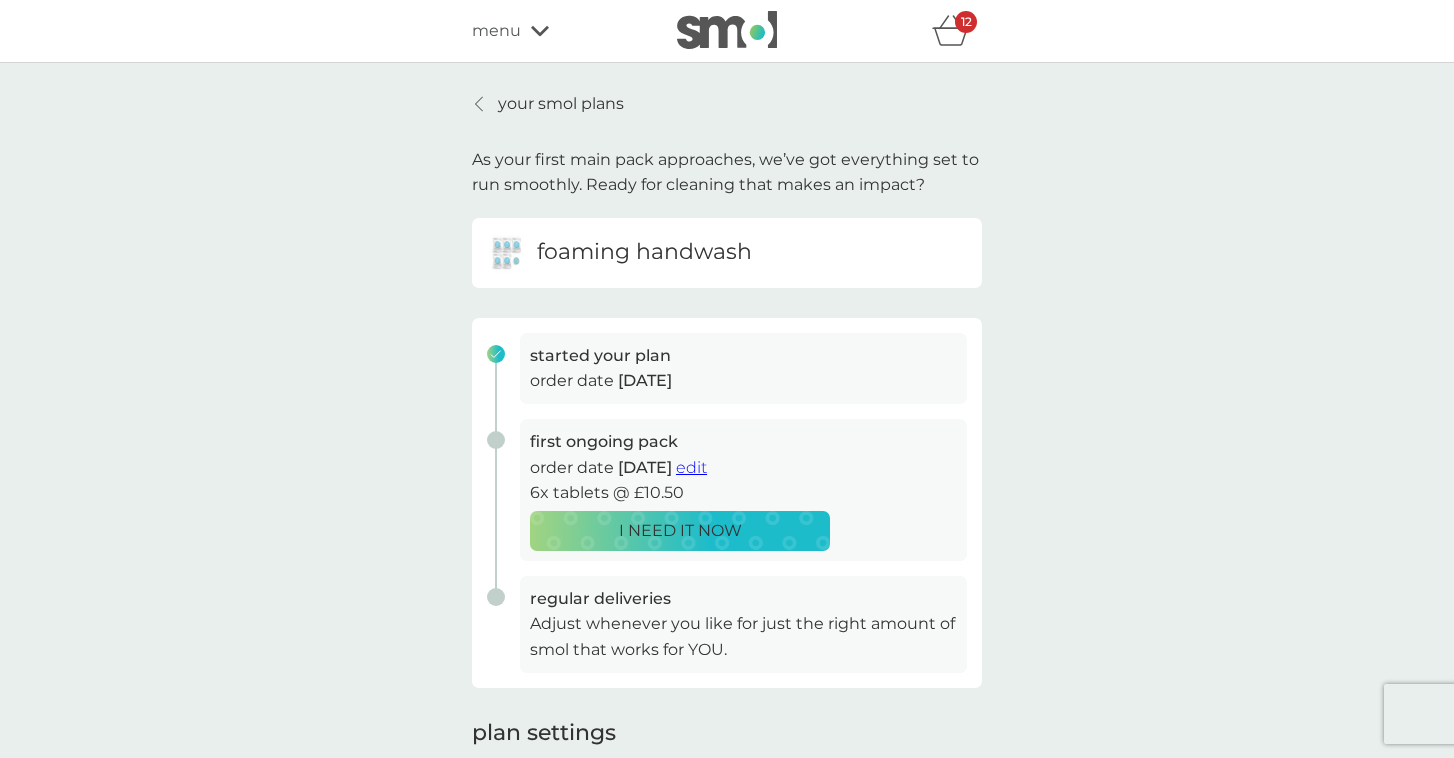click on "I NEED IT NOW" at bounding box center (680, 531) 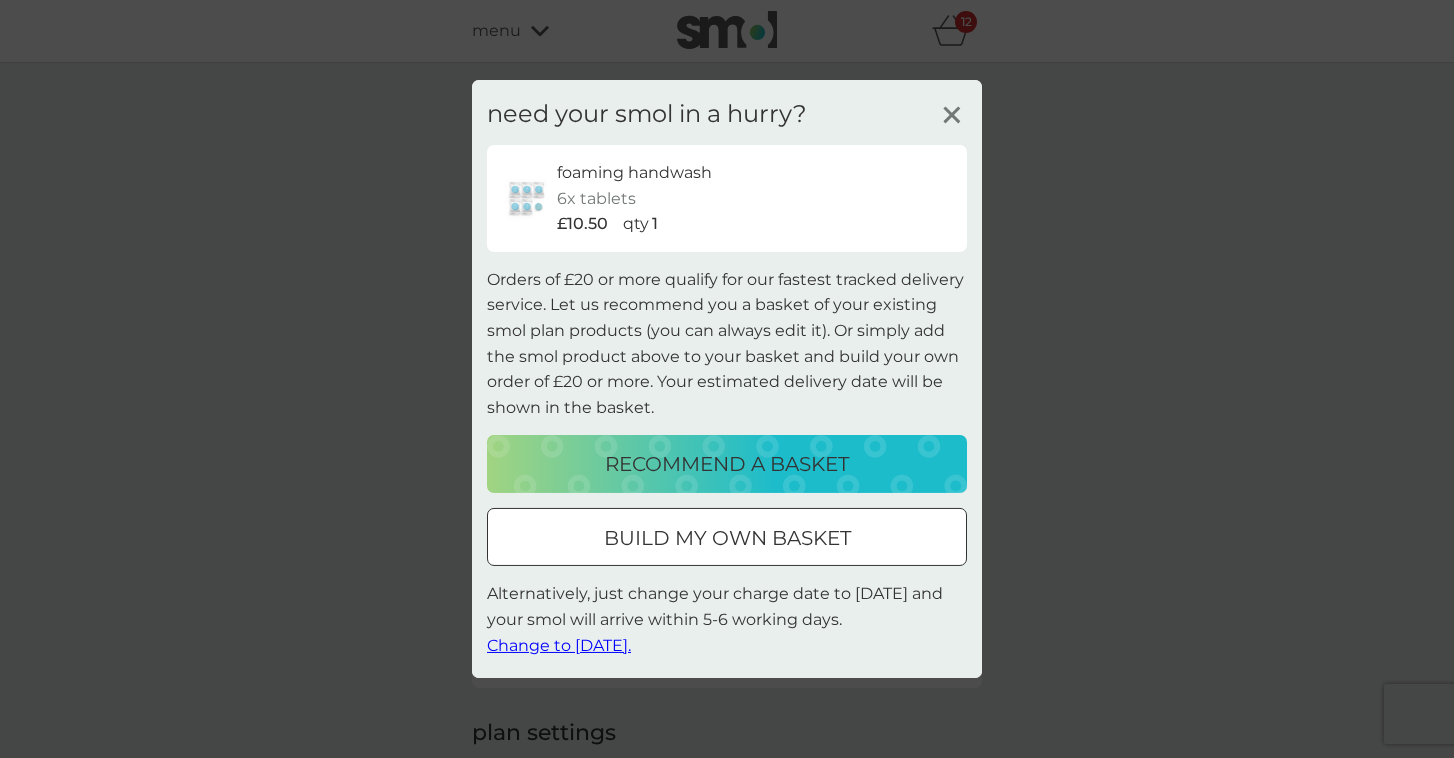 click on "build my own basket" at bounding box center [727, 538] 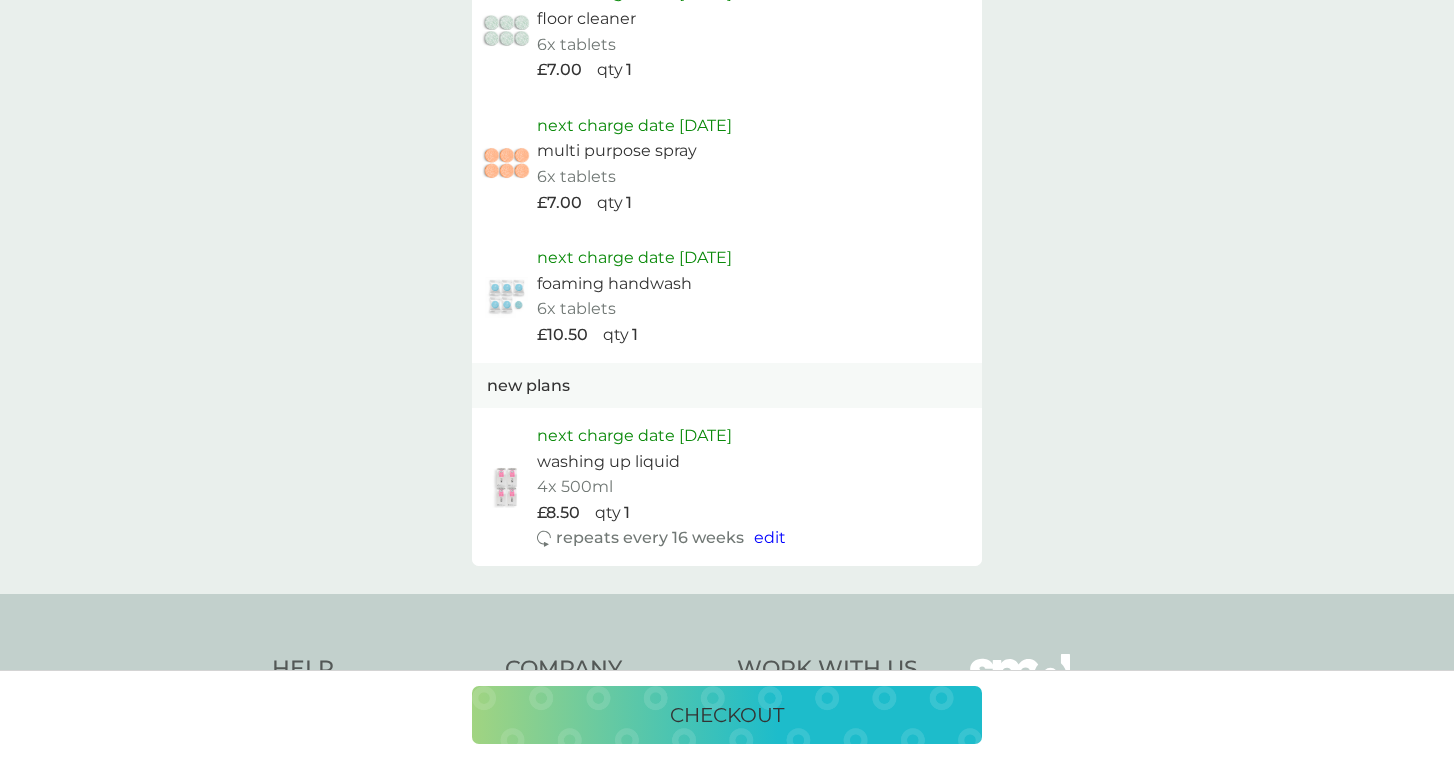 scroll, scrollTop: 1923, scrollLeft: 0, axis: vertical 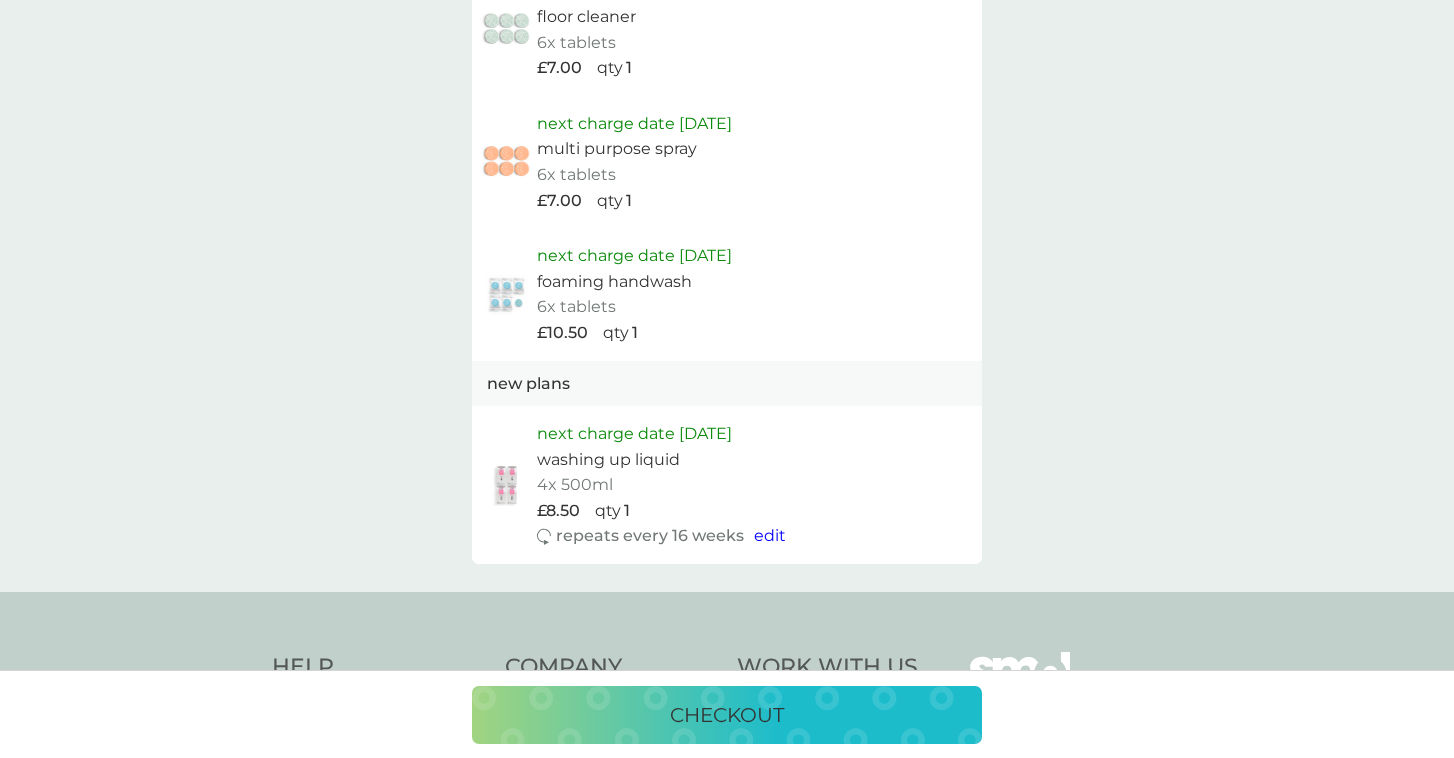 click on "edit" at bounding box center [770, 535] 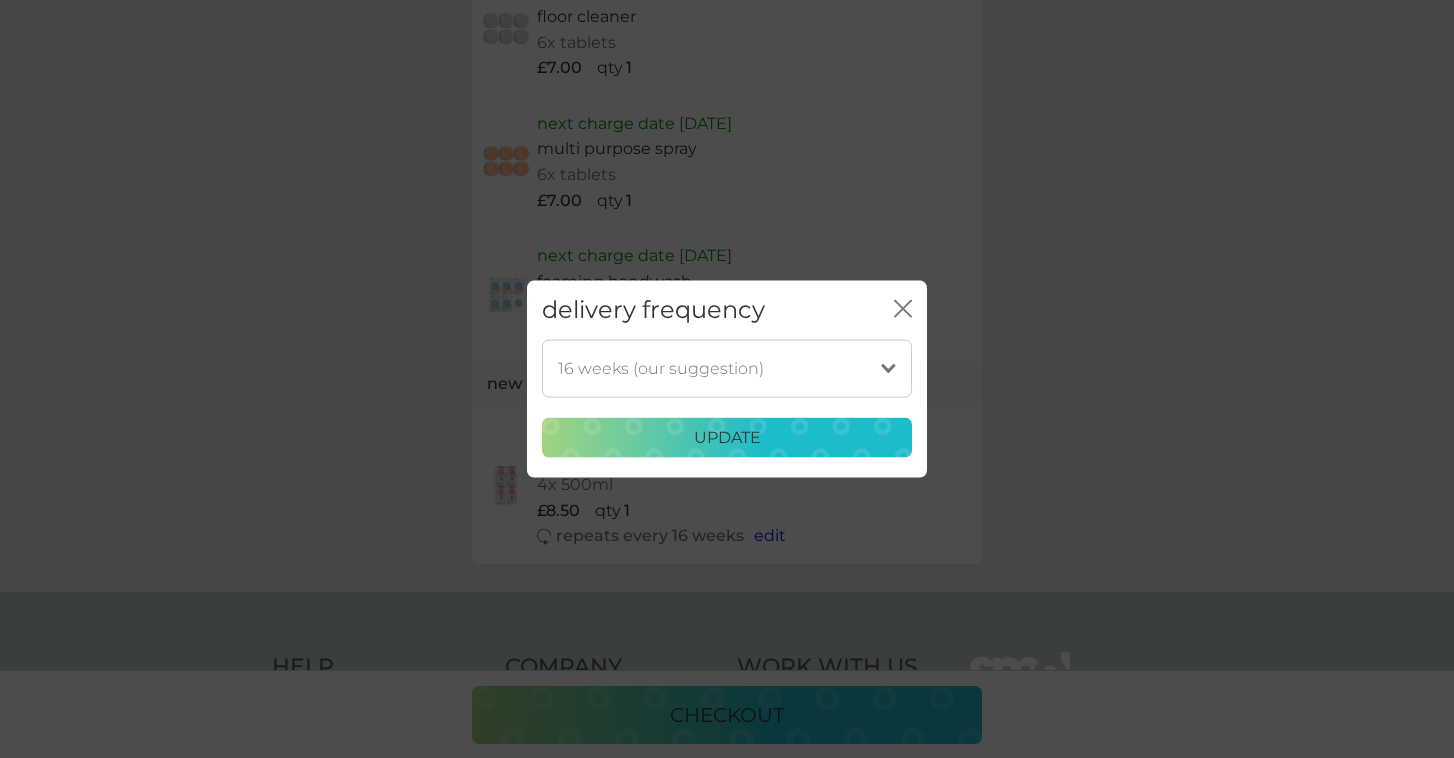 click on "update" at bounding box center [727, 438] 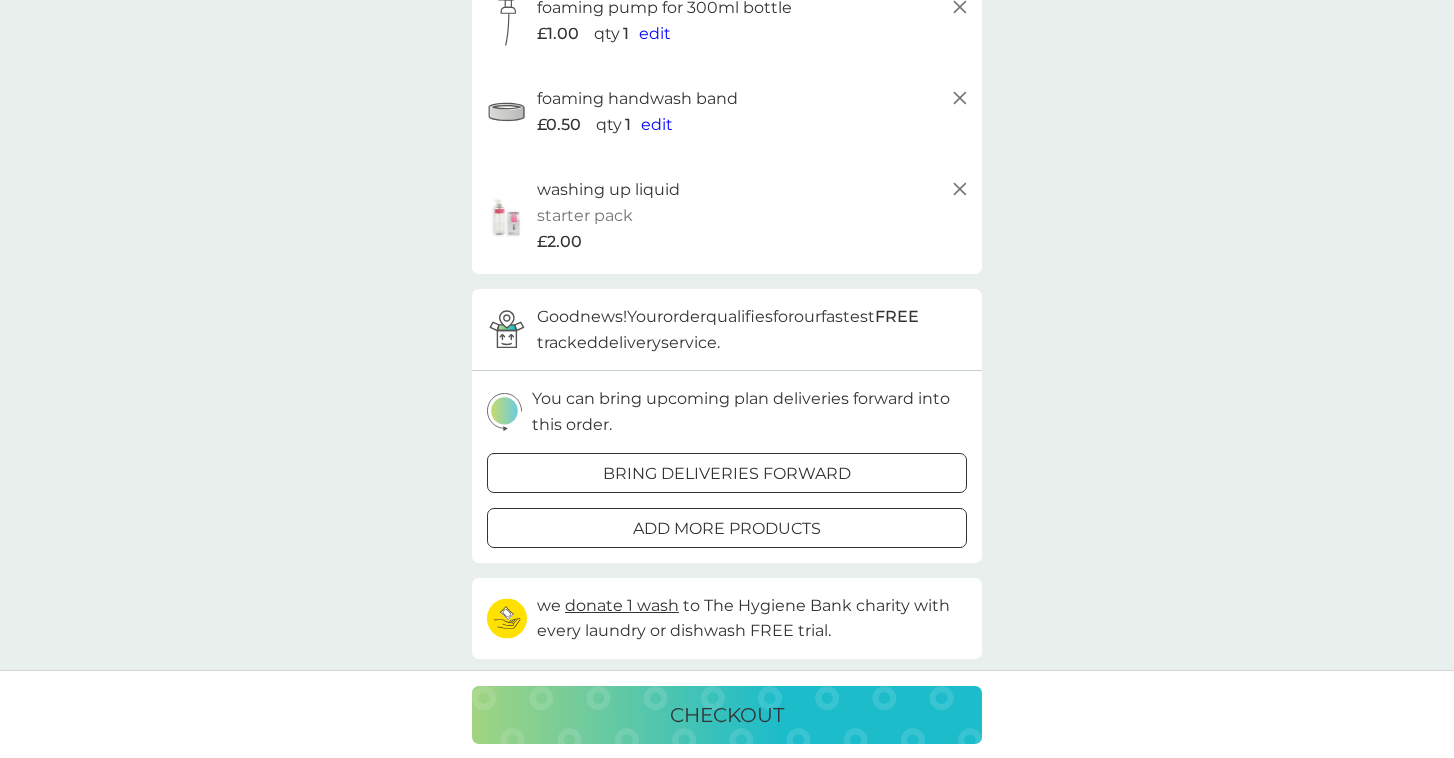 scroll, scrollTop: 968, scrollLeft: 0, axis: vertical 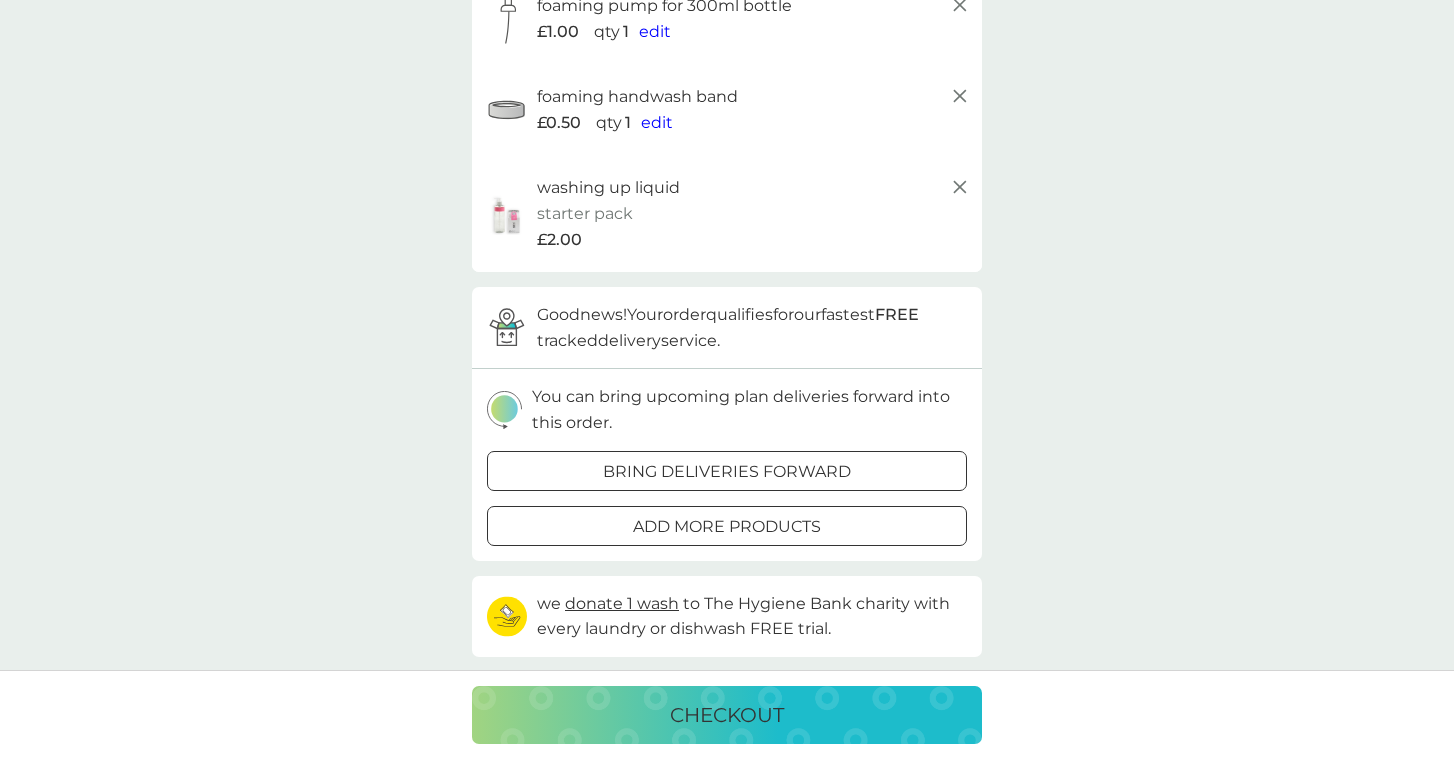 click on "add more products" at bounding box center (727, 527) 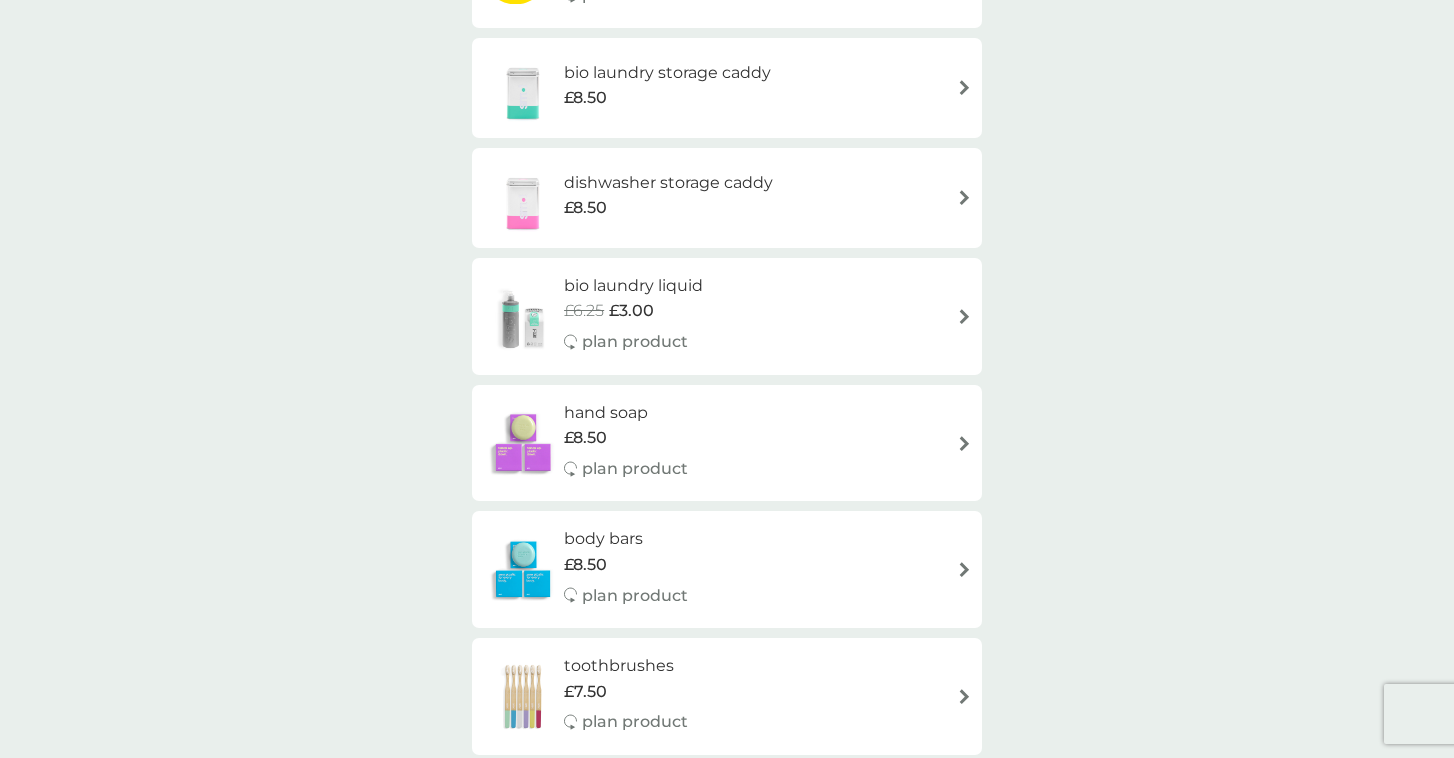 scroll, scrollTop: 921, scrollLeft: 0, axis: vertical 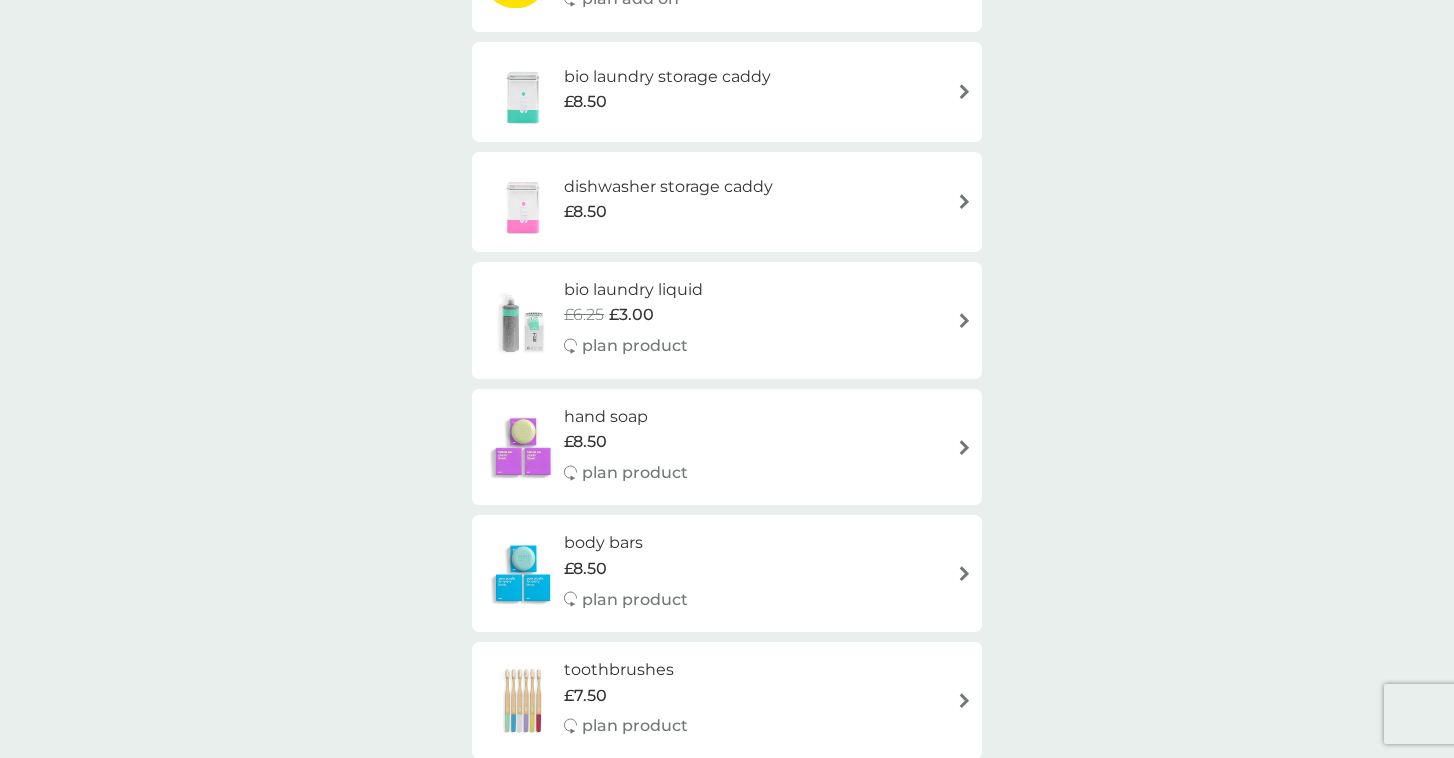 click at bounding box center (964, 91) 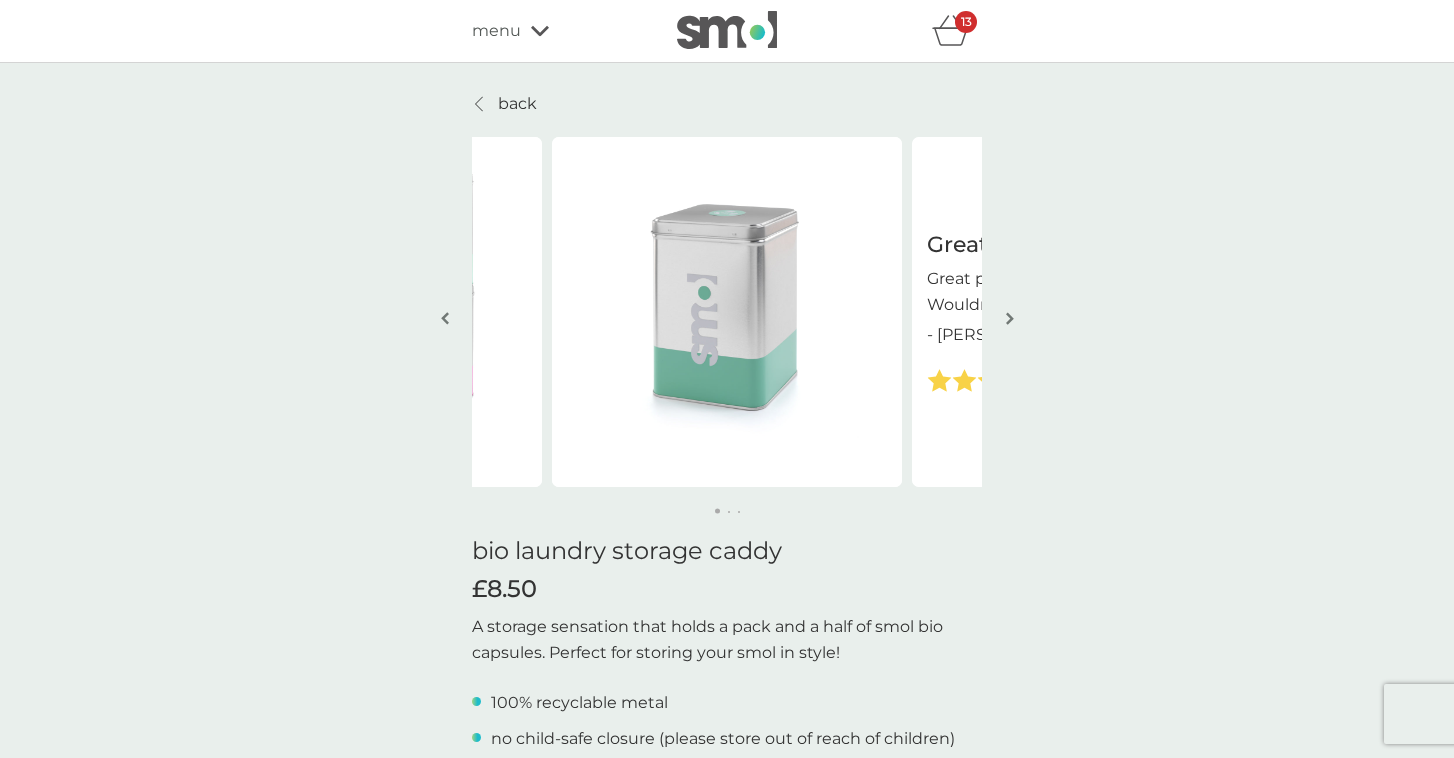 click on "back" at bounding box center (504, 104) 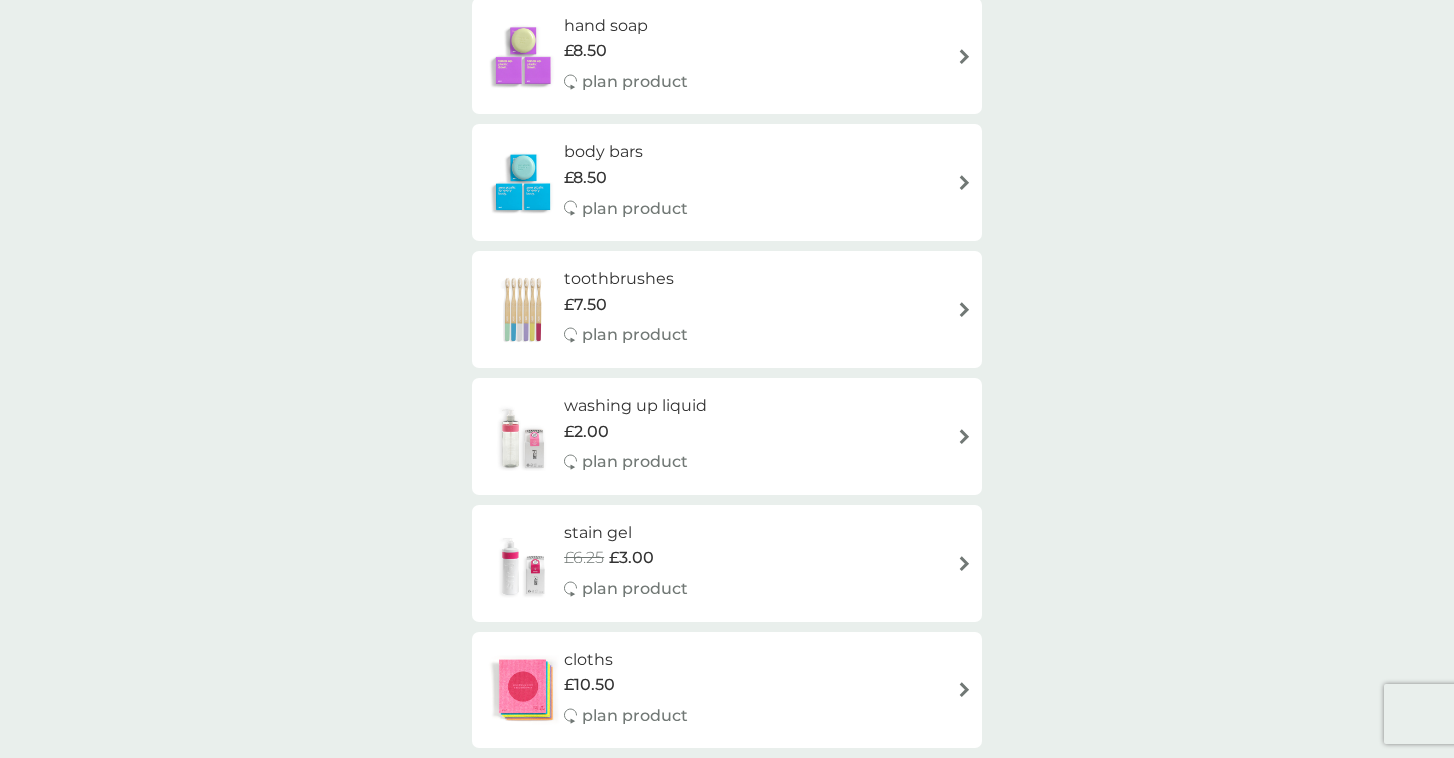 scroll, scrollTop: 1313, scrollLeft: 0, axis: vertical 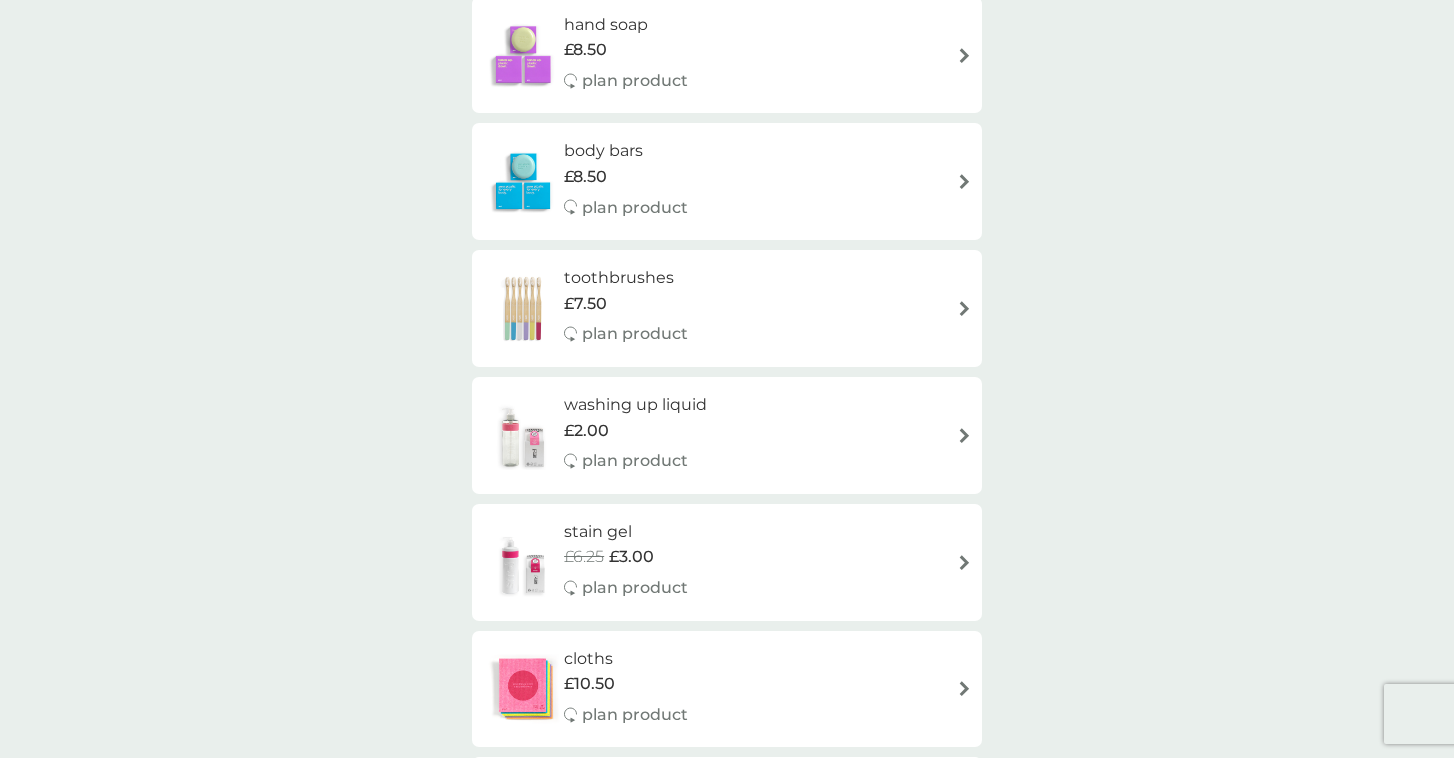 click at bounding box center (964, 435) 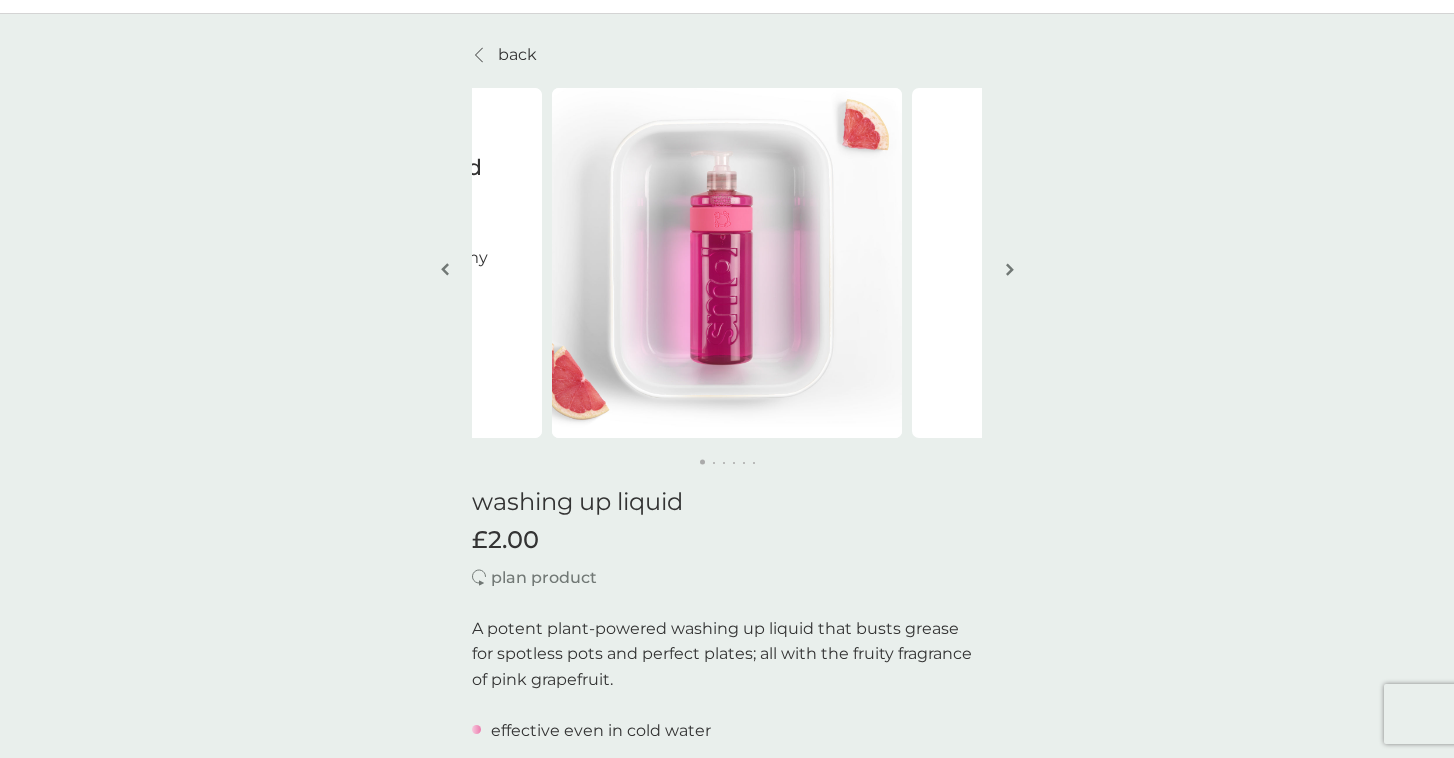 scroll, scrollTop: 83, scrollLeft: 0, axis: vertical 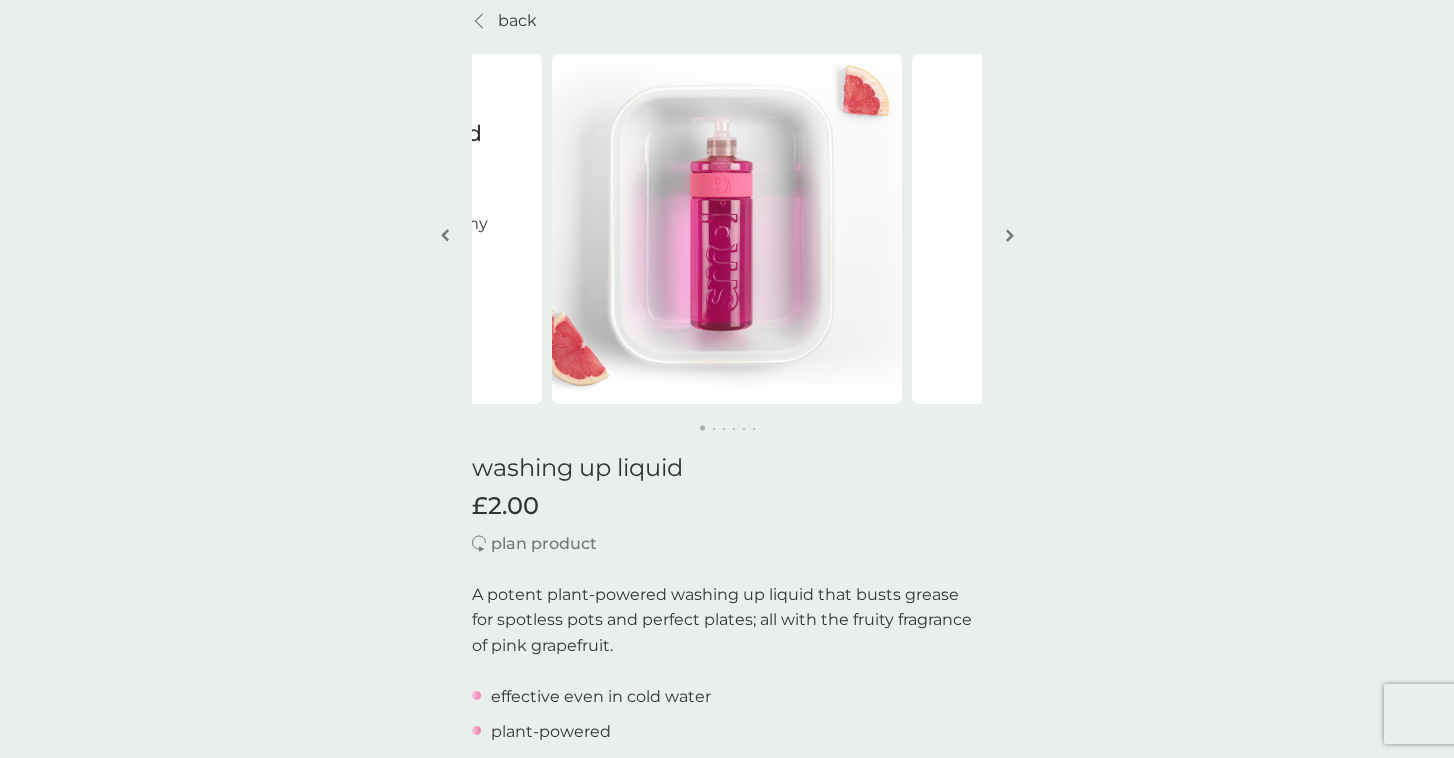 click on "back" at bounding box center [504, 21] 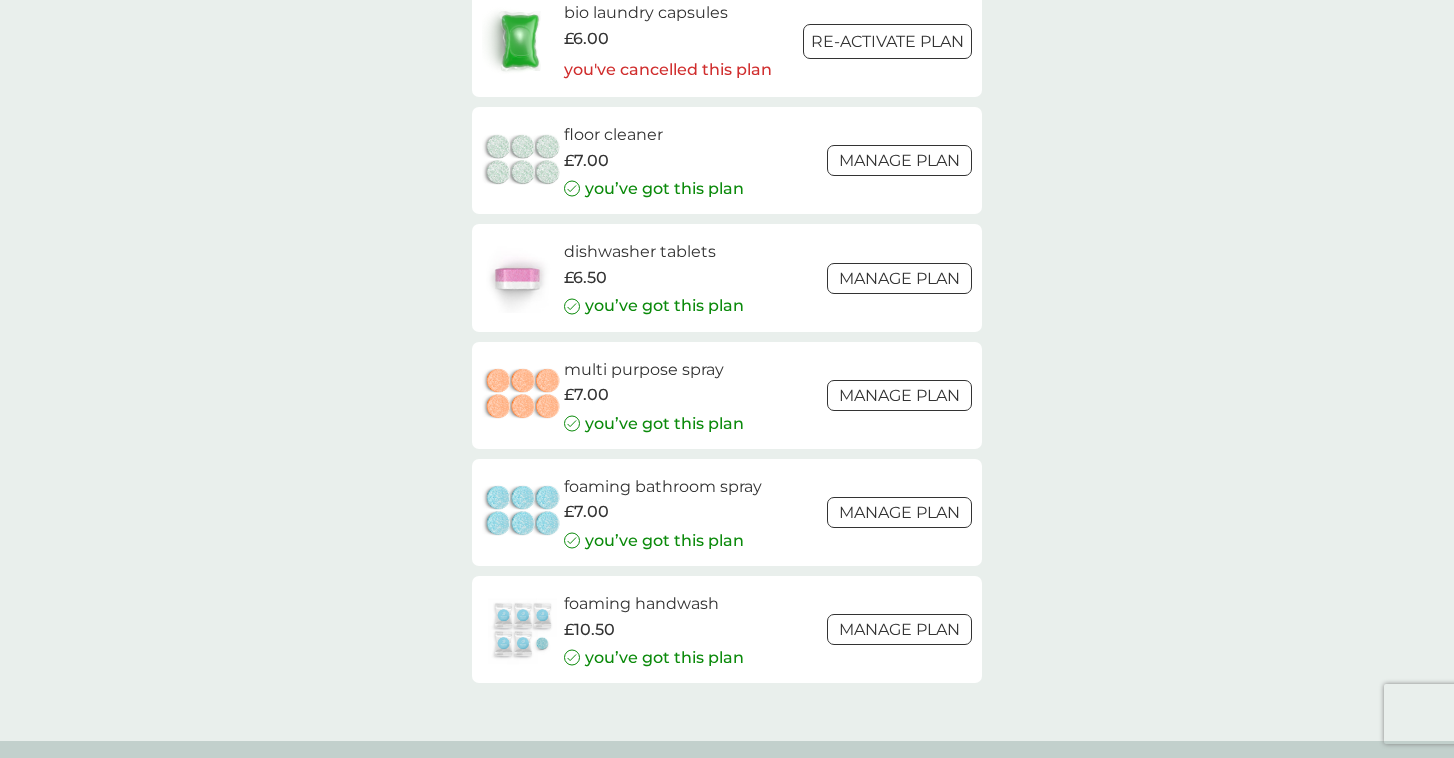scroll, scrollTop: 2813, scrollLeft: 0, axis: vertical 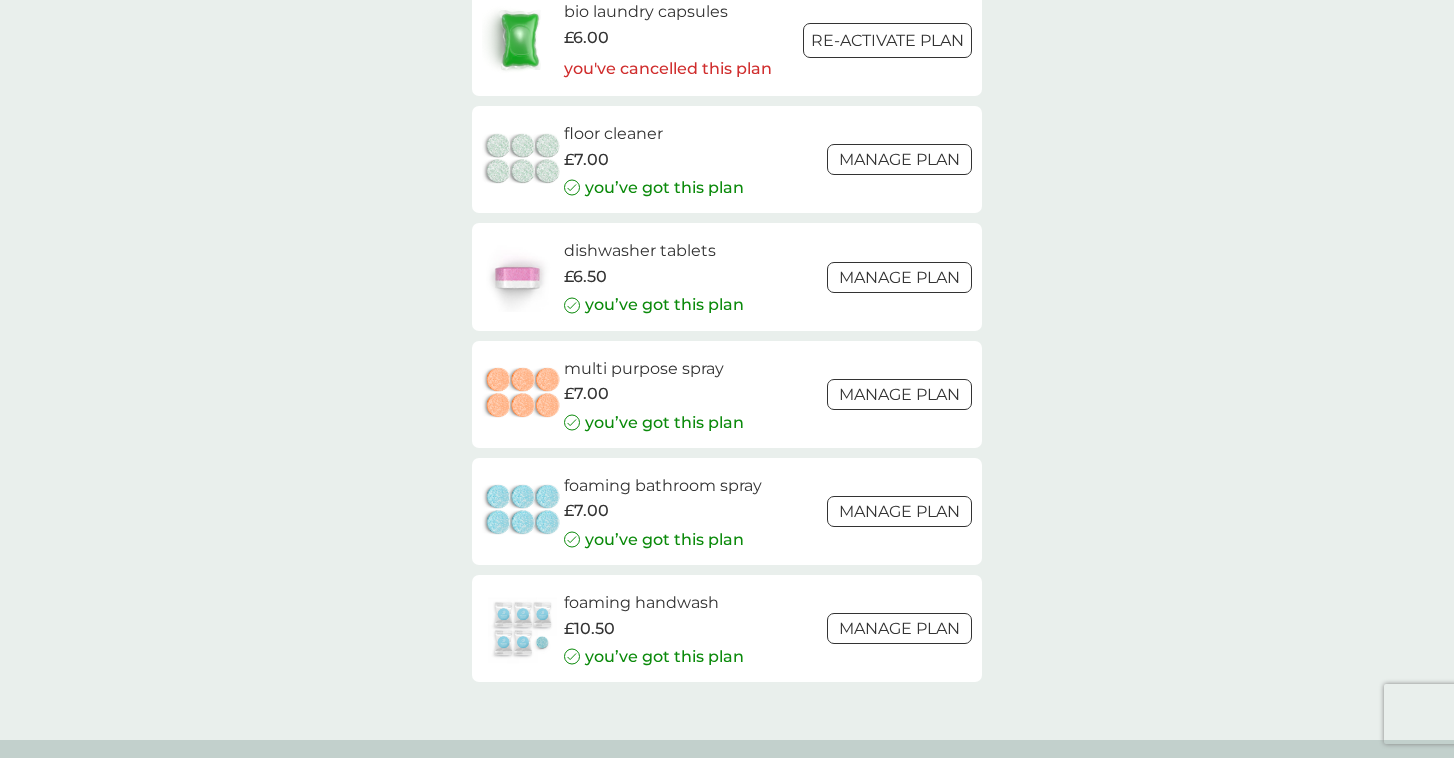 click on "Manage plan" at bounding box center (899, 511) 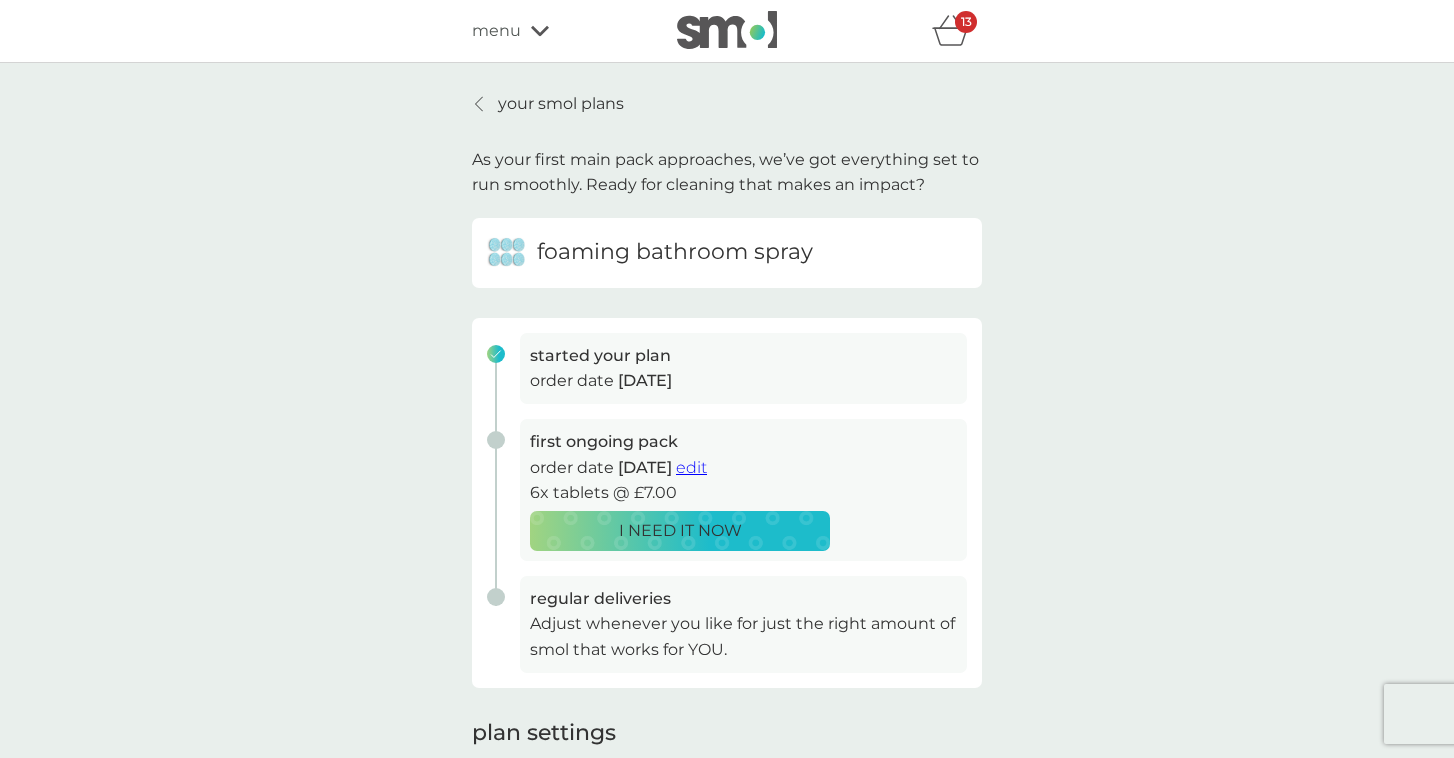 click on "I NEED IT NOW" at bounding box center (680, 531) 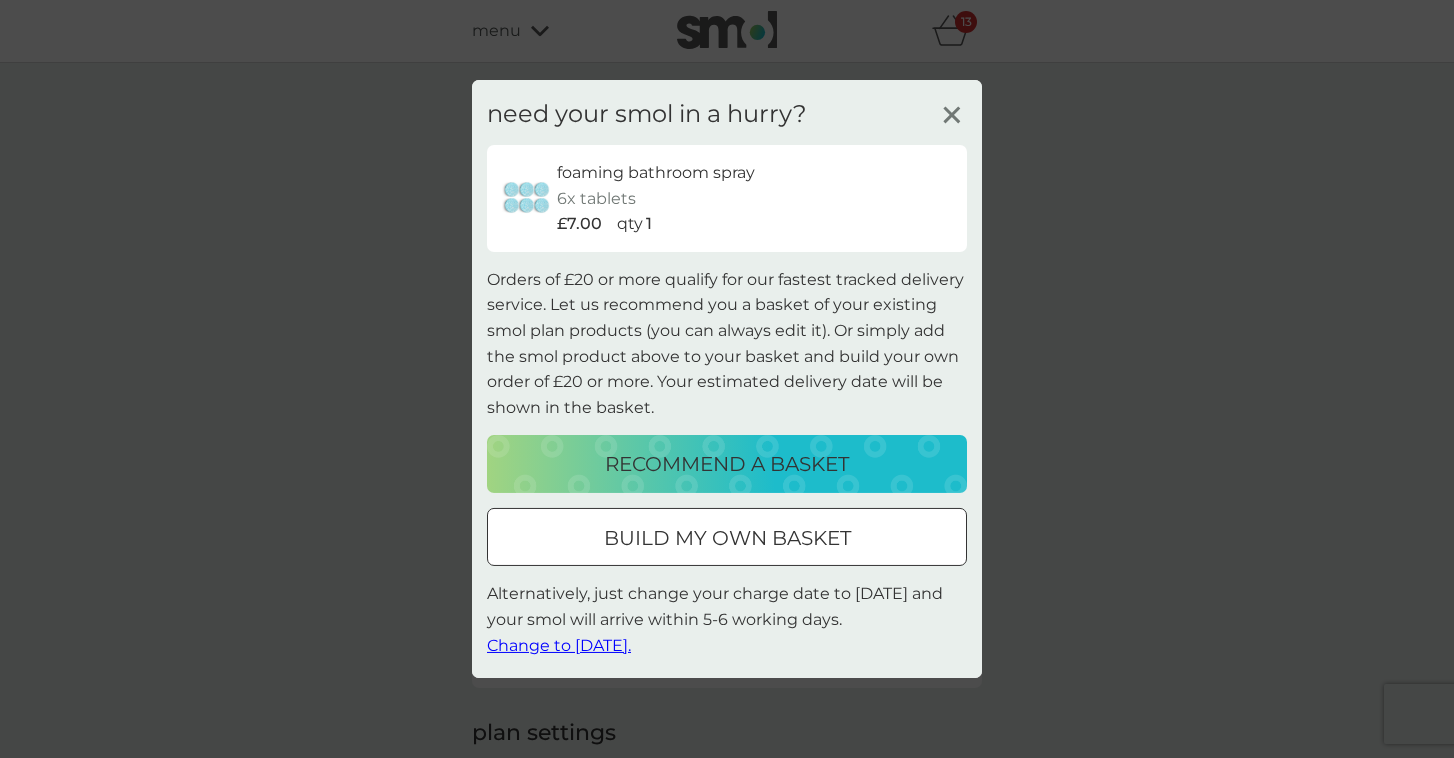 click on "build my own basket" at bounding box center (727, 538) 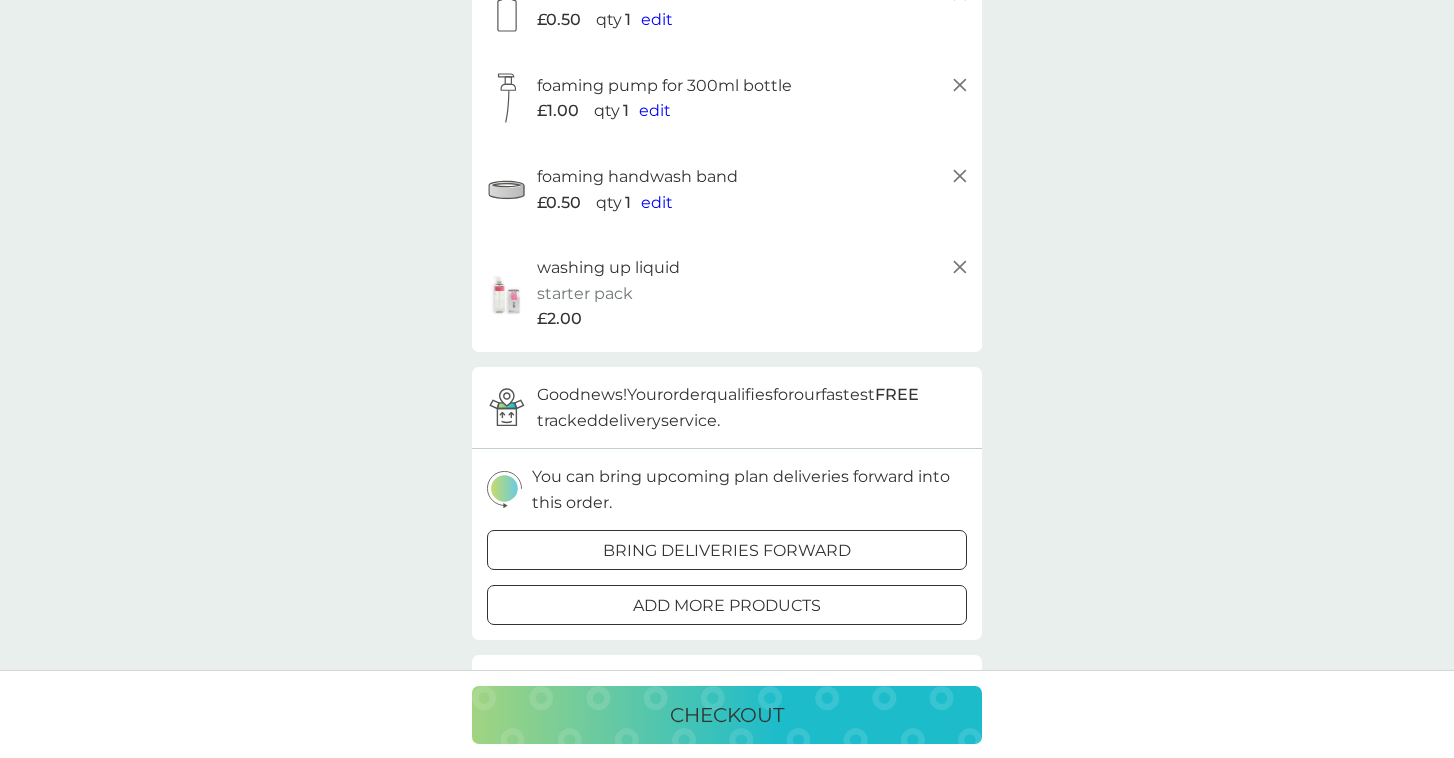 scroll, scrollTop: 1006, scrollLeft: 0, axis: vertical 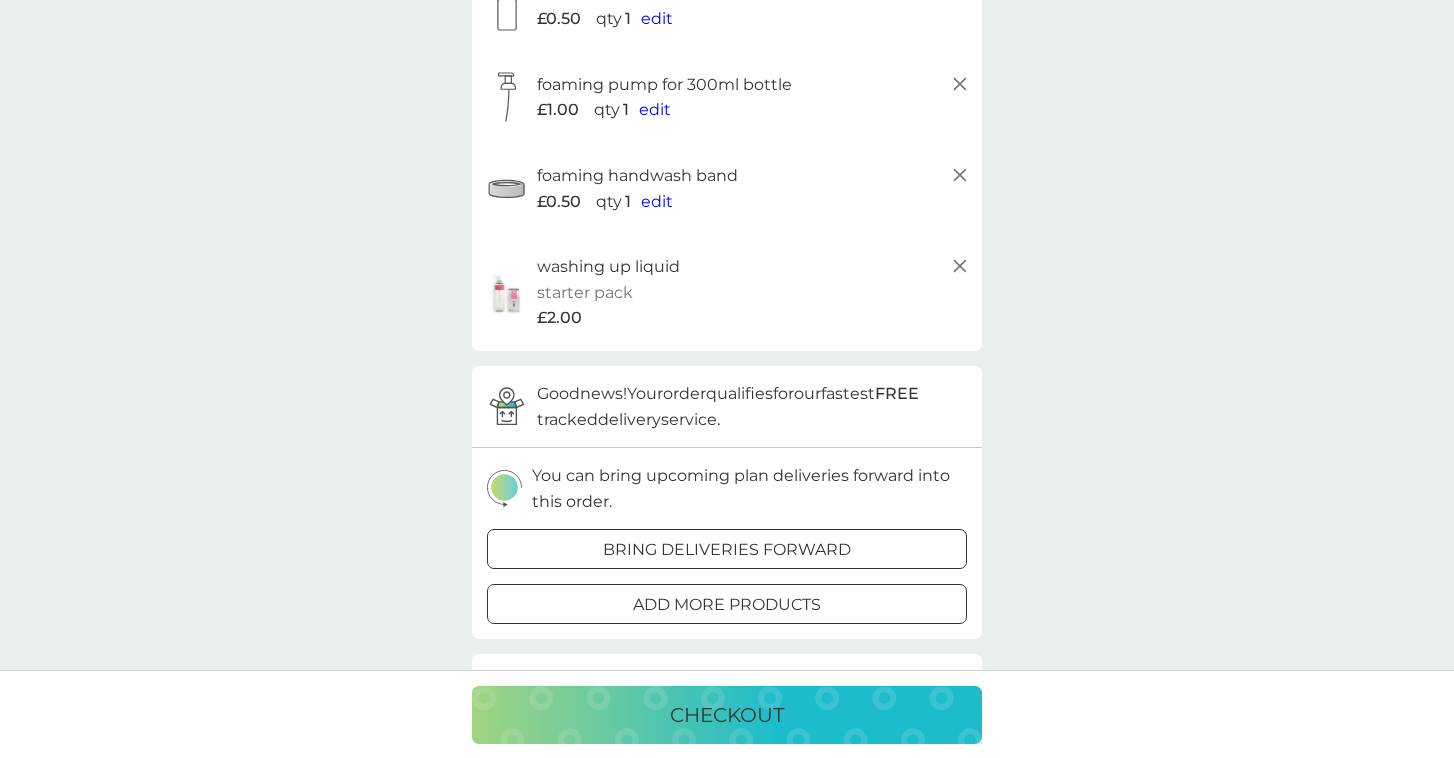click 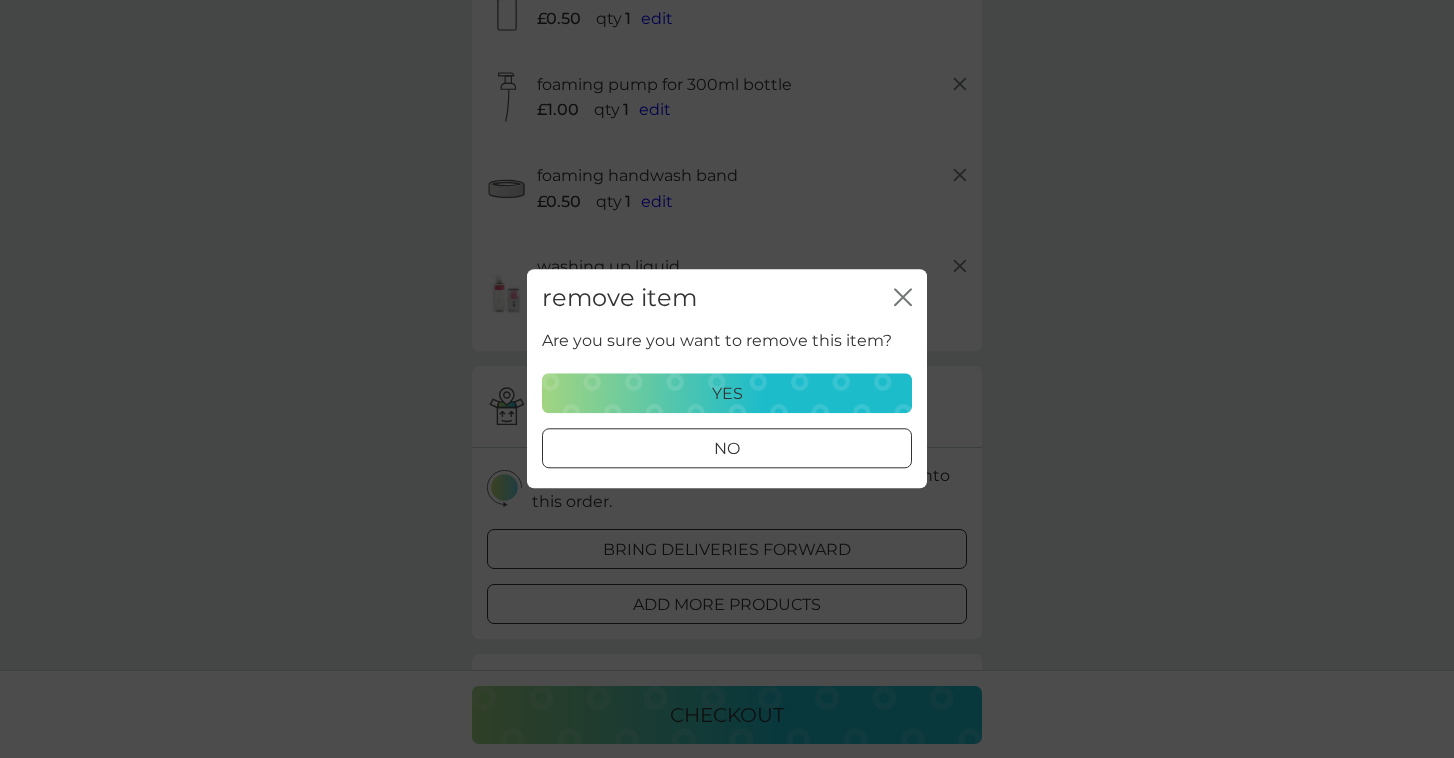 click on "yes" at bounding box center [727, 394] 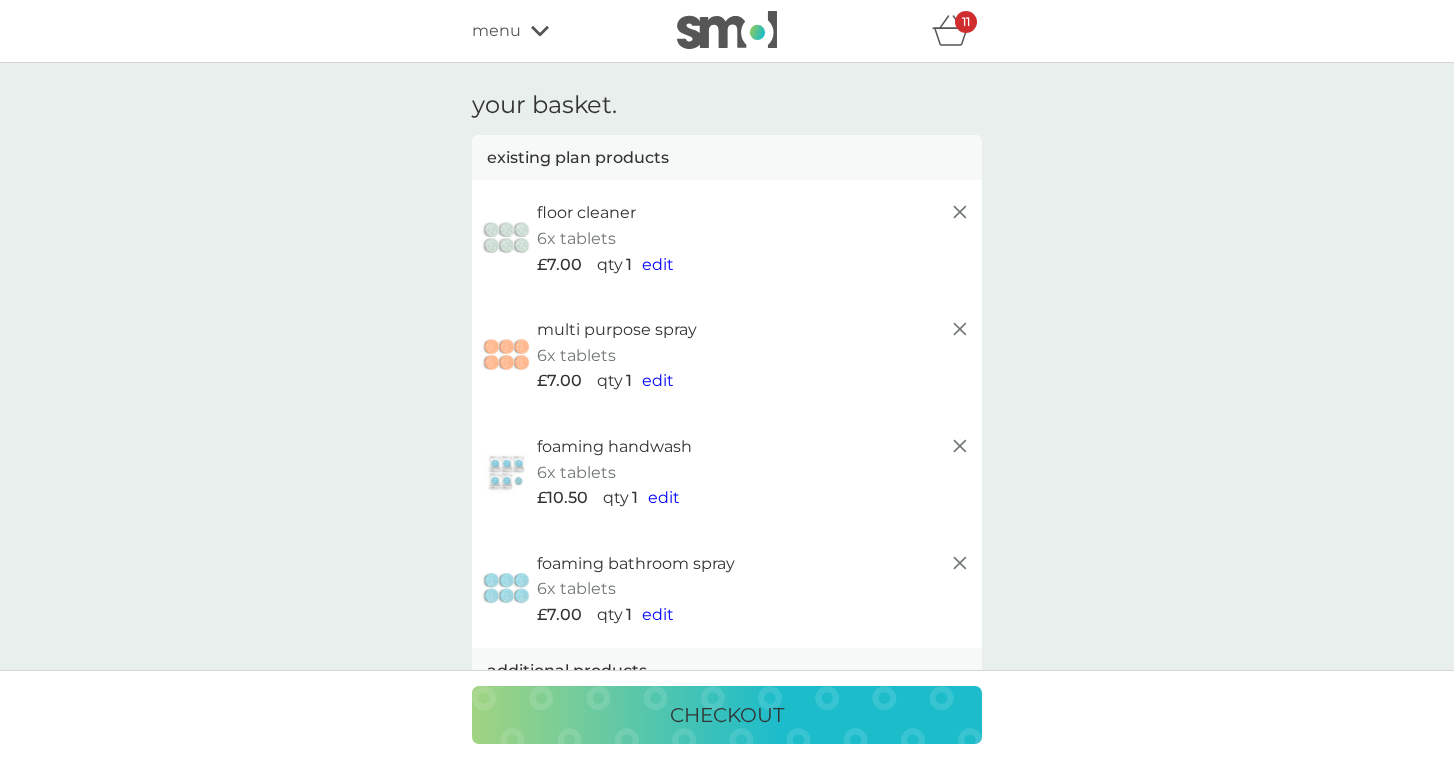 scroll, scrollTop: 0, scrollLeft: 1, axis: horizontal 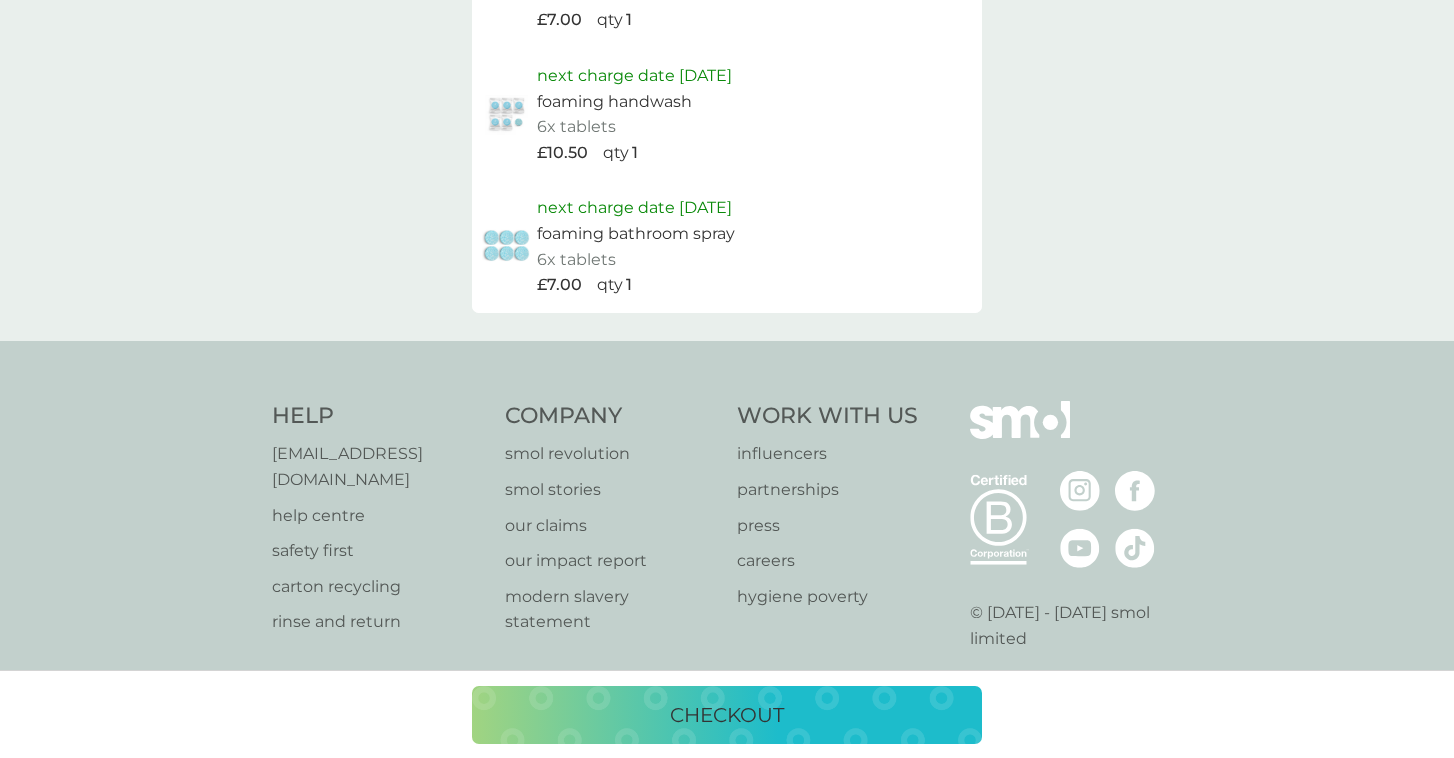 click on "checkout" at bounding box center [727, 715] 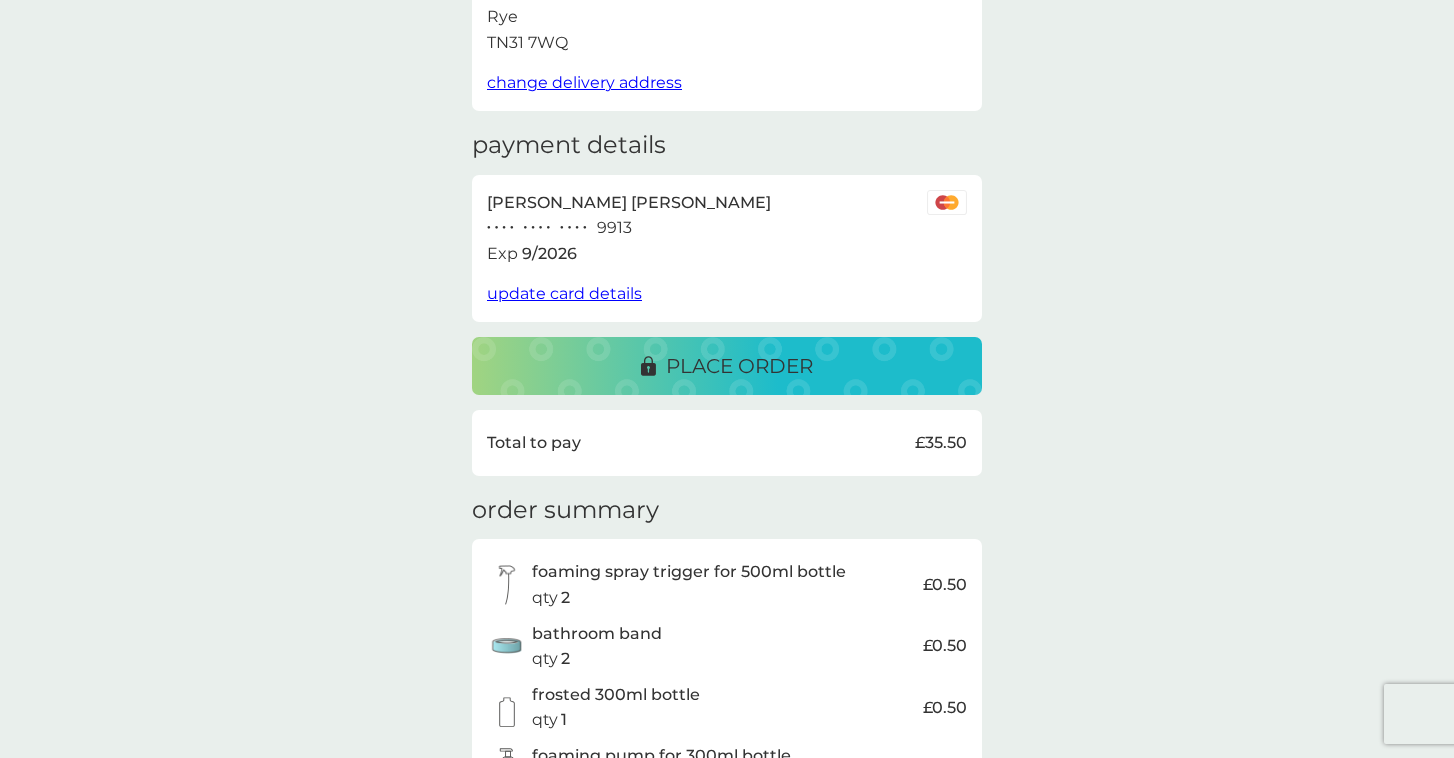 scroll, scrollTop: 195, scrollLeft: 0, axis: vertical 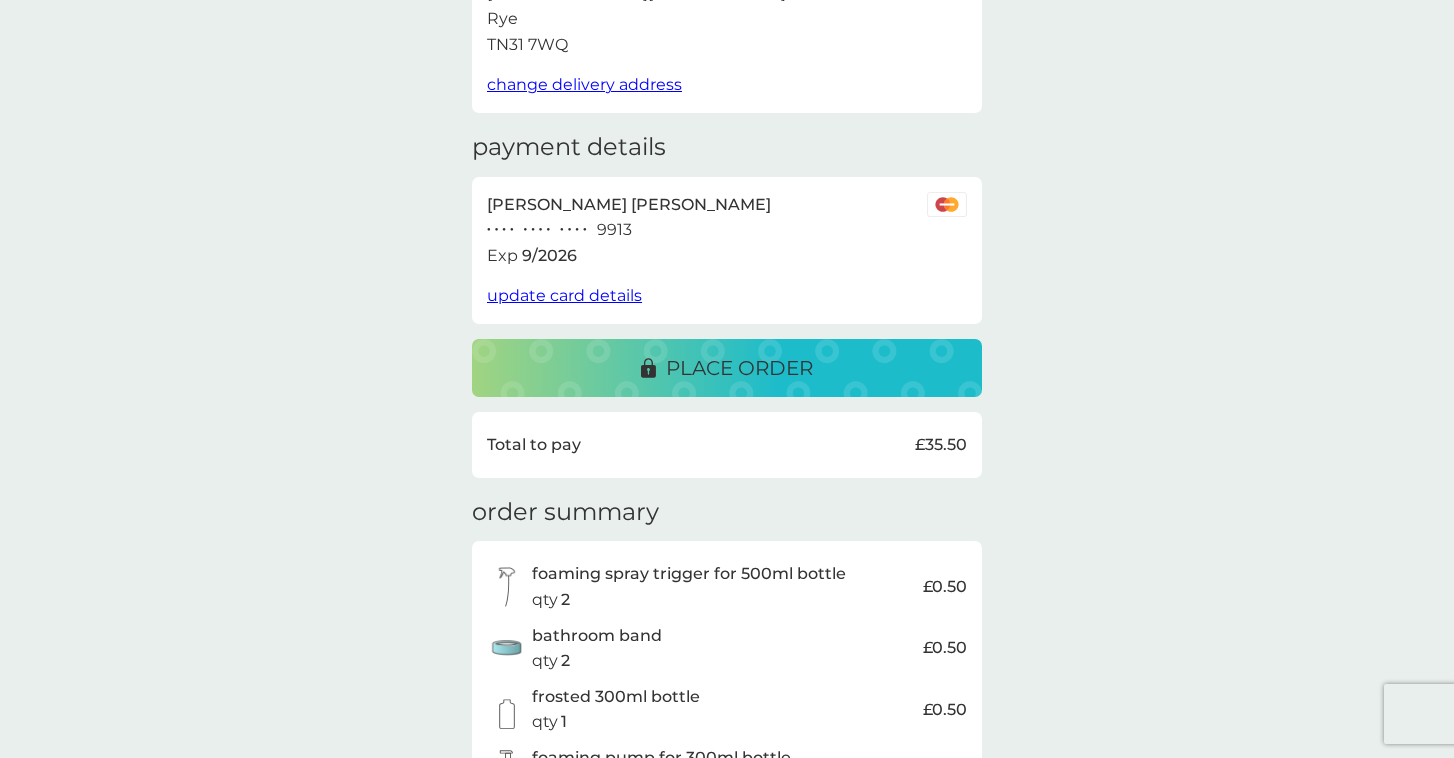click on "place order" at bounding box center [739, 368] 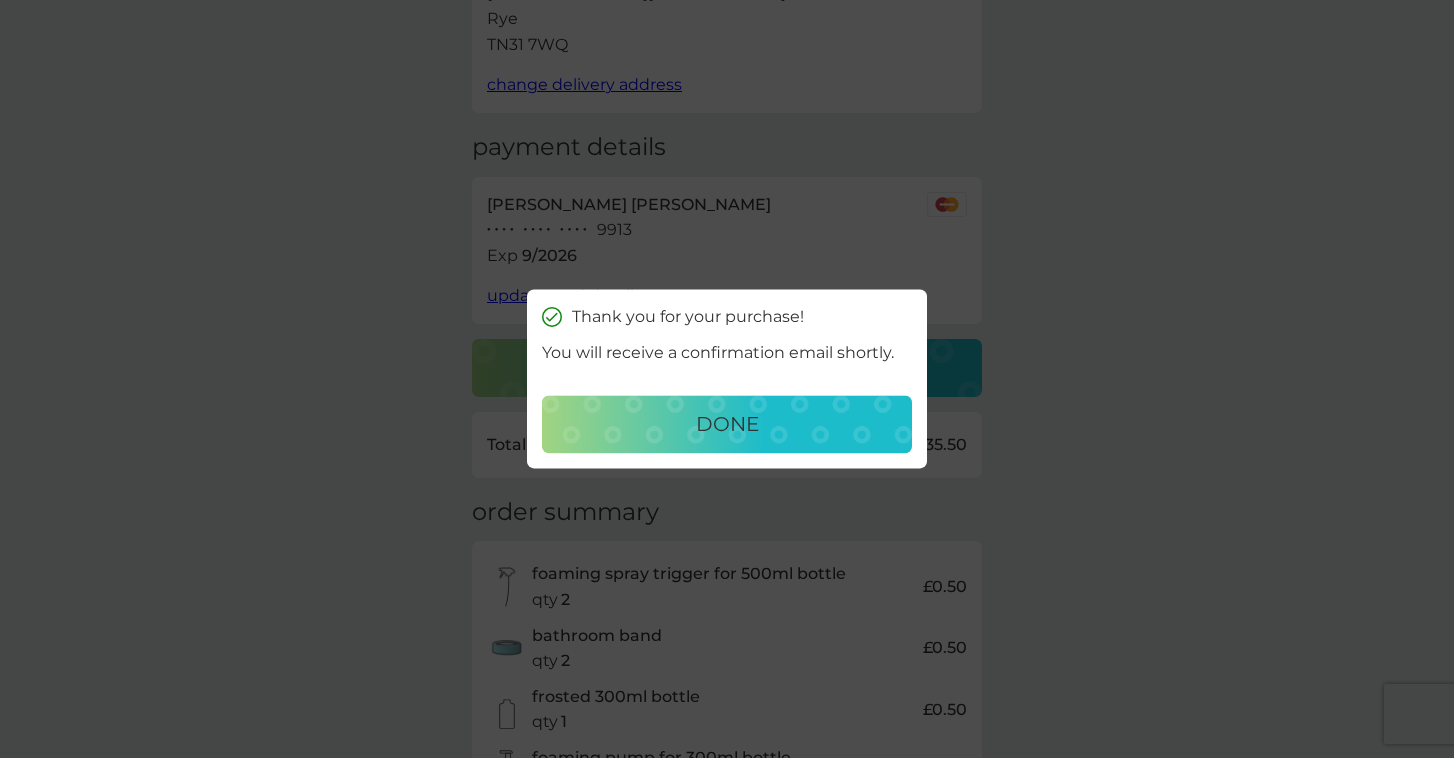 click on "done" at bounding box center (727, 425) 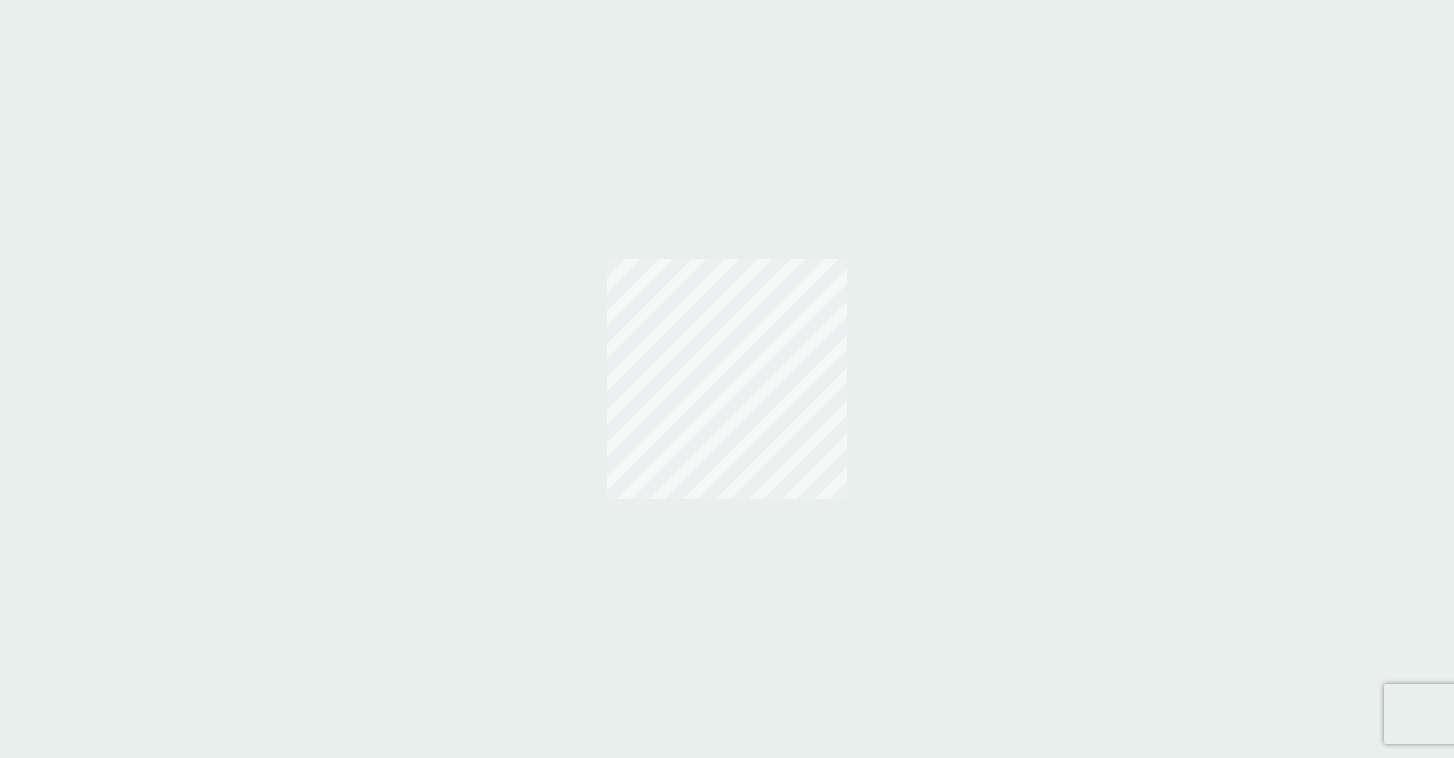 scroll, scrollTop: 0, scrollLeft: 0, axis: both 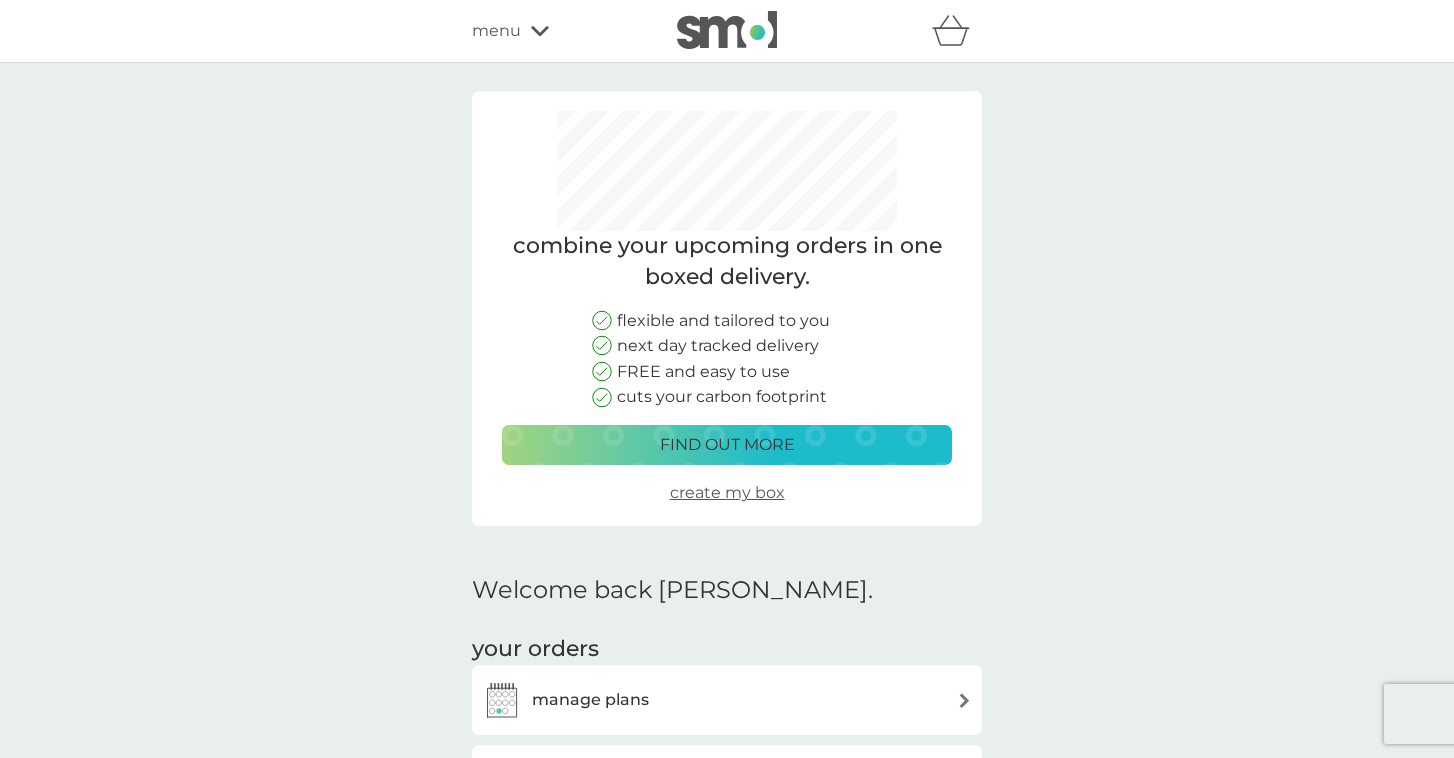 click on "create my box" at bounding box center [727, 492] 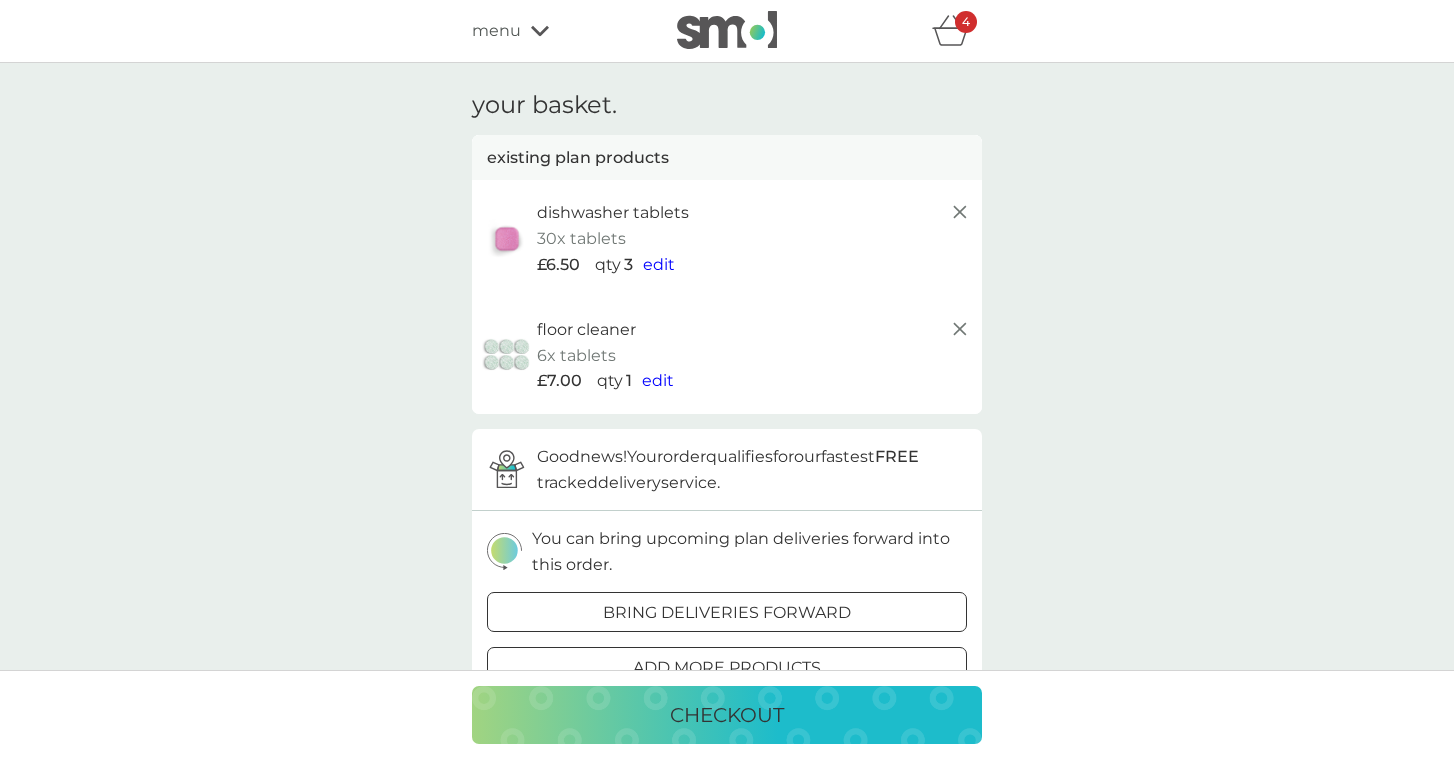 scroll, scrollTop: 0, scrollLeft: 0, axis: both 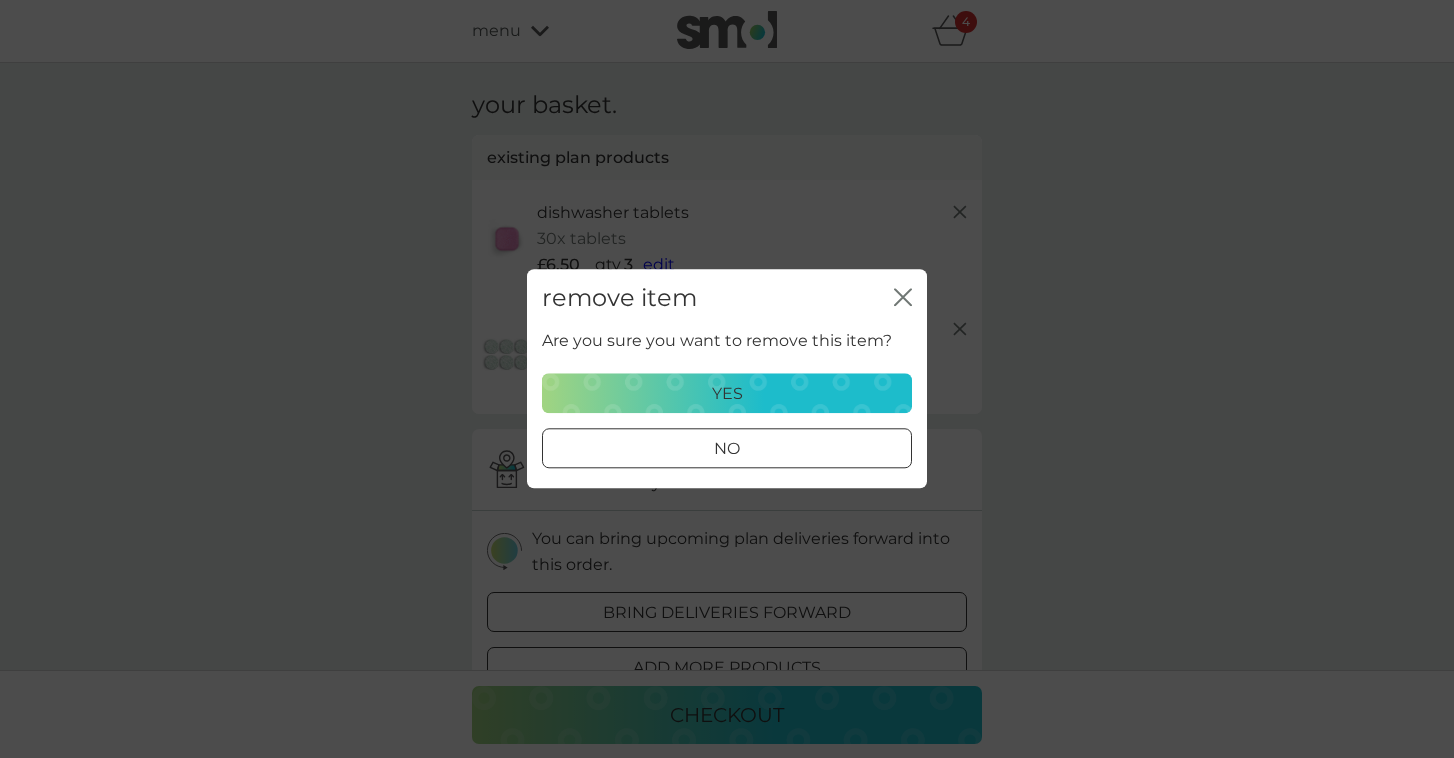 click on "yes" at bounding box center (727, 394) 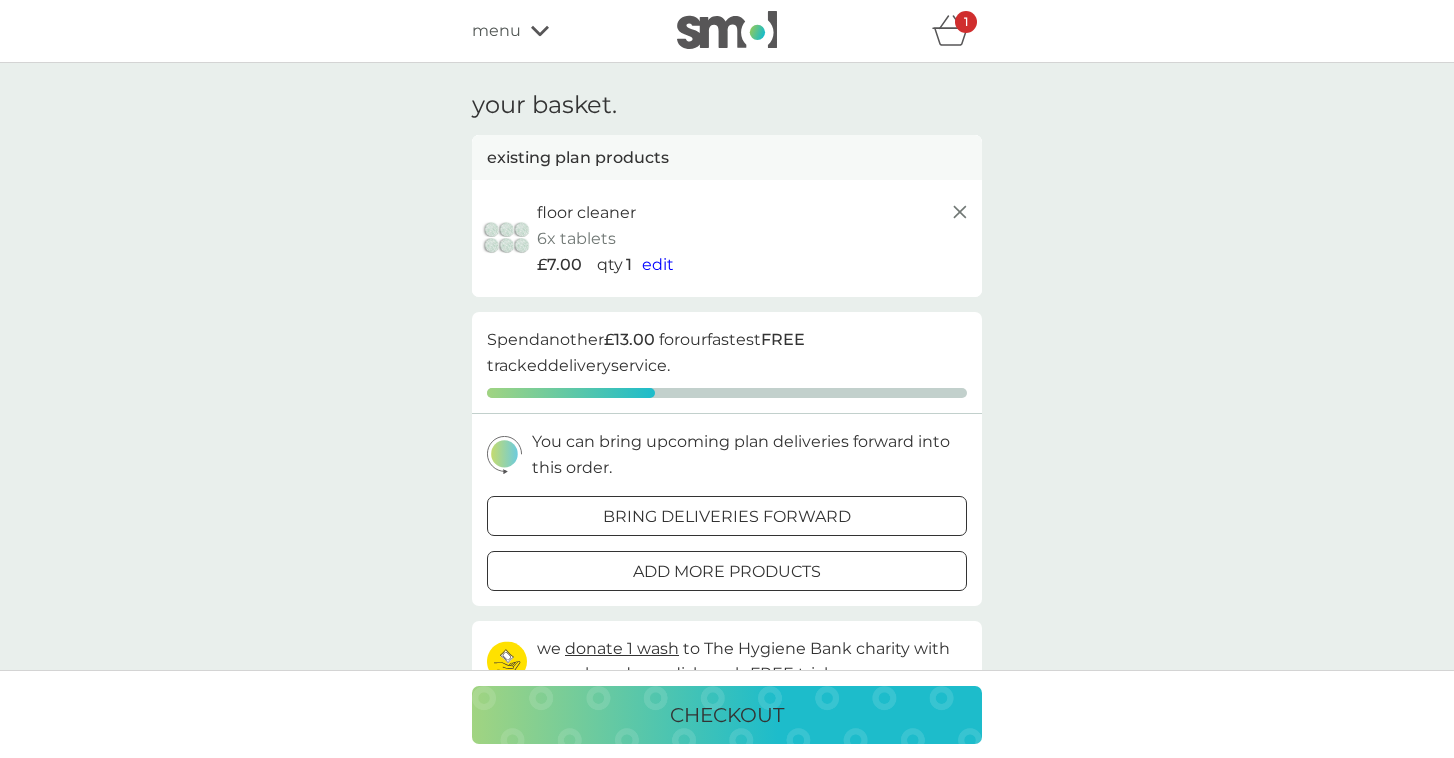 click 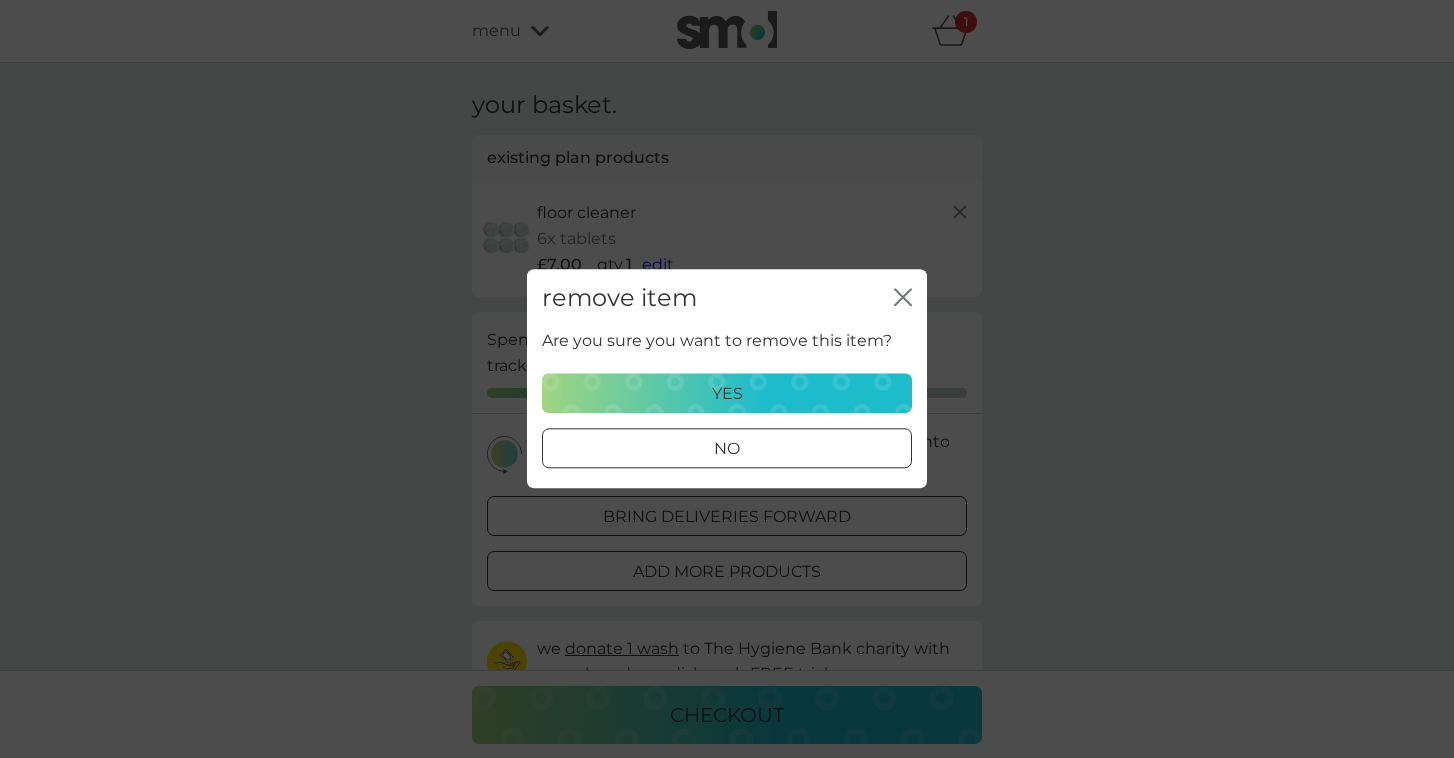 click on "yes" at bounding box center [727, 394] 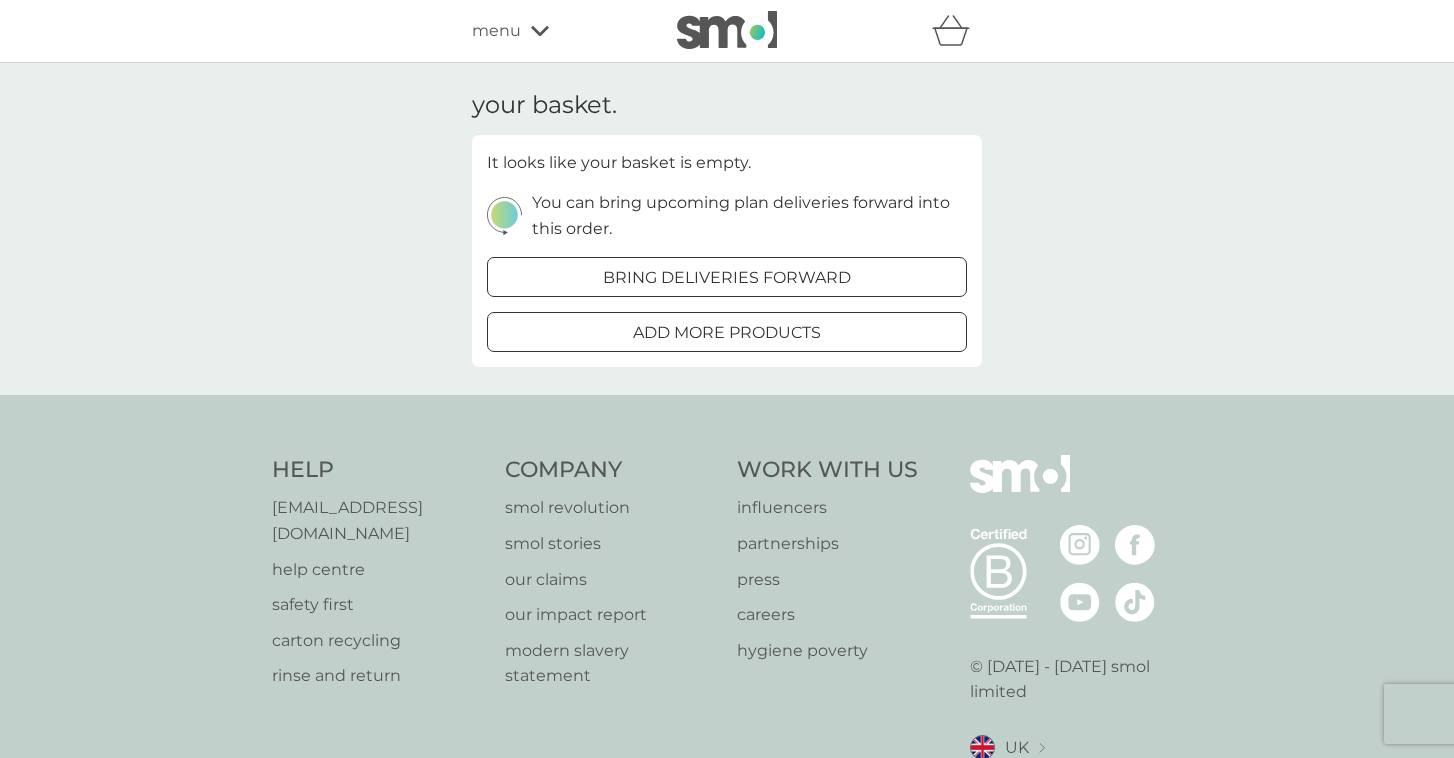 scroll, scrollTop: 0, scrollLeft: 0, axis: both 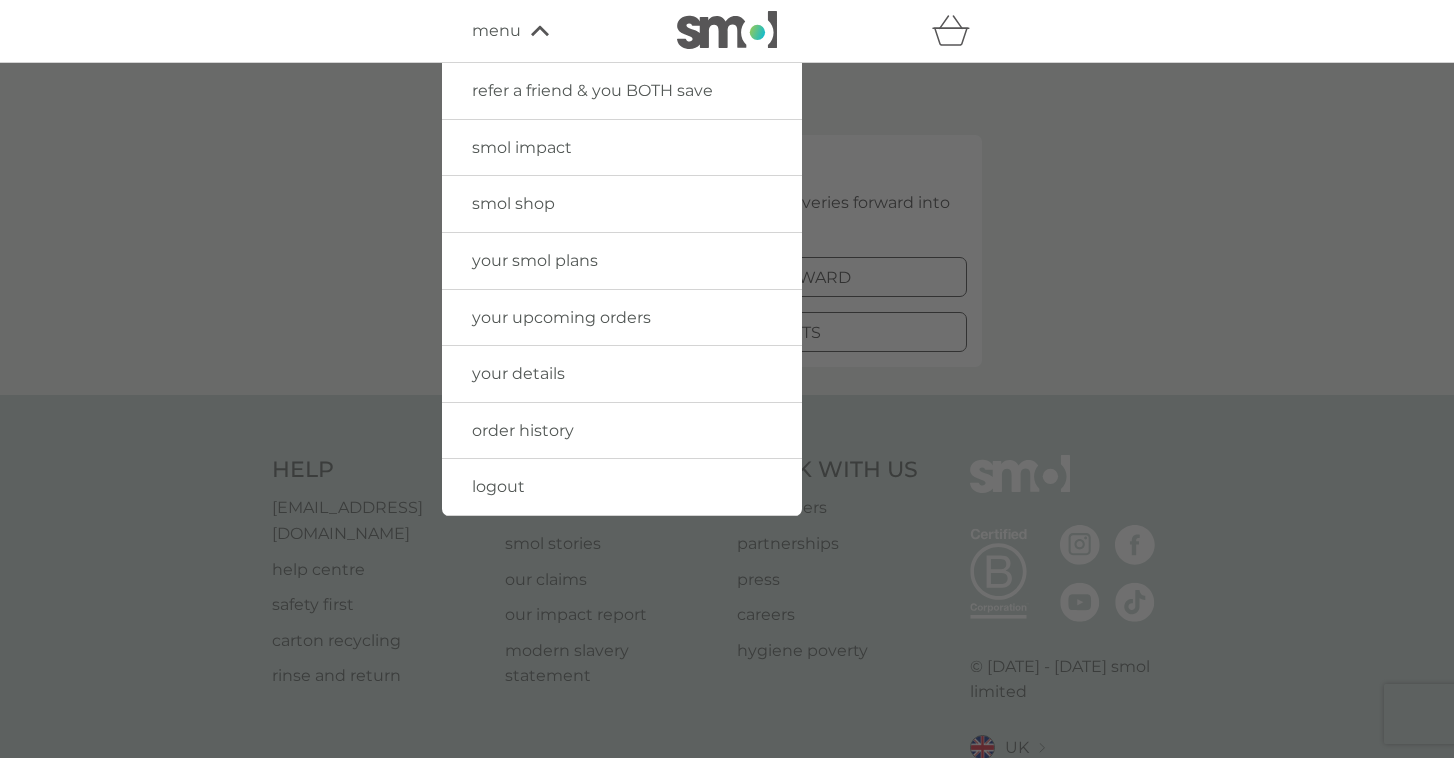 click on "your smol plans" at bounding box center (535, 260) 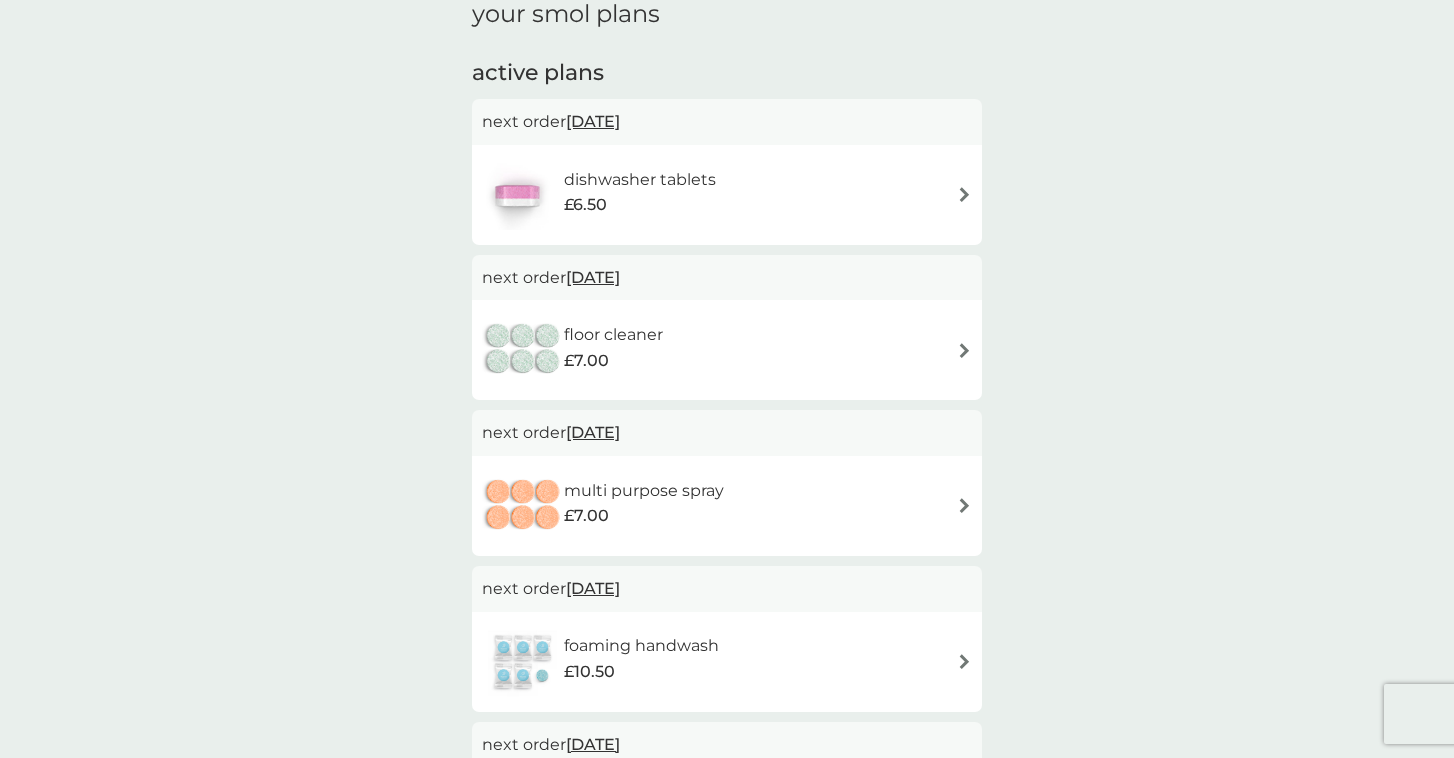 scroll, scrollTop: 313, scrollLeft: 0, axis: vertical 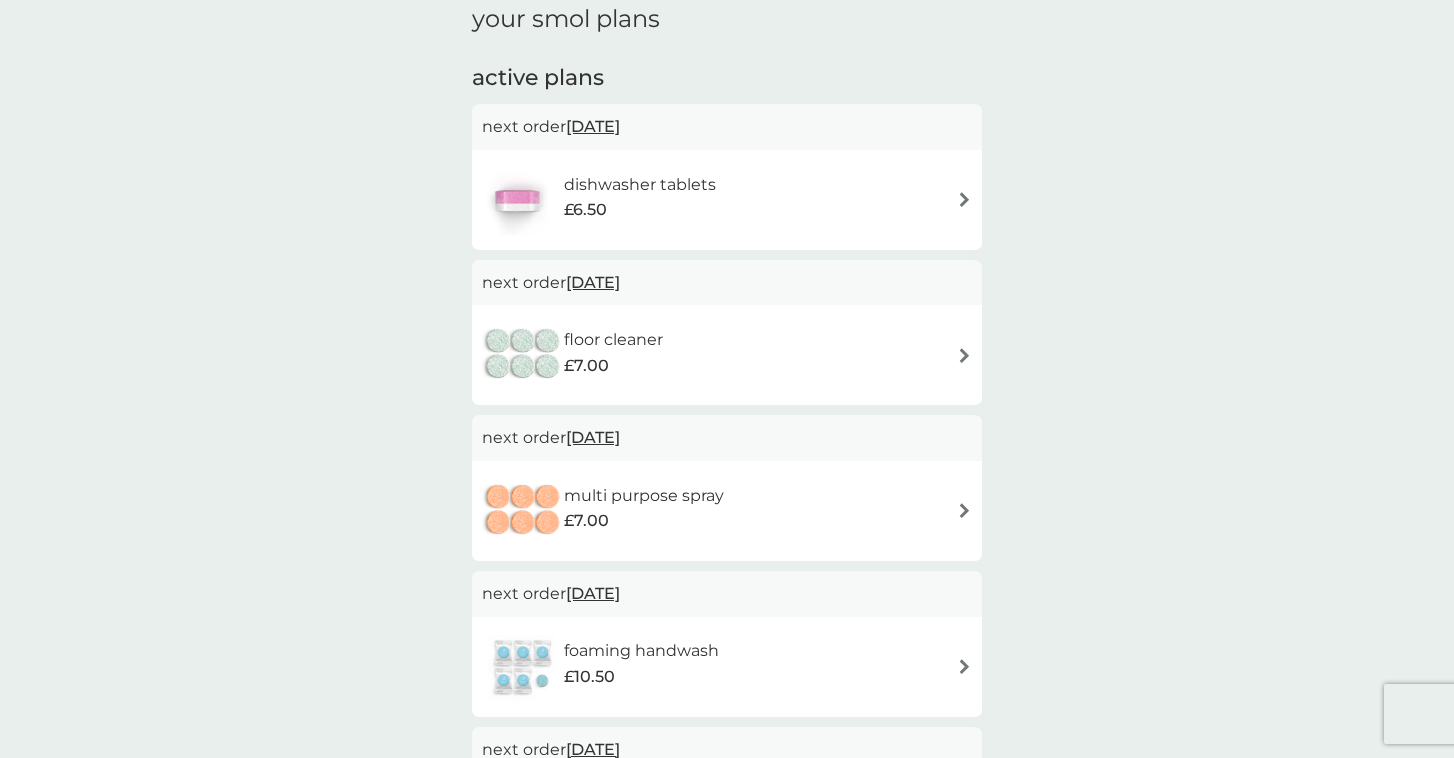 click on "[DATE]" at bounding box center (593, 126) 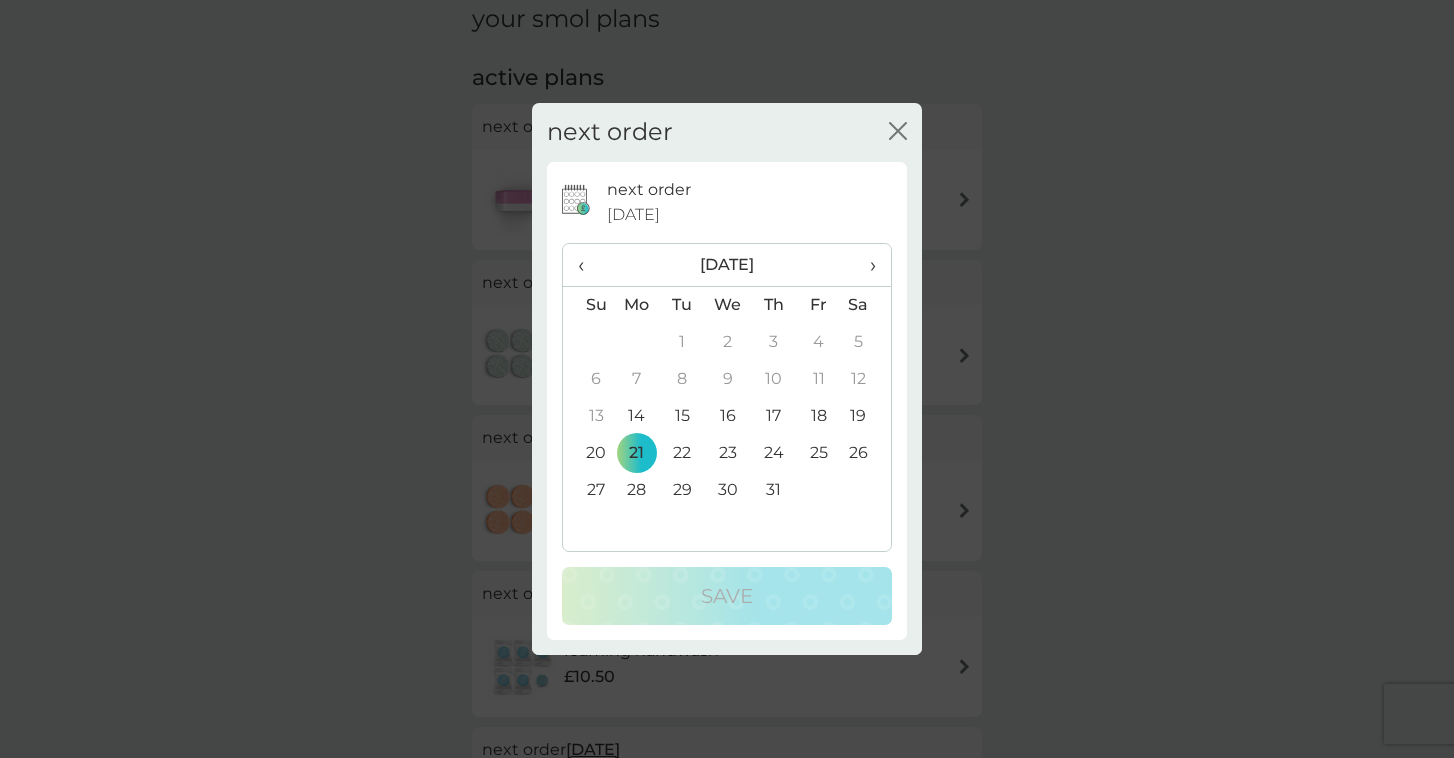 click on "›" at bounding box center (866, 265) 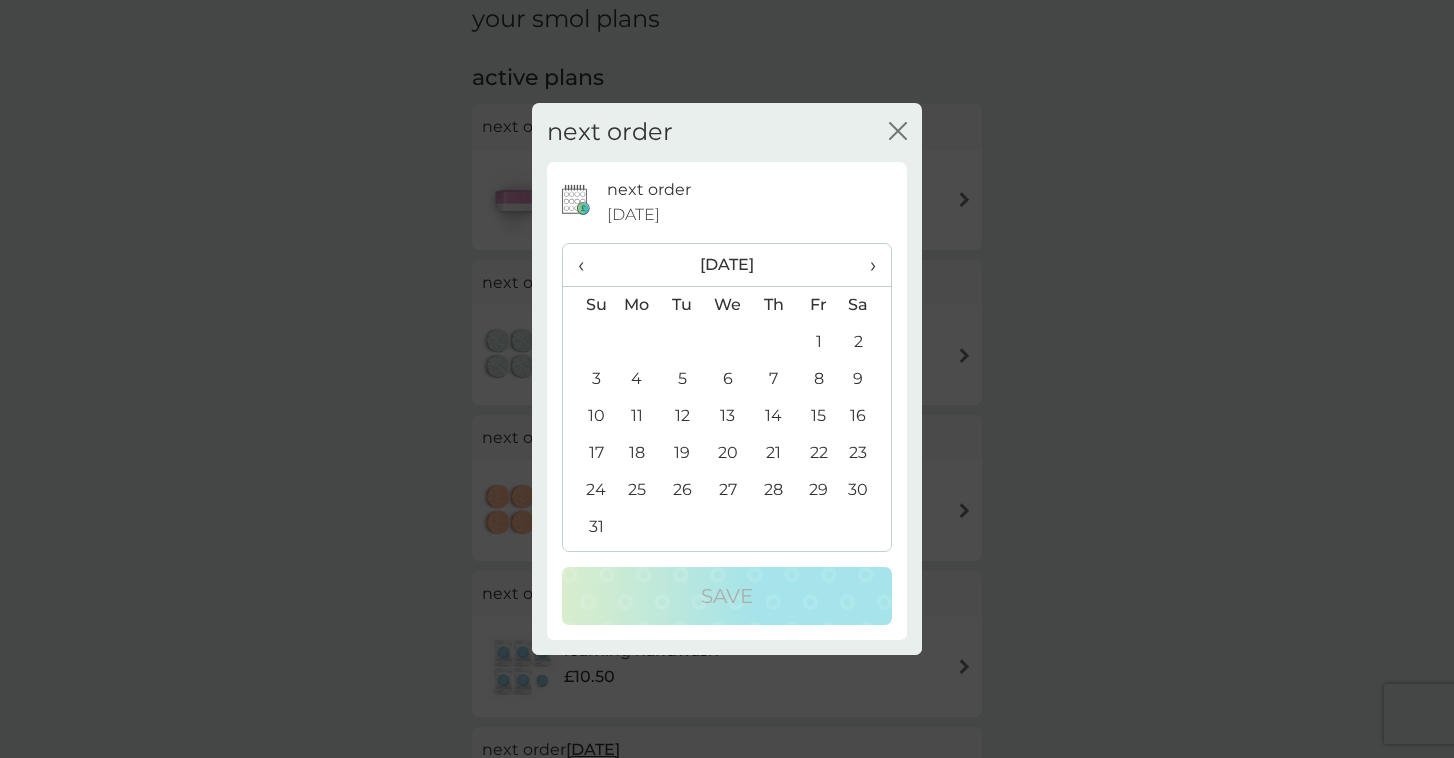 click on "25" at bounding box center (637, 490) 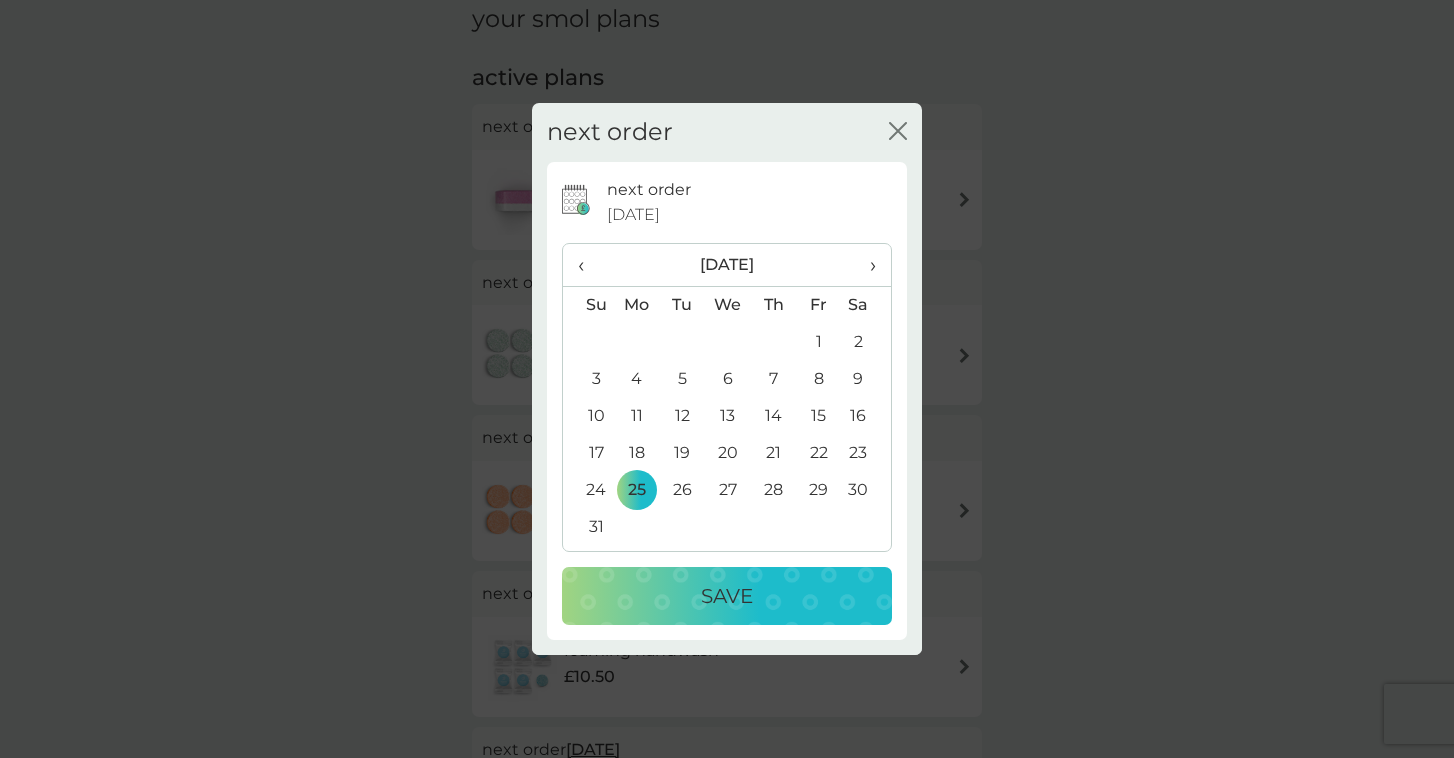 click on "Save" at bounding box center (727, 596) 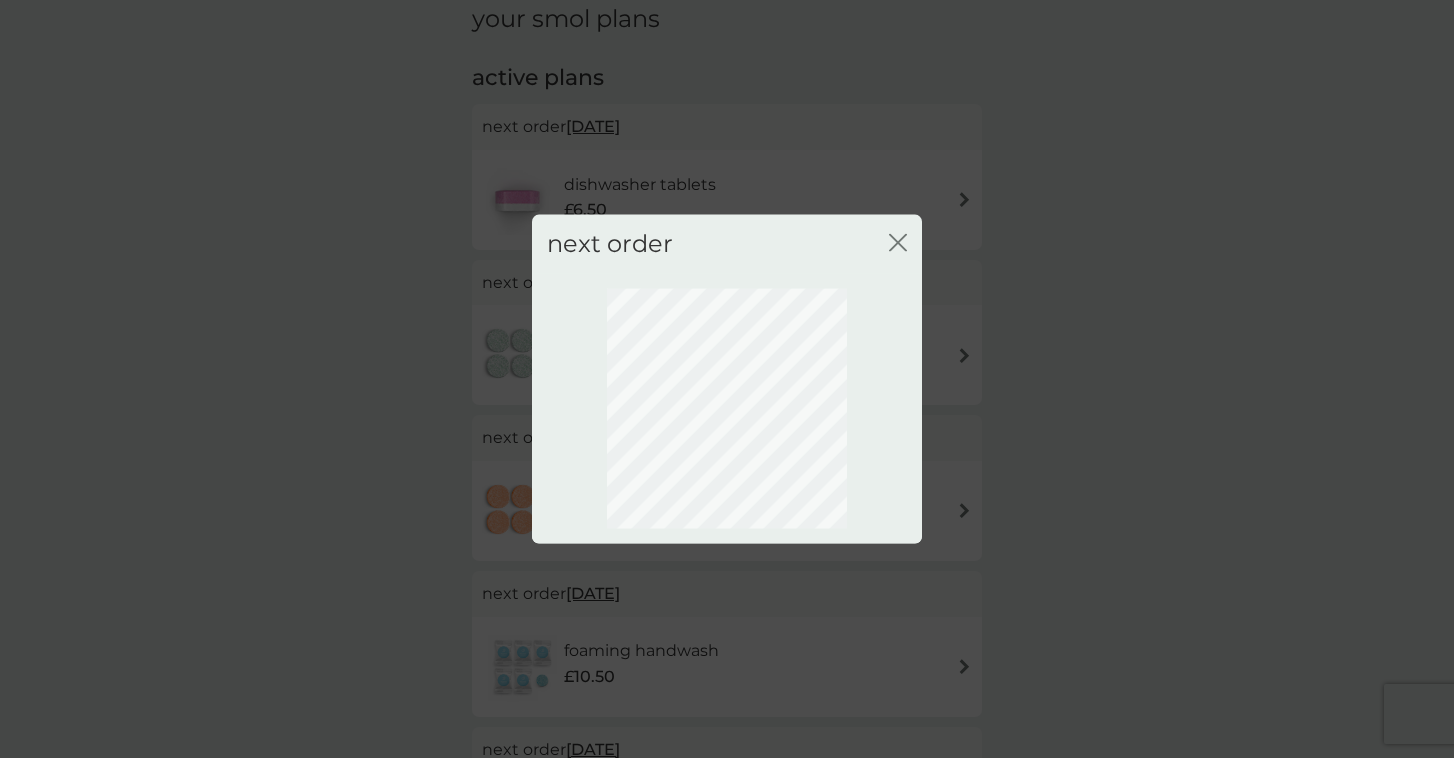 scroll, scrollTop: 79, scrollLeft: 0, axis: vertical 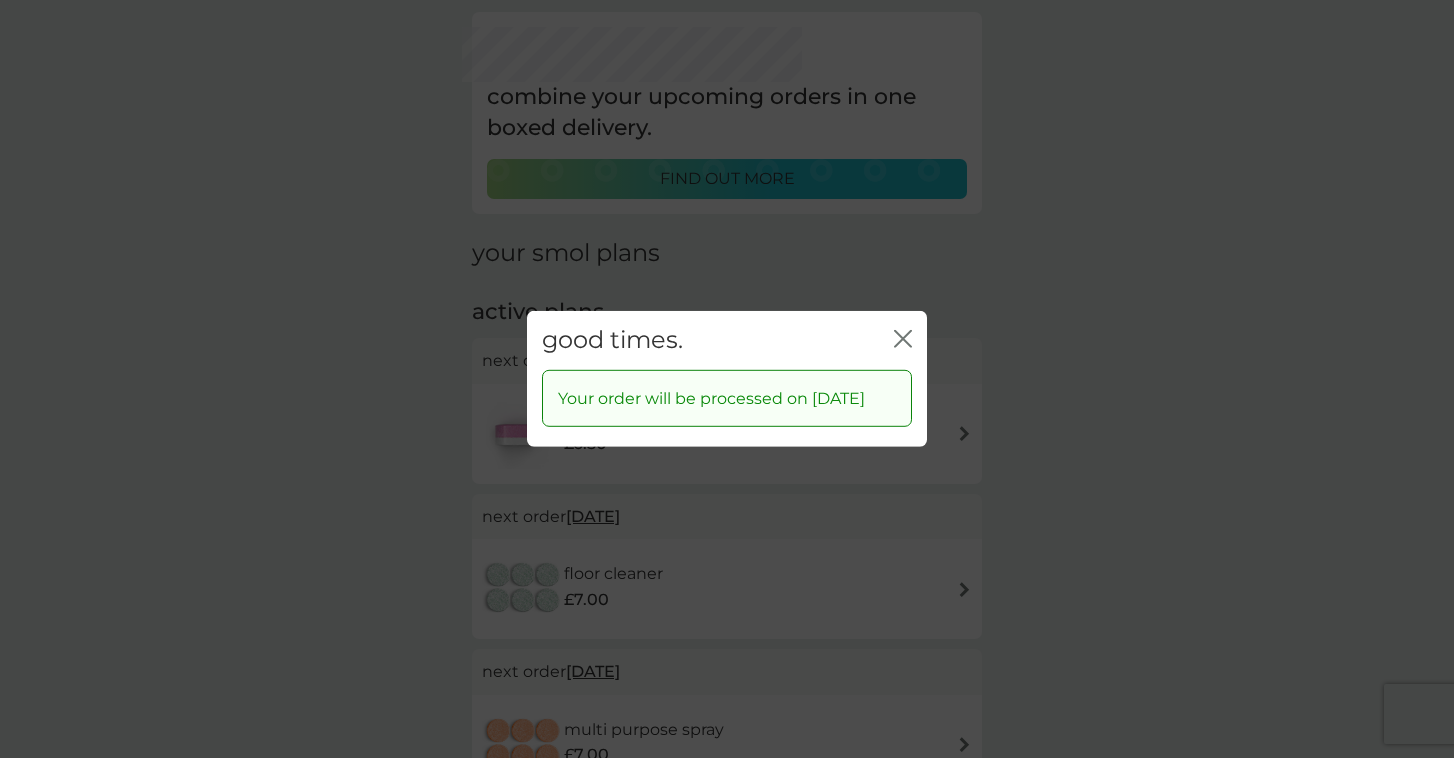 click on "close" 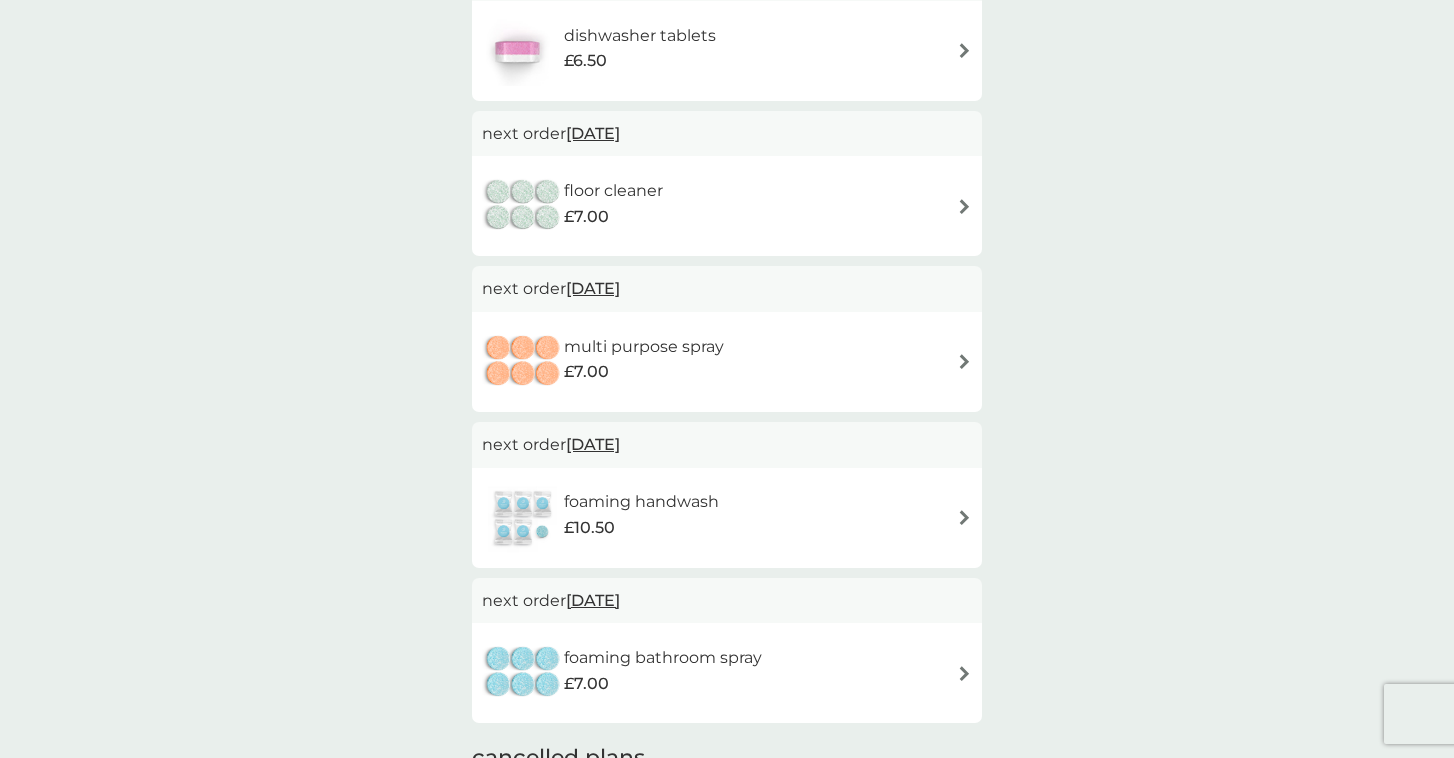 scroll, scrollTop: 467, scrollLeft: 0, axis: vertical 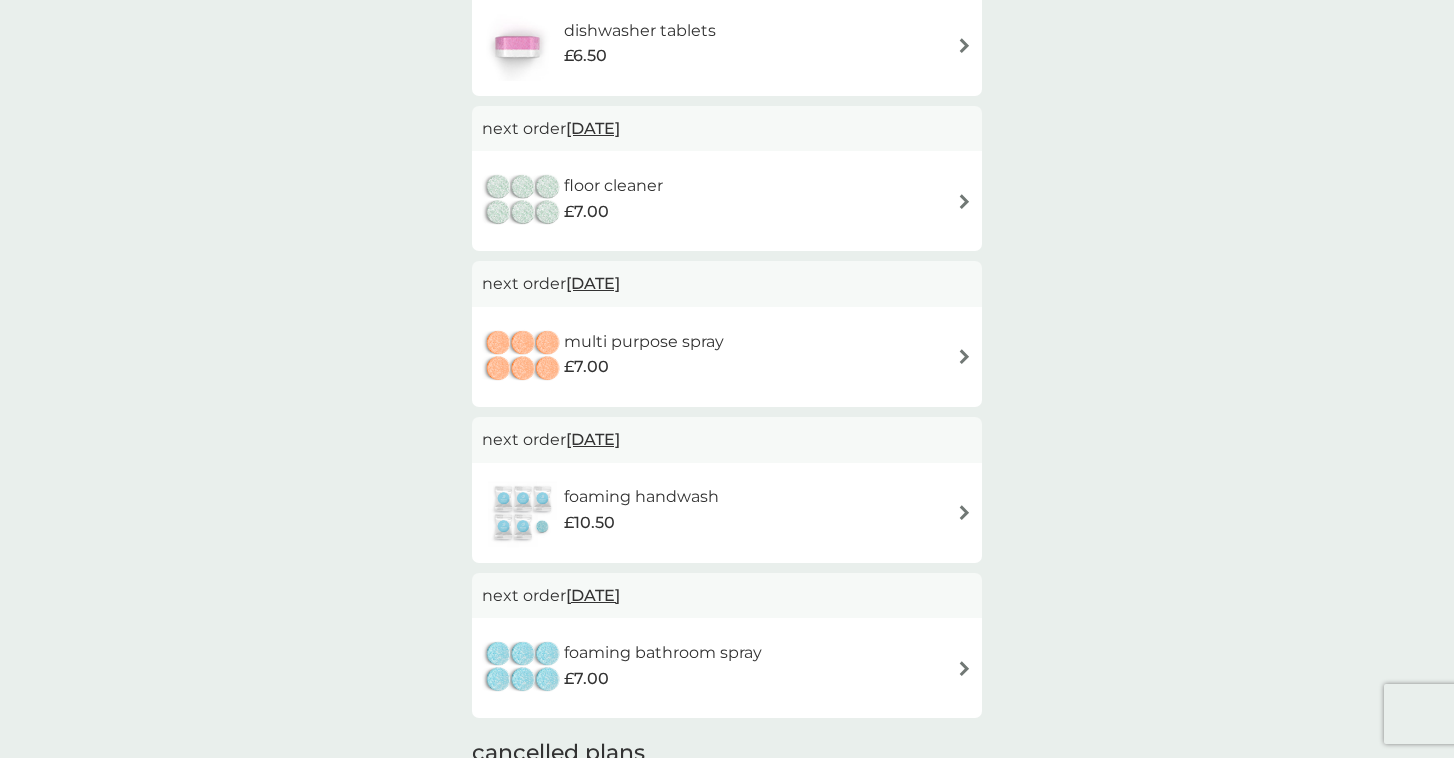click at bounding box center [964, 201] 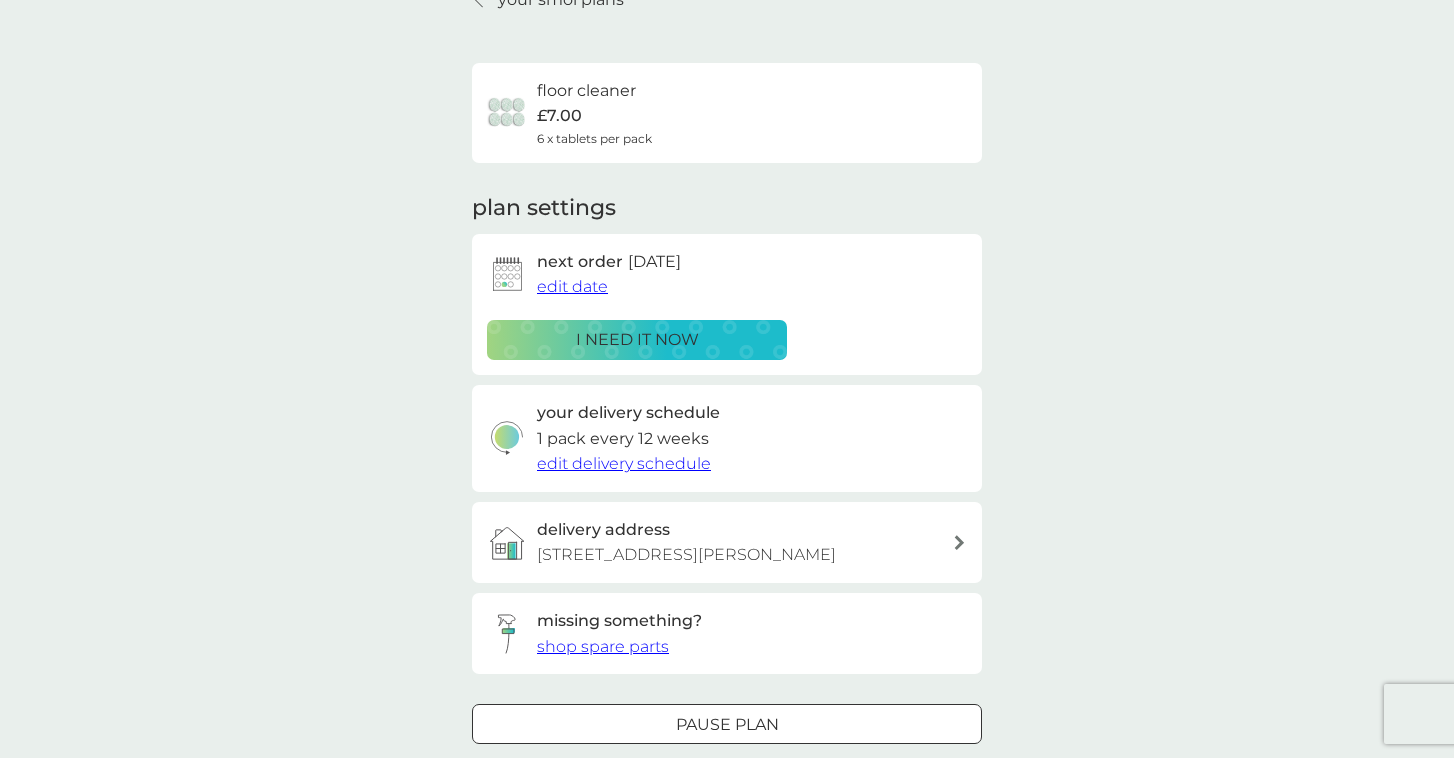 scroll, scrollTop: 106, scrollLeft: 0, axis: vertical 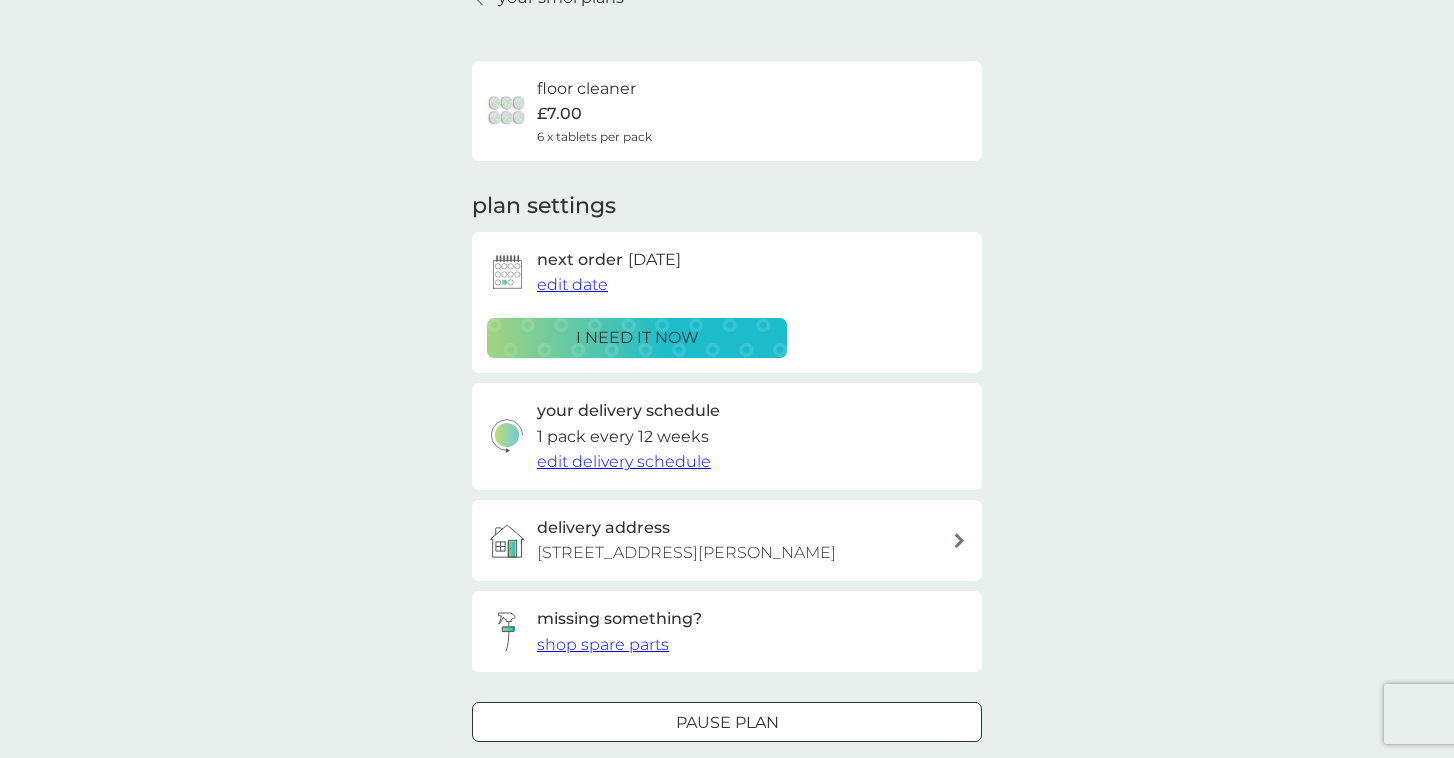 click on "edit date" at bounding box center [572, 284] 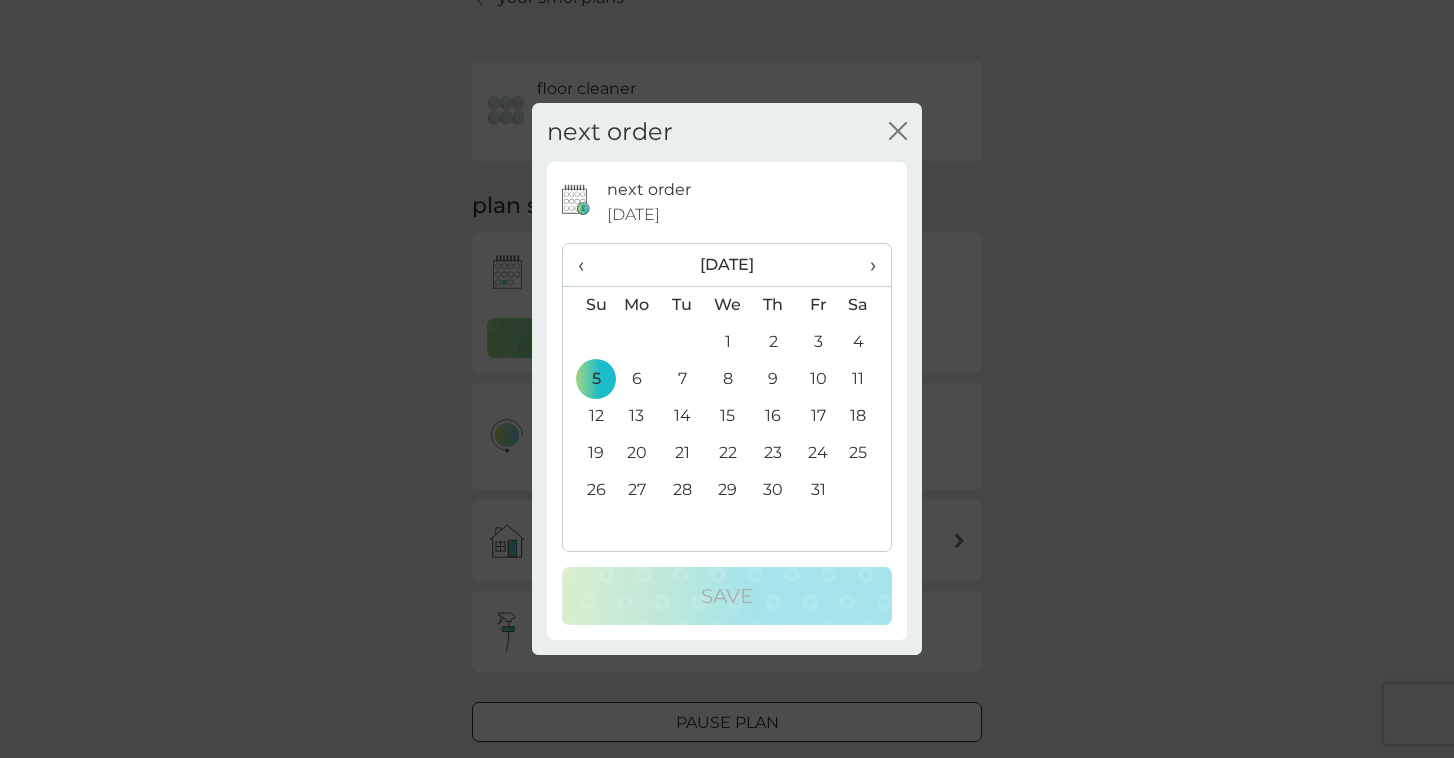 click on "›" at bounding box center (866, 265) 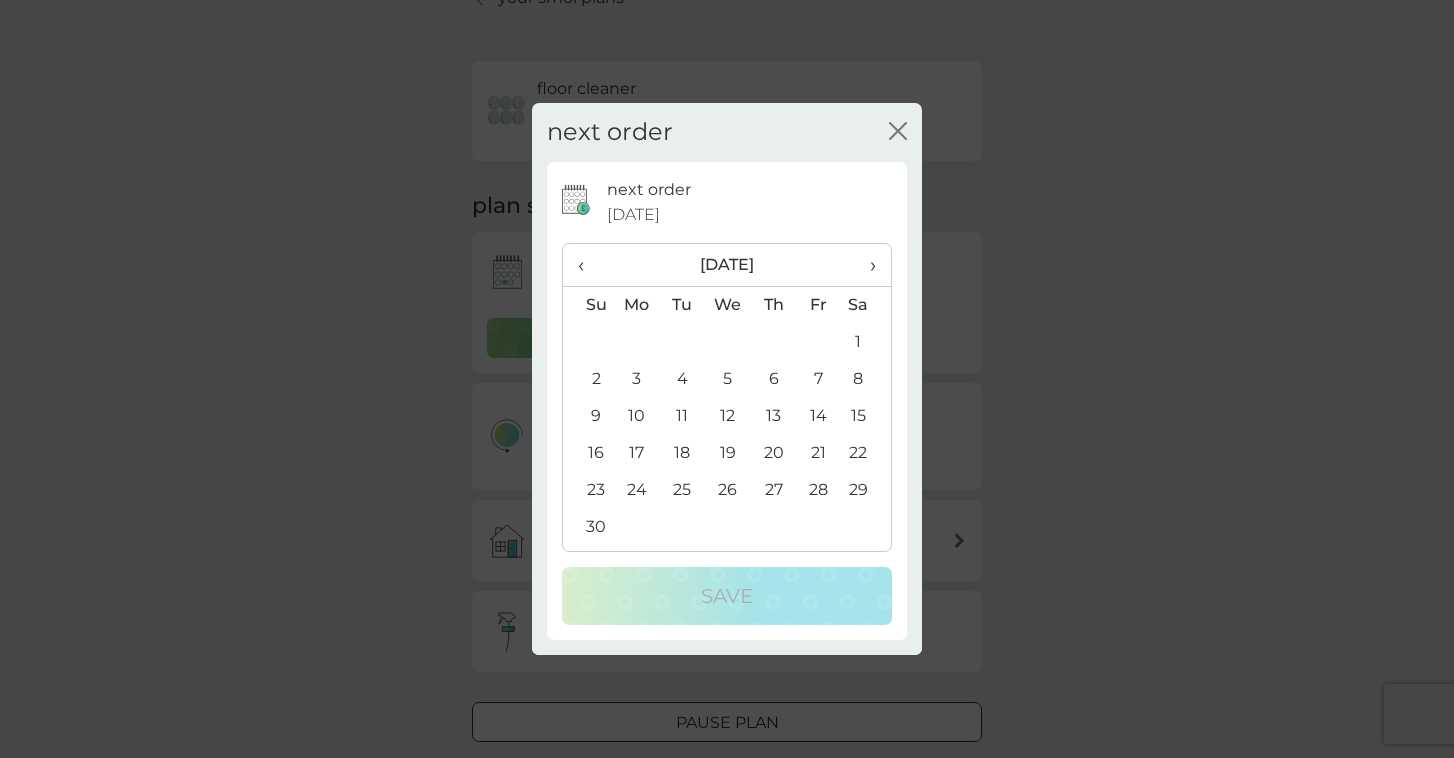 click on "‹" at bounding box center [588, 265] 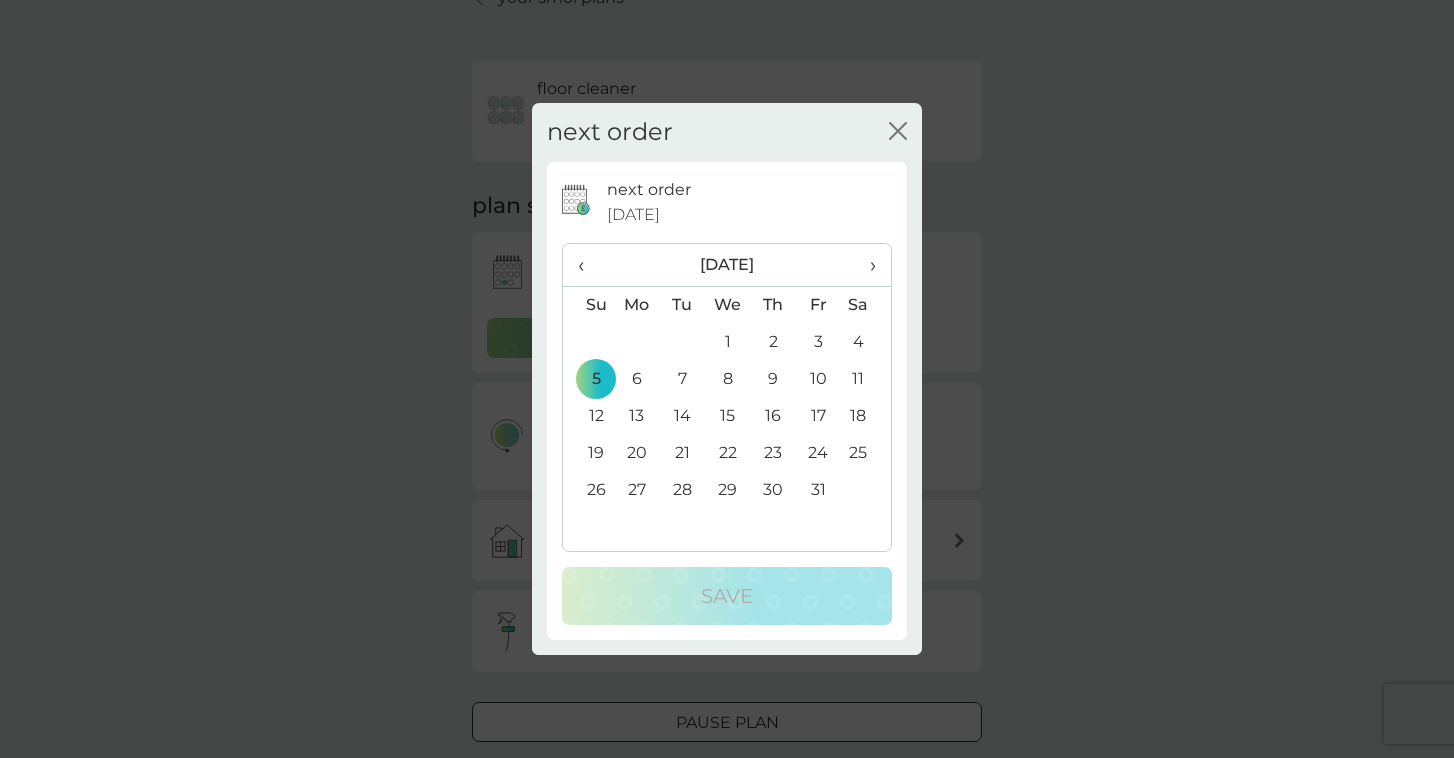 click on "‹" at bounding box center [588, 265] 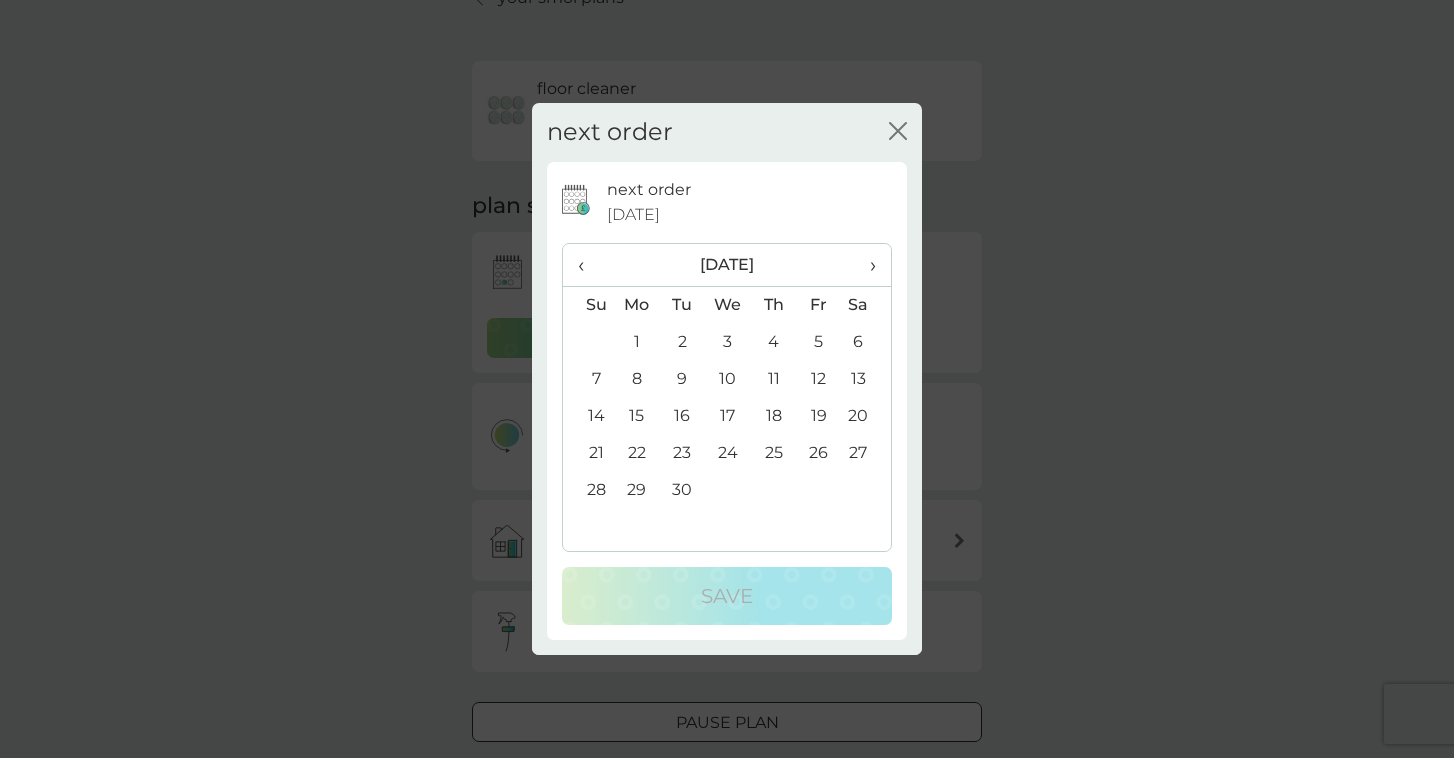 click on "‹" at bounding box center [588, 265] 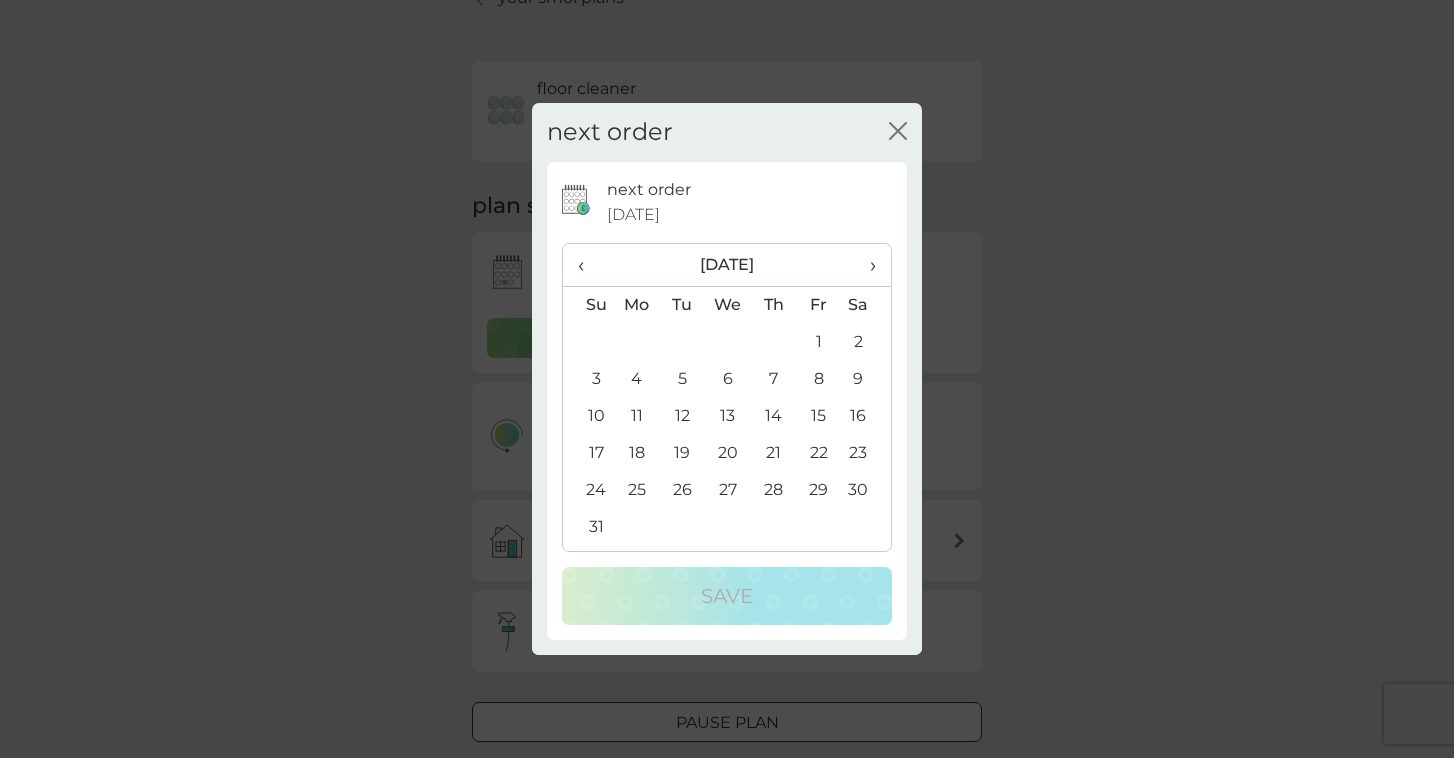 click on "25" at bounding box center [637, 490] 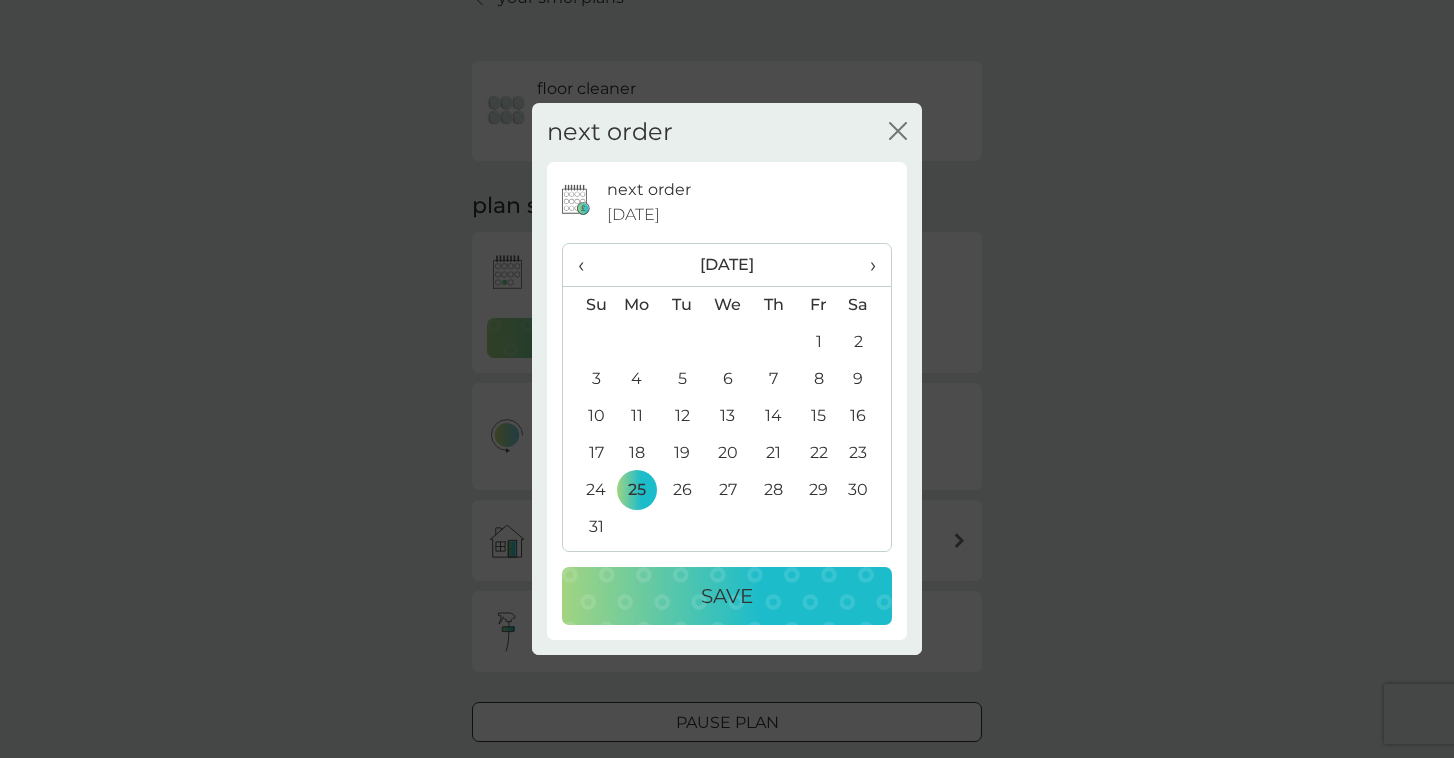 click on "Save" at bounding box center (727, 596) 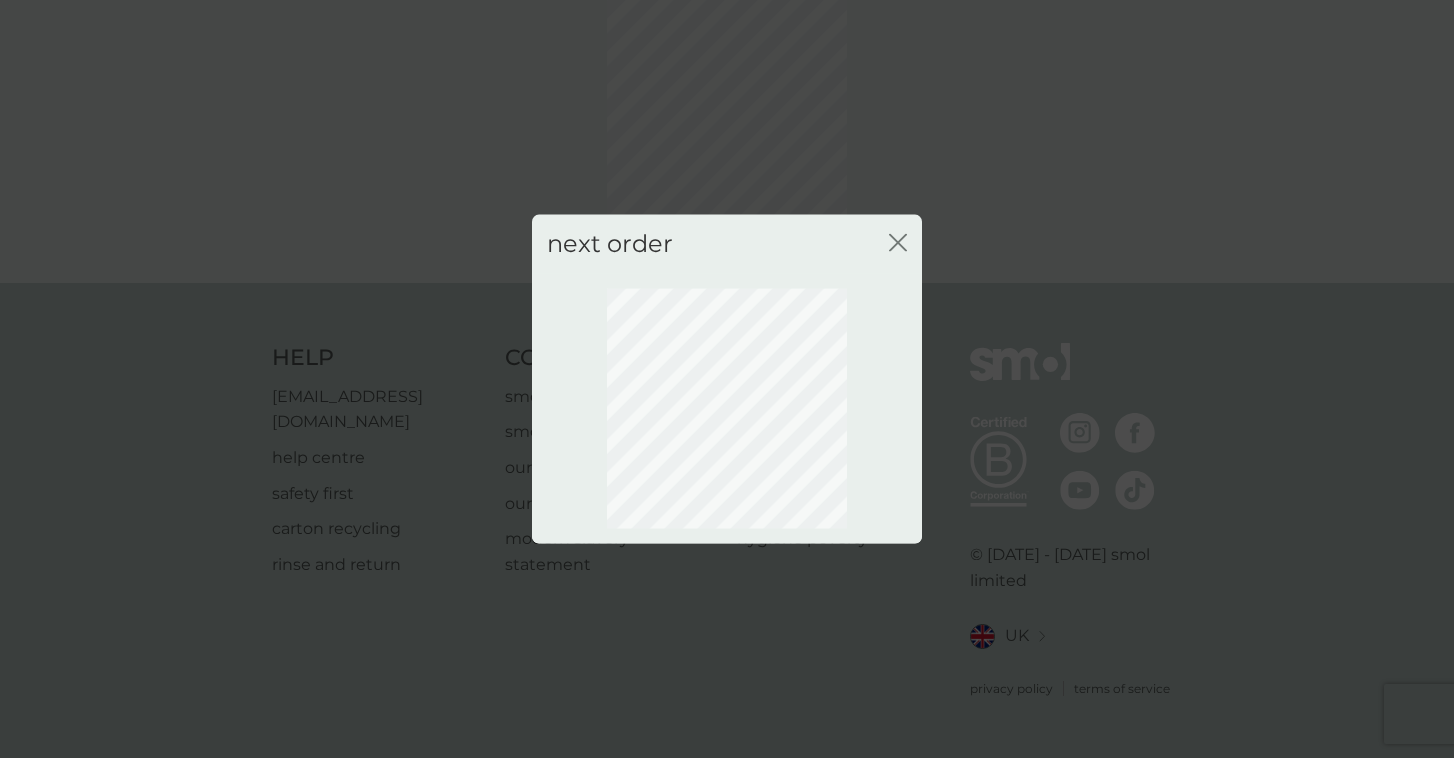 scroll, scrollTop: 79, scrollLeft: 0, axis: vertical 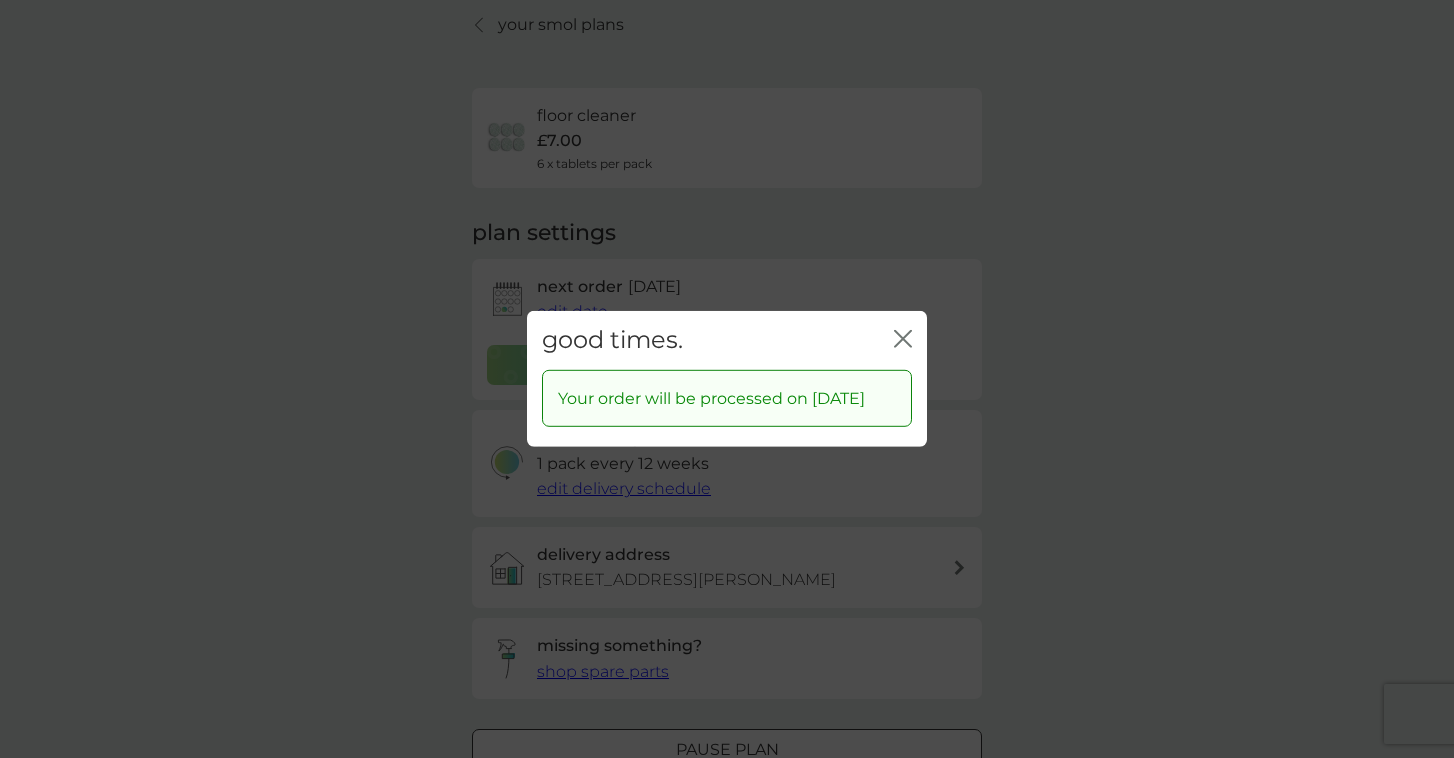 click on "close" 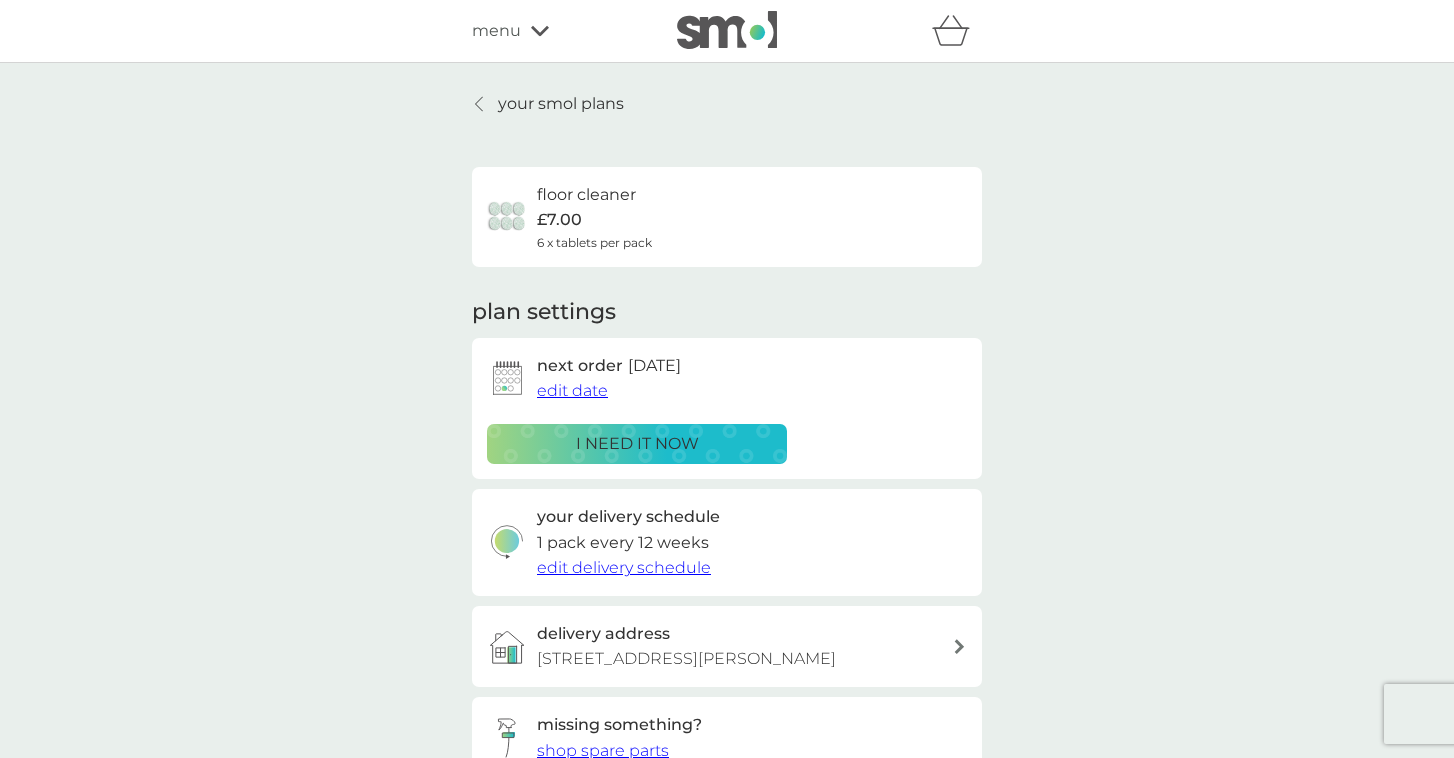 scroll, scrollTop: 0, scrollLeft: 0, axis: both 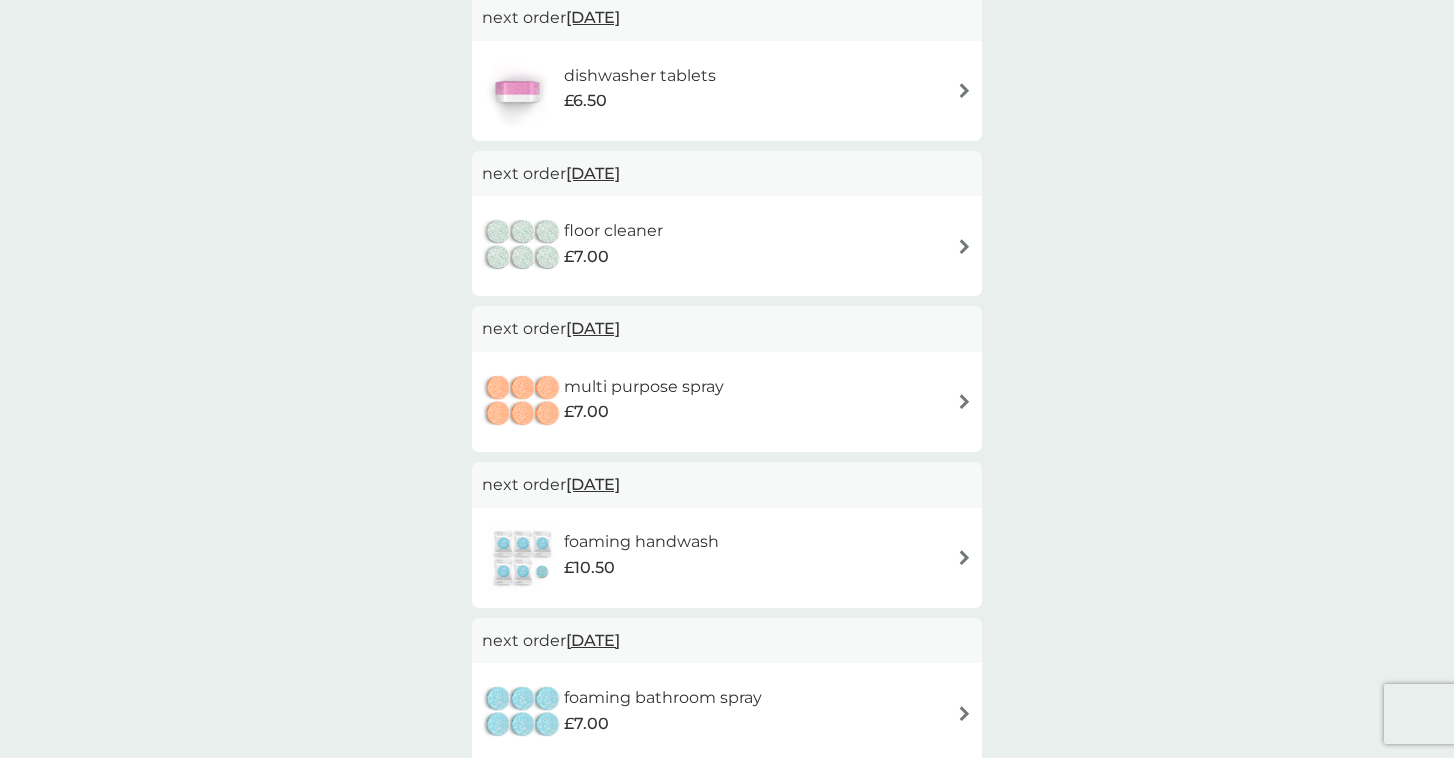 click on "2 Nov 2025" at bounding box center [593, 328] 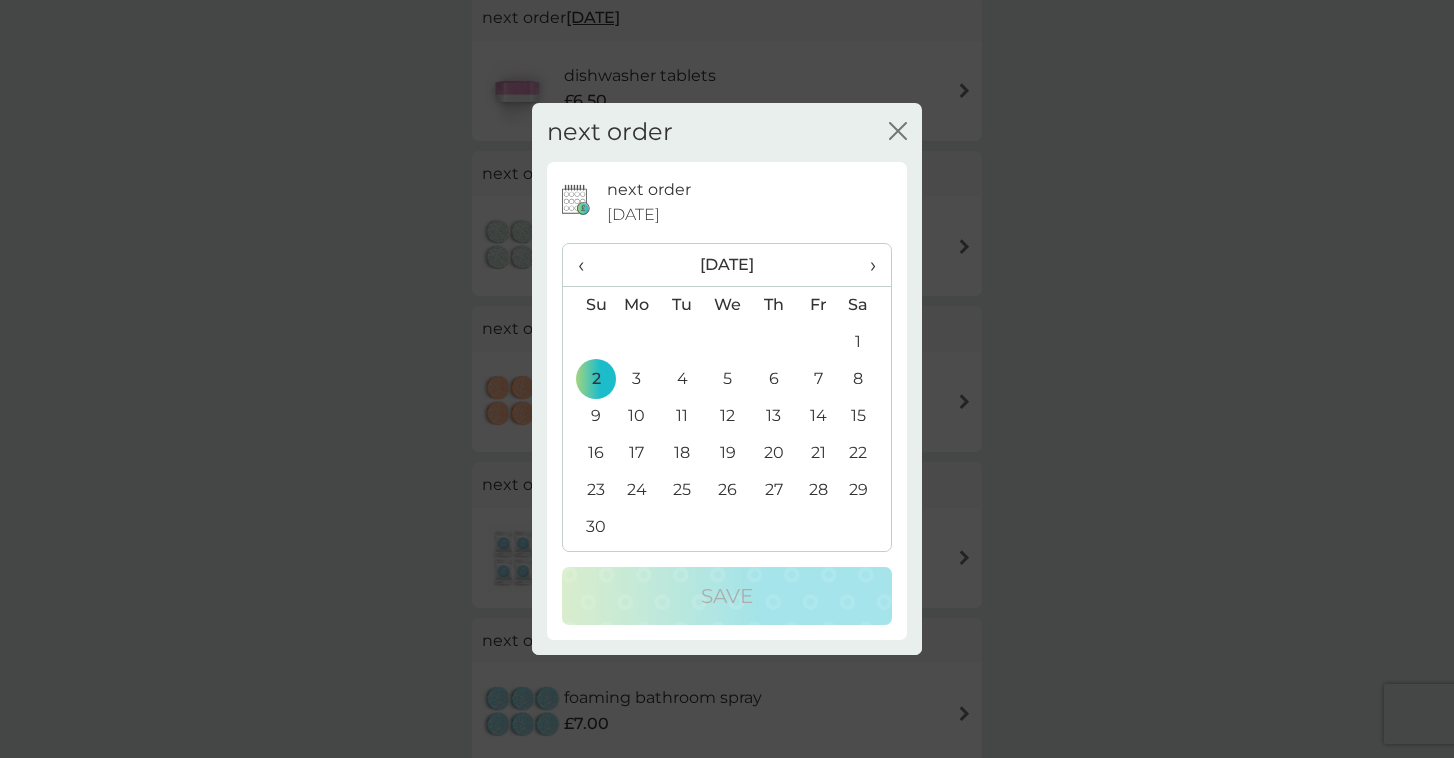 click on "3" at bounding box center (637, 379) 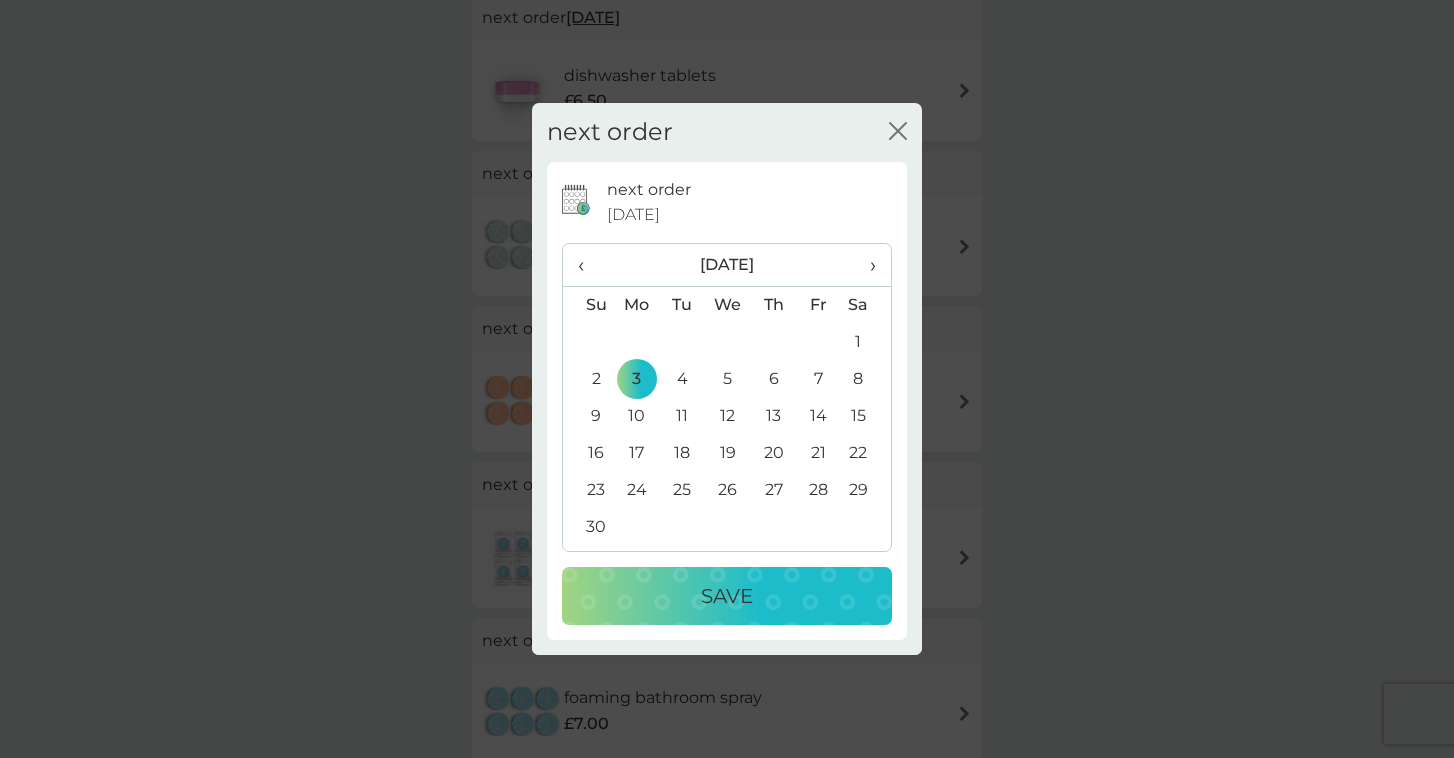 click on "Save" at bounding box center [727, 596] 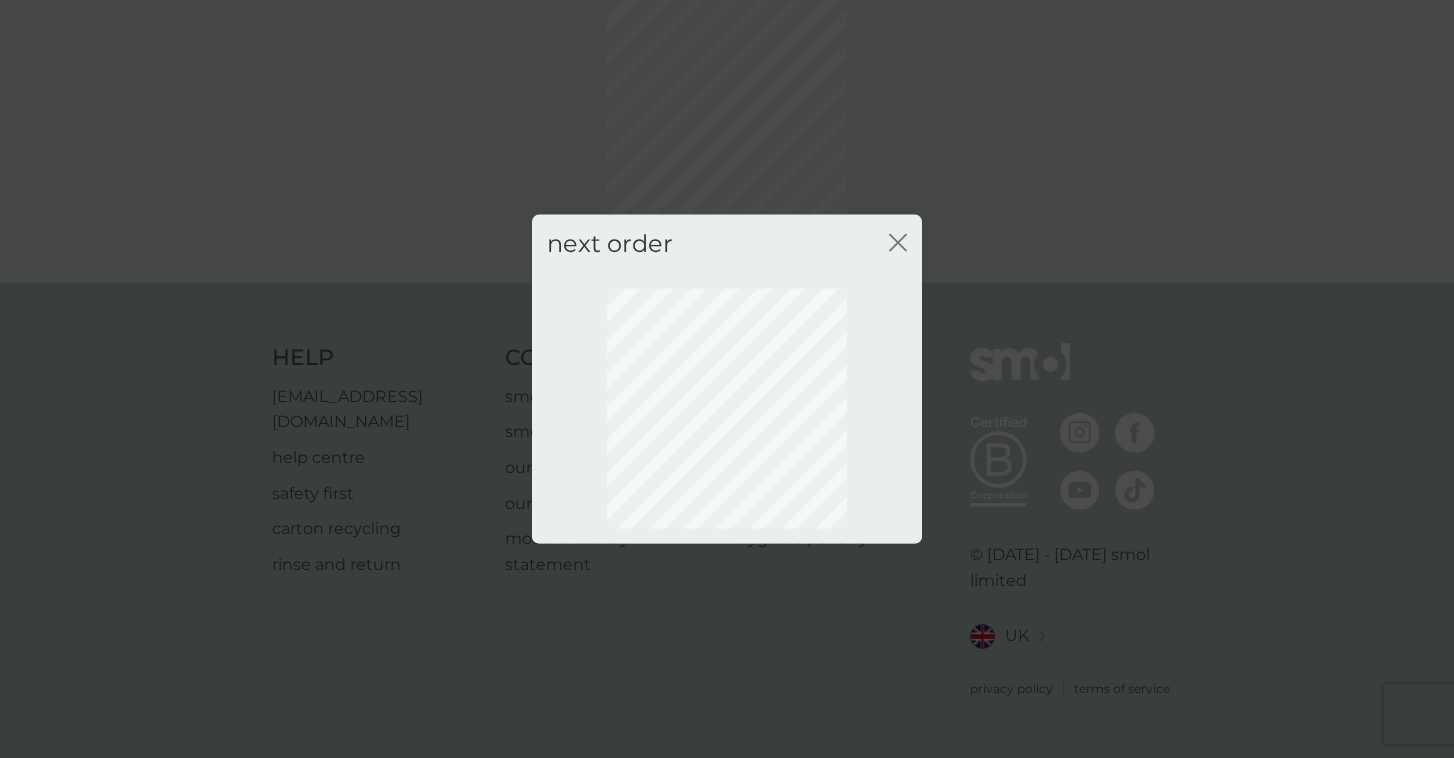 scroll, scrollTop: 79, scrollLeft: 0, axis: vertical 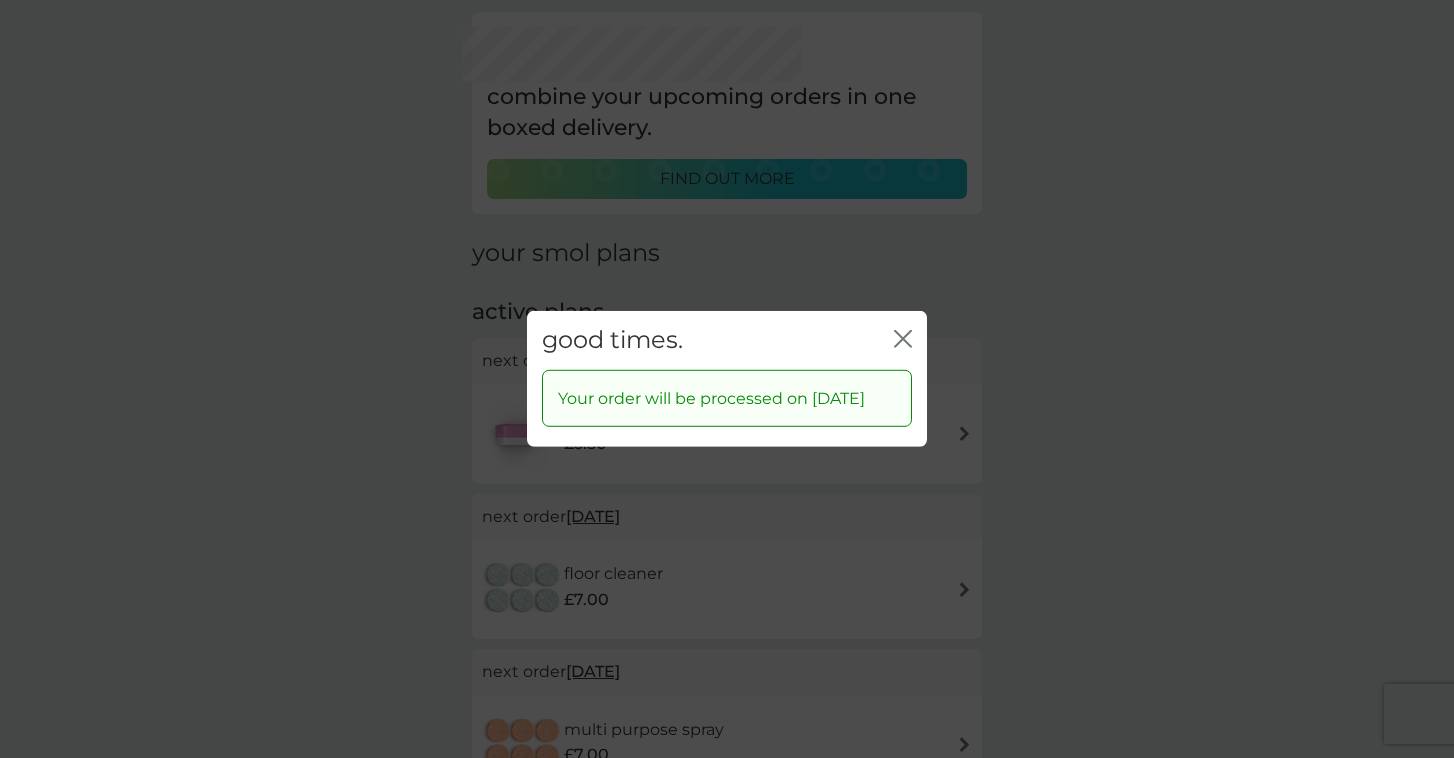 click on "close" 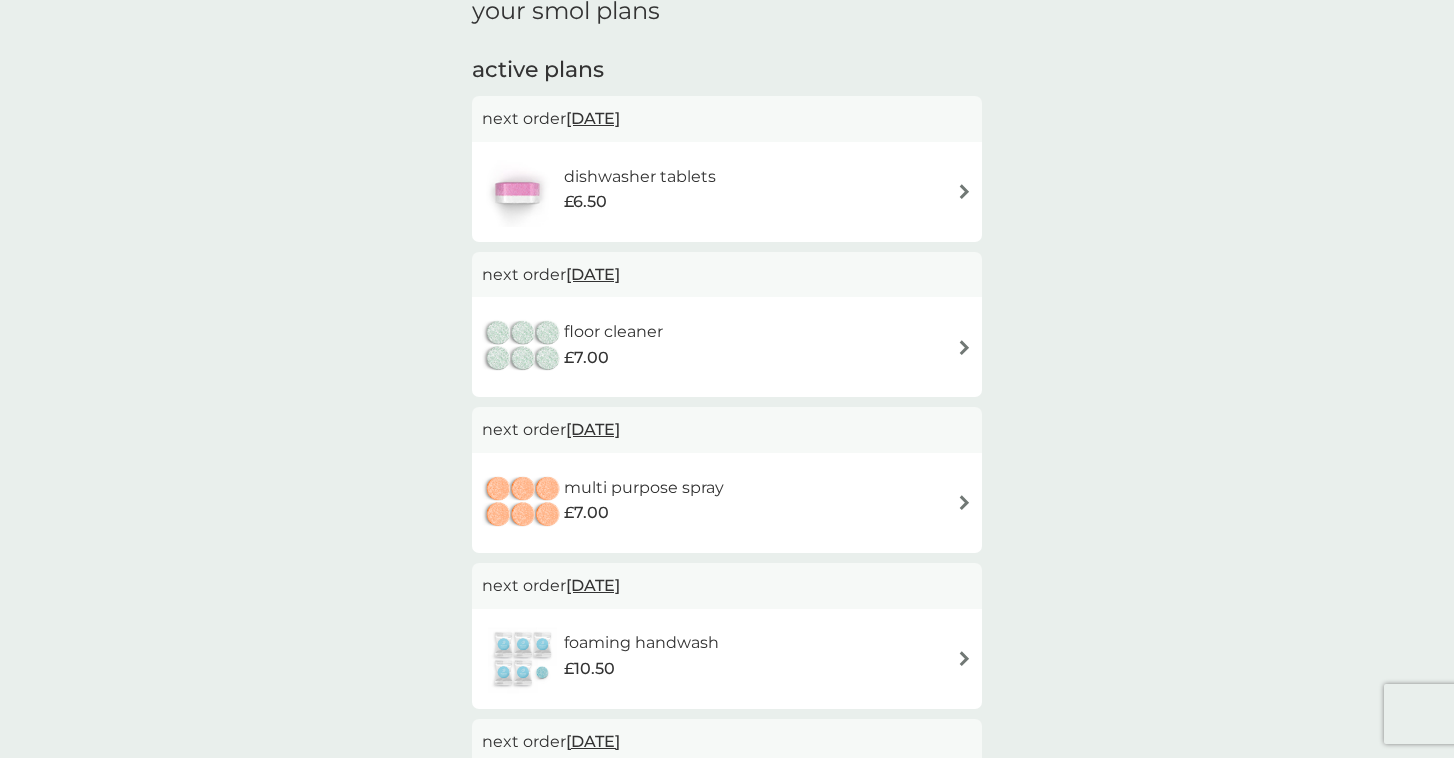 scroll, scrollTop: 317, scrollLeft: 0, axis: vertical 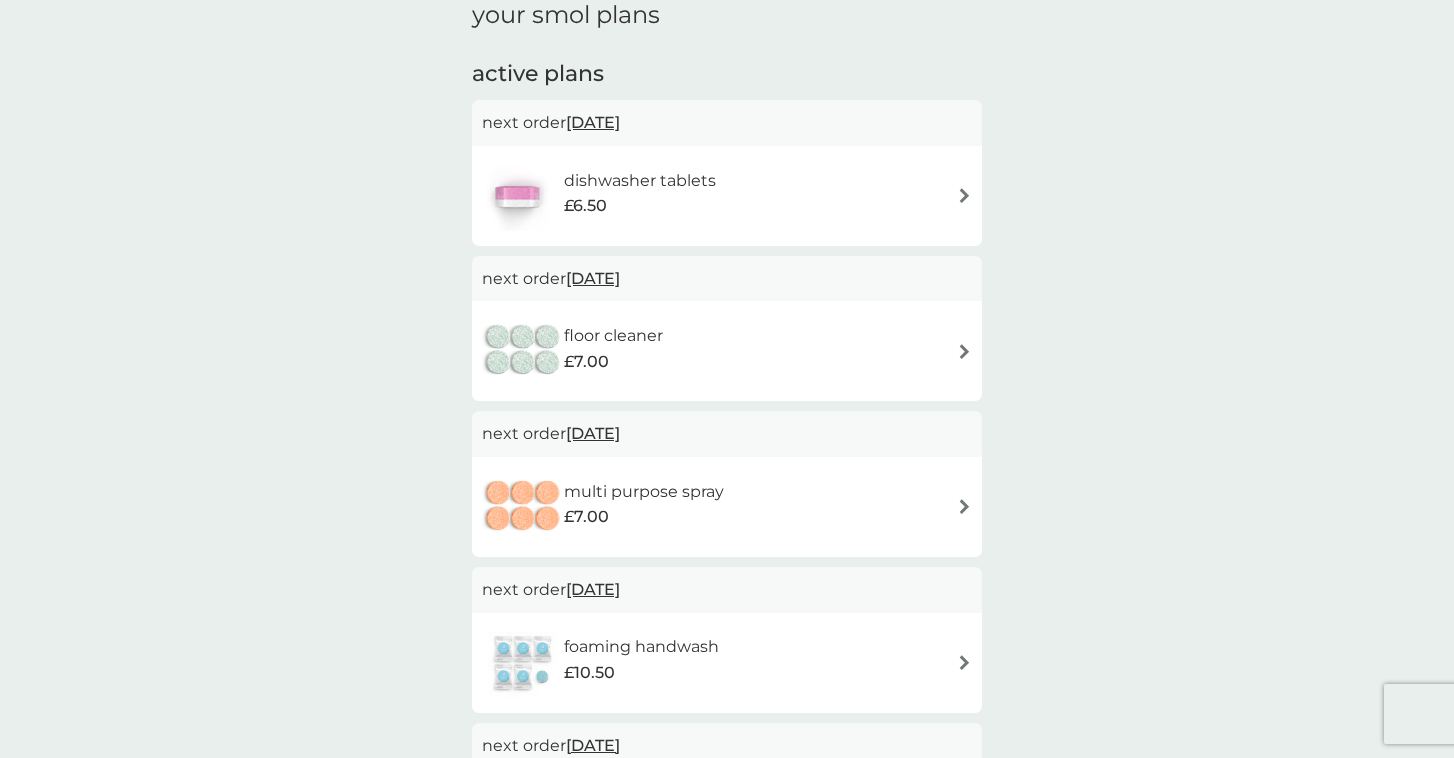 click on "25 Aug 2025" at bounding box center (593, 122) 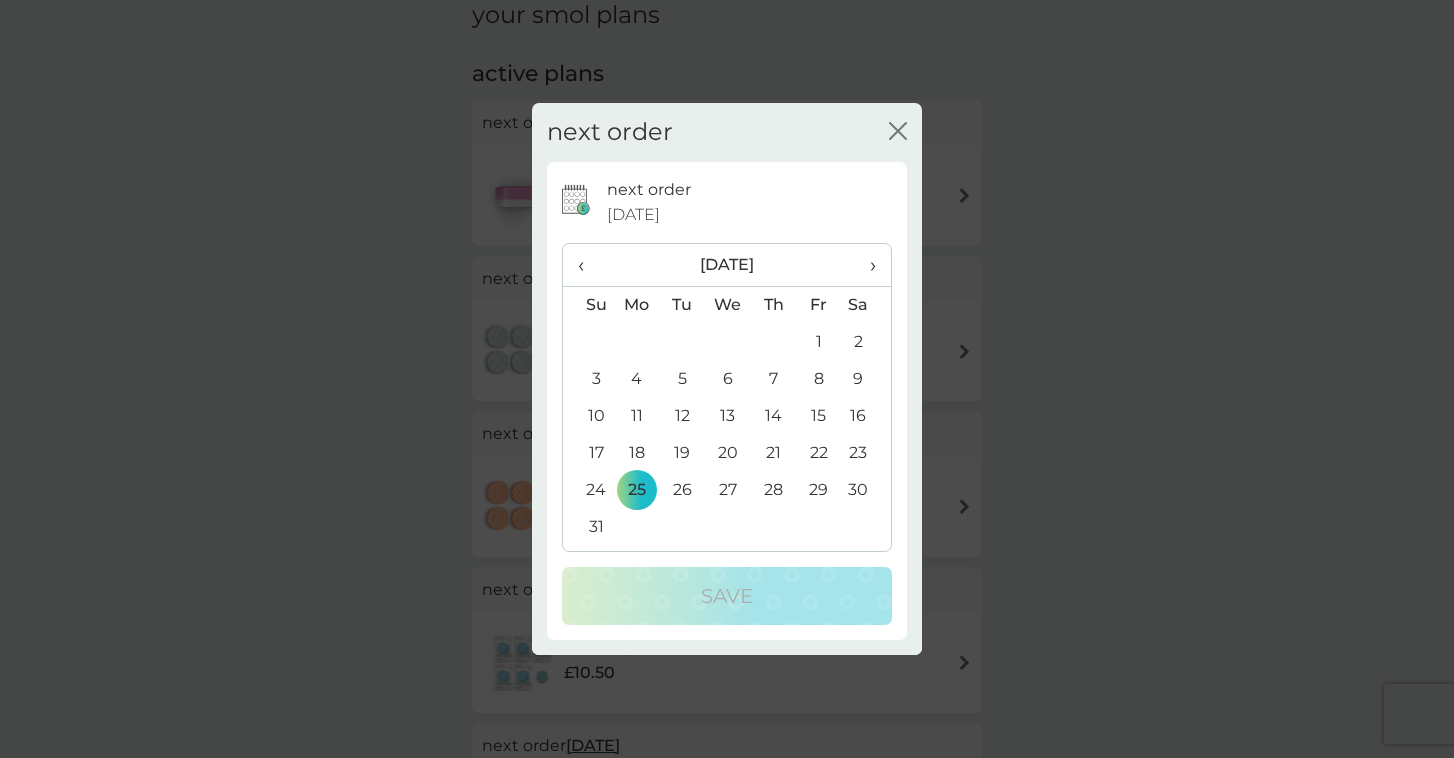 click on "›" at bounding box center [866, 265] 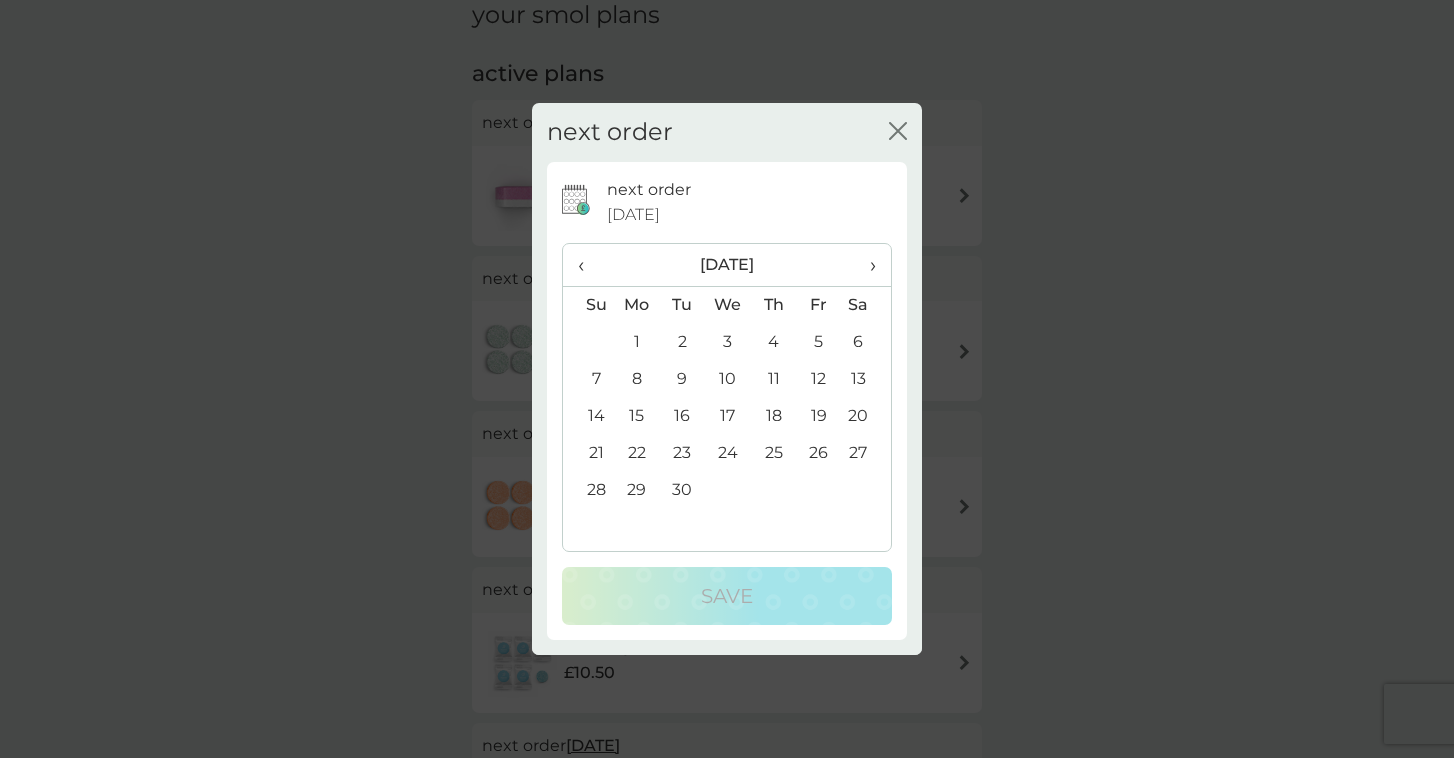 click on "›" at bounding box center [866, 265] 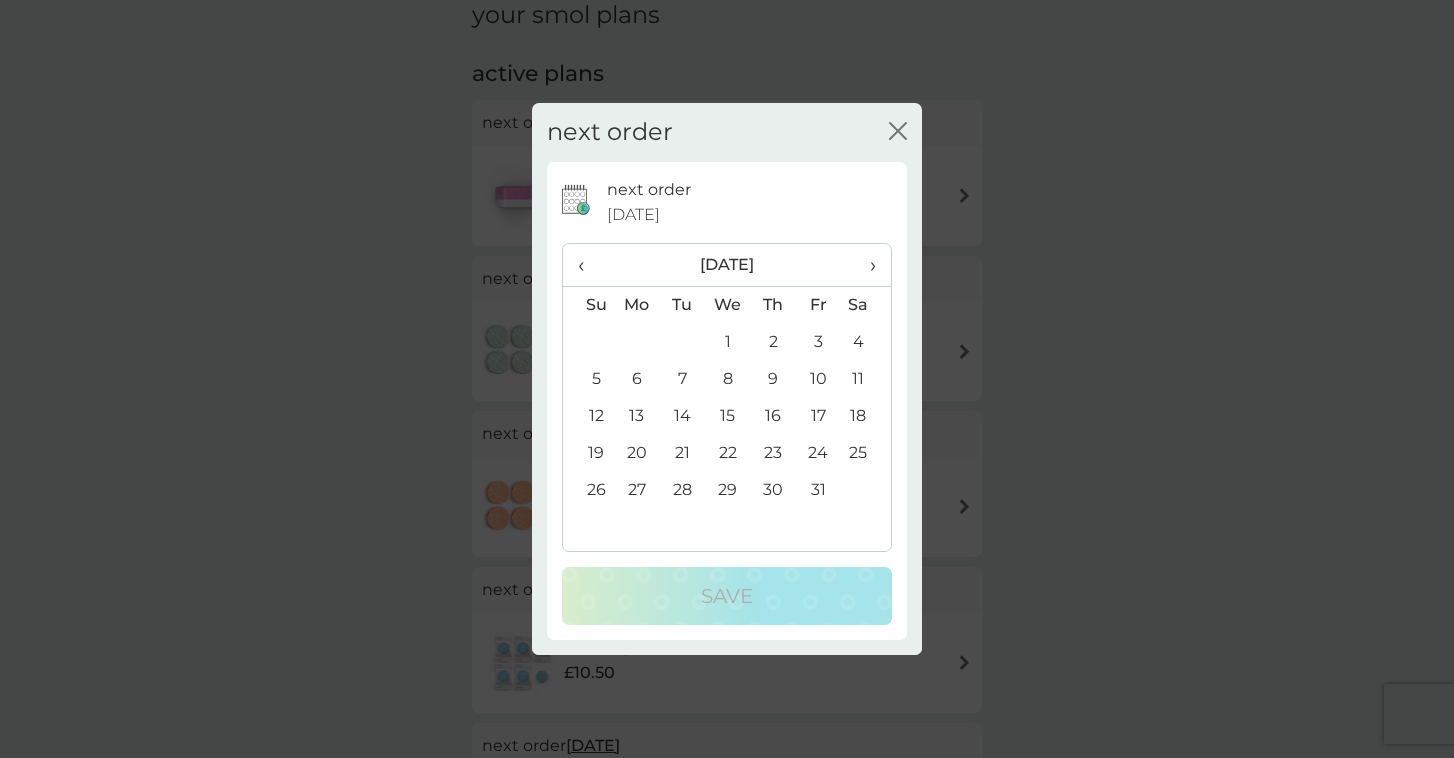 click on "›" at bounding box center [866, 265] 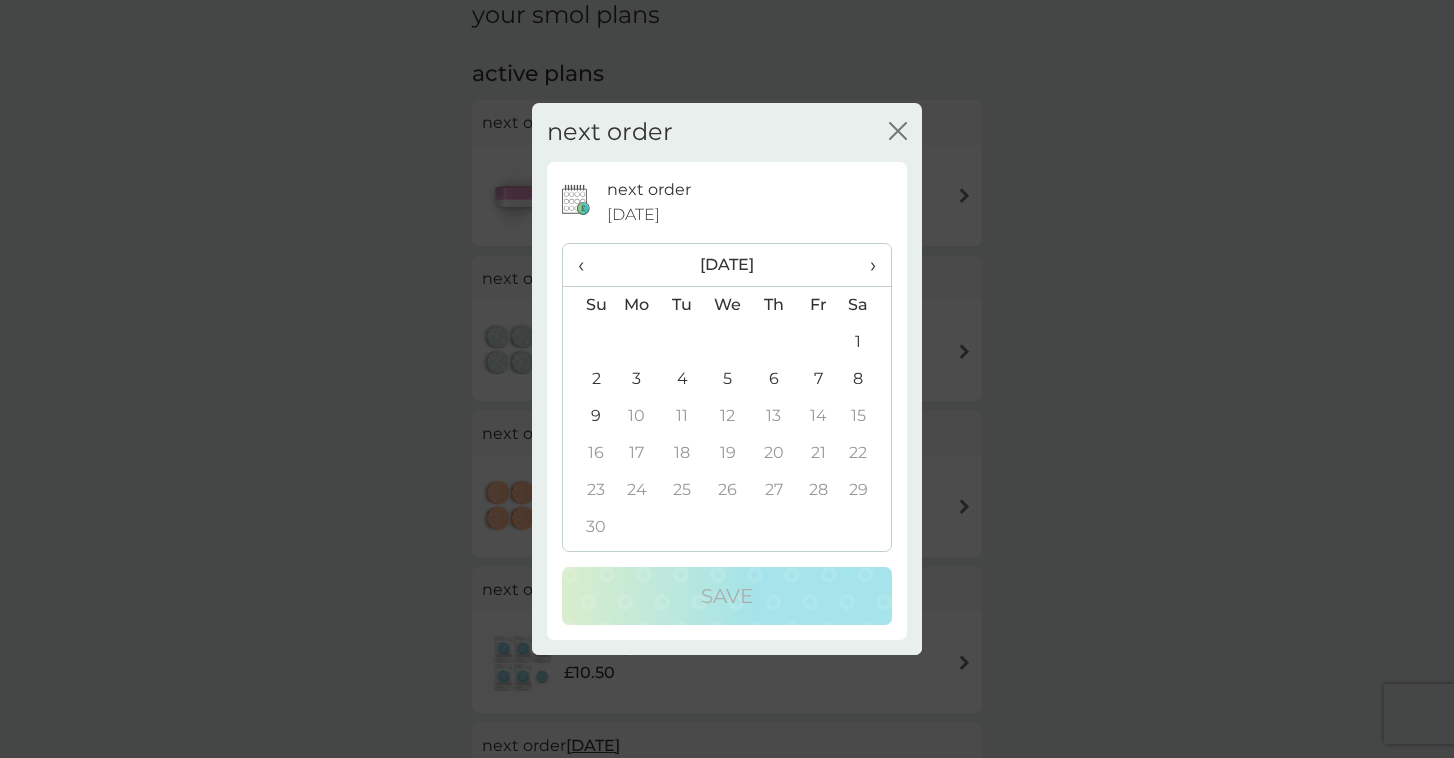 click on "3" at bounding box center [637, 379] 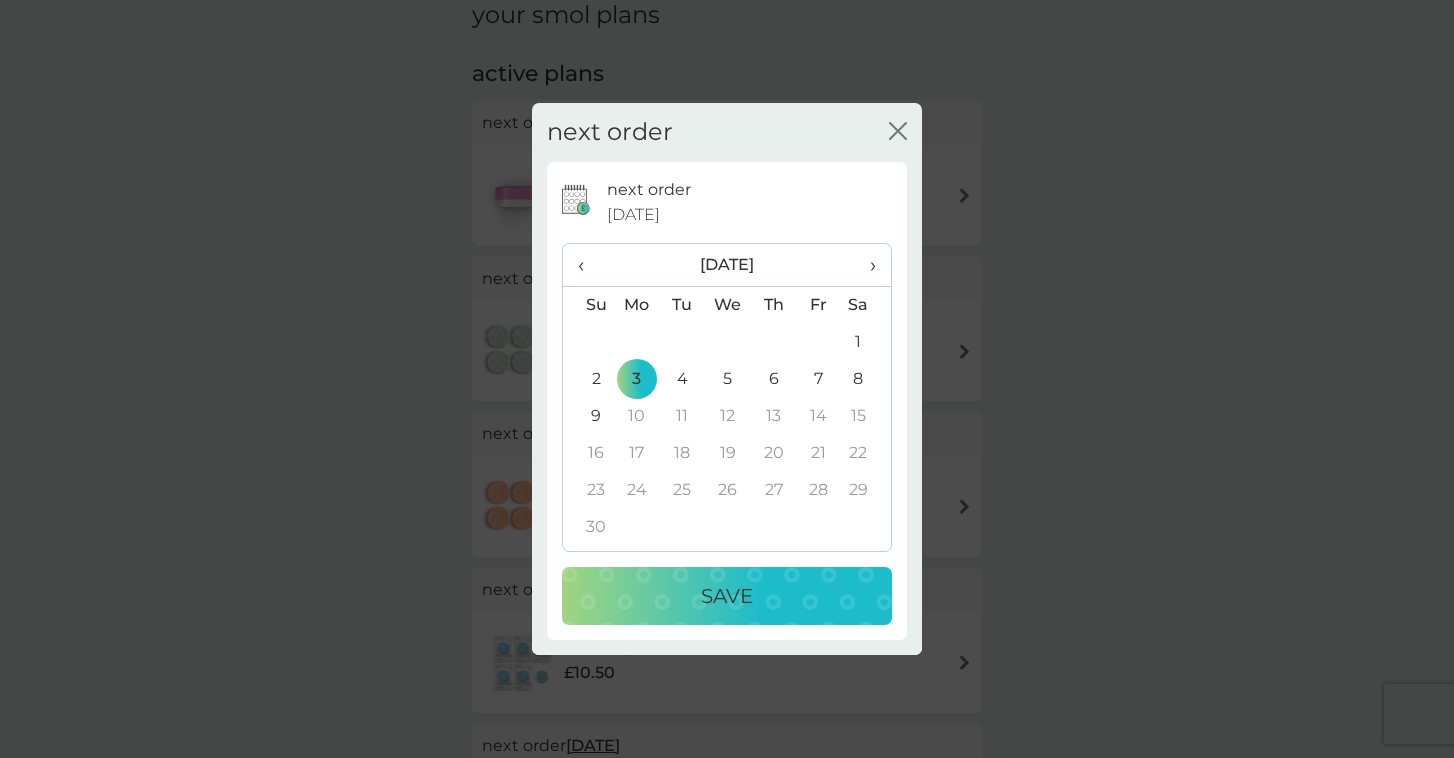 click on "Save" at bounding box center [727, 596] 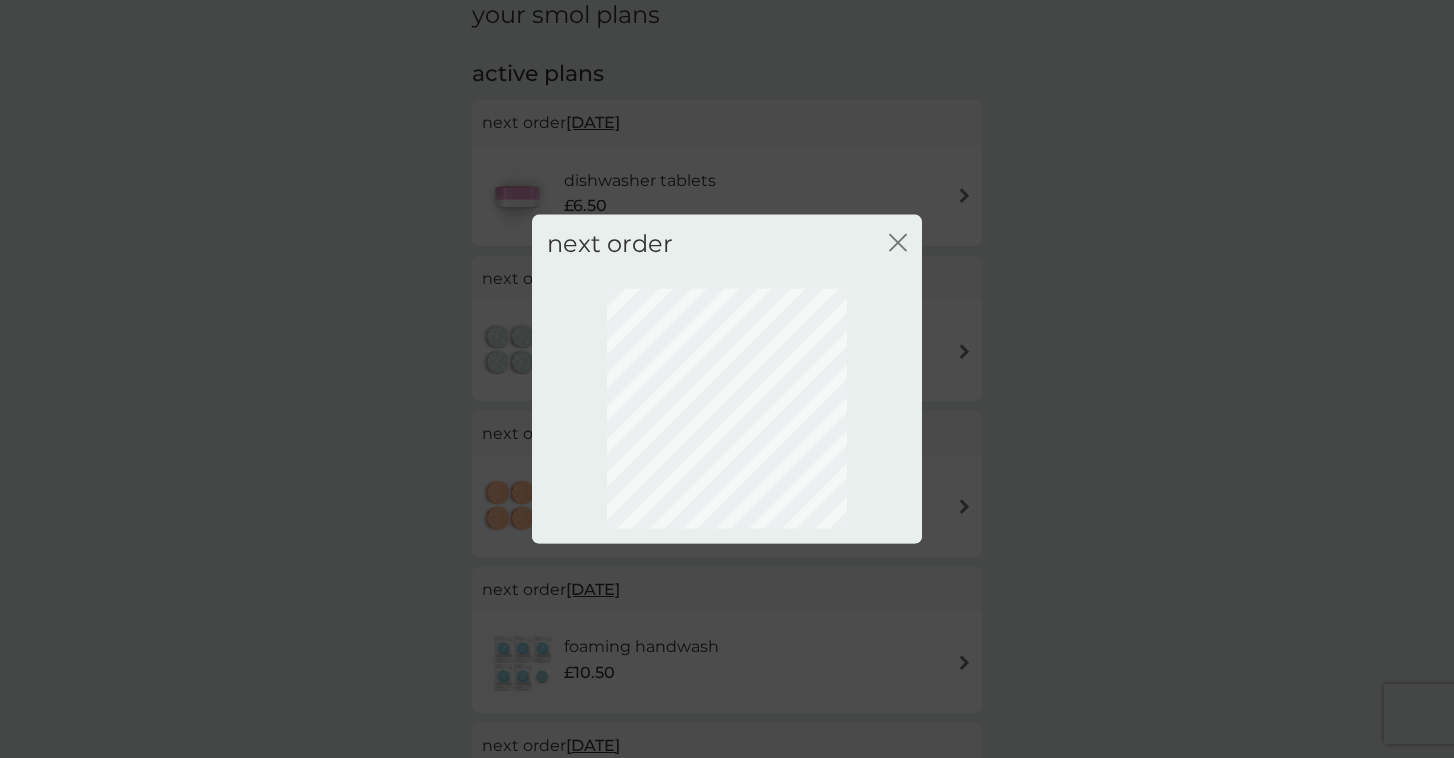 scroll, scrollTop: 79, scrollLeft: 0, axis: vertical 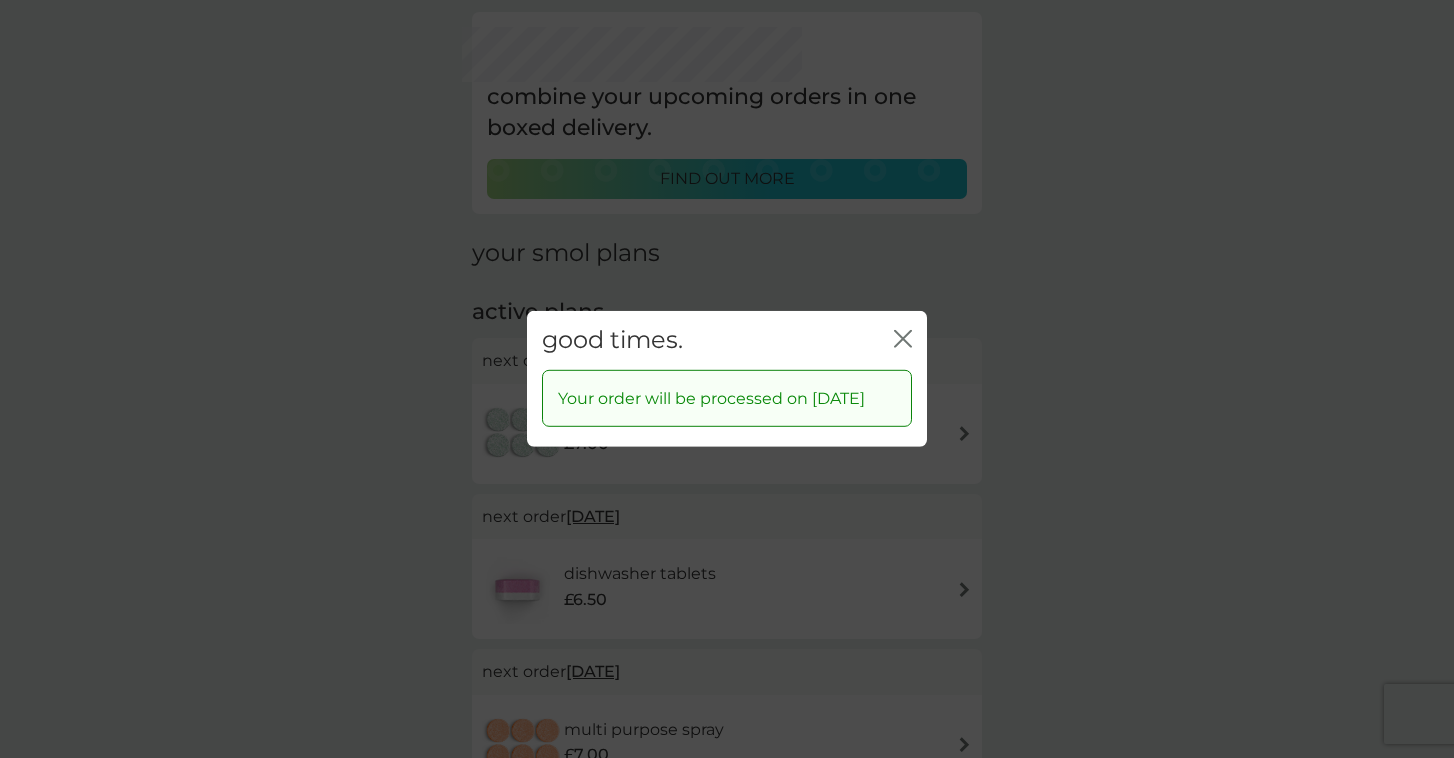 click on "good times. close" at bounding box center (727, 340) 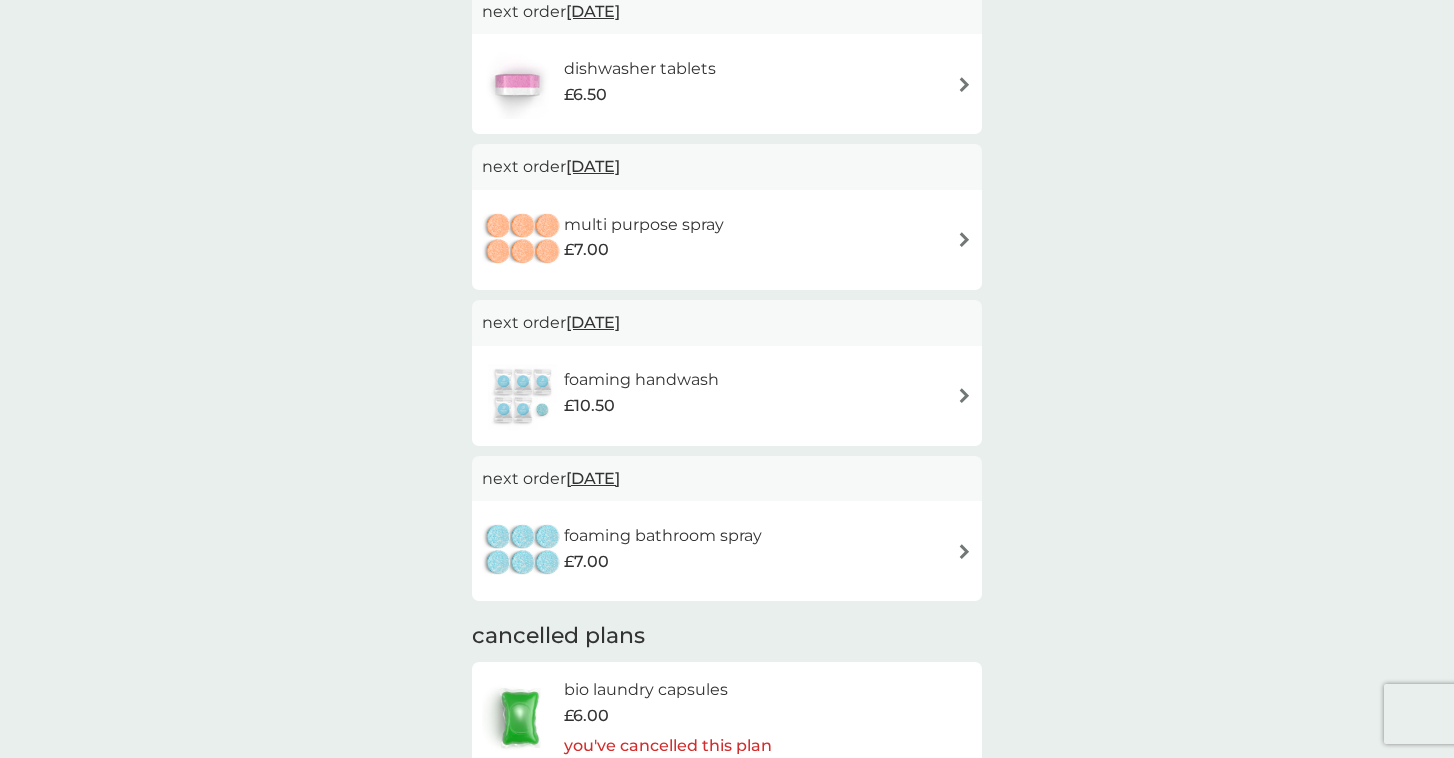 scroll, scrollTop: 584, scrollLeft: 0, axis: vertical 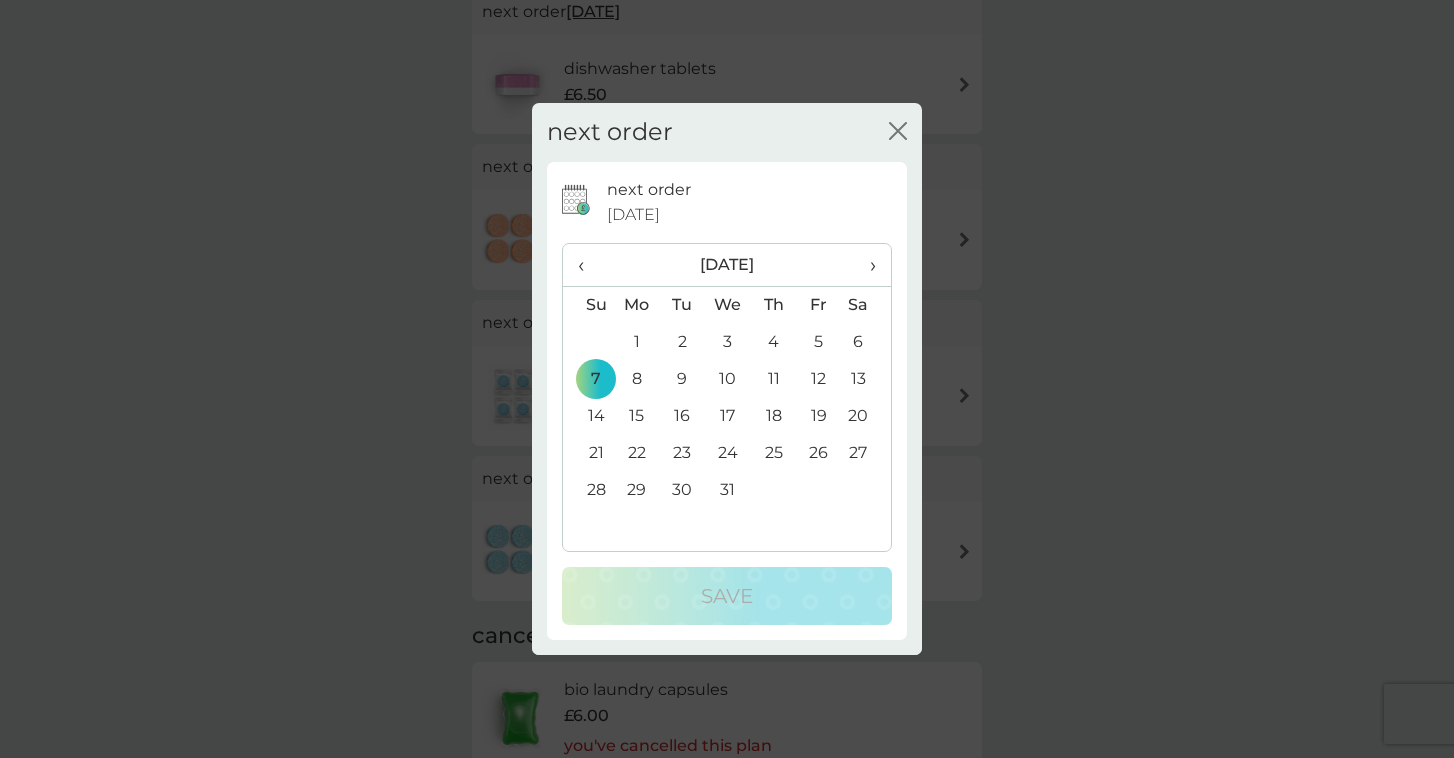 click on "›" at bounding box center [866, 265] 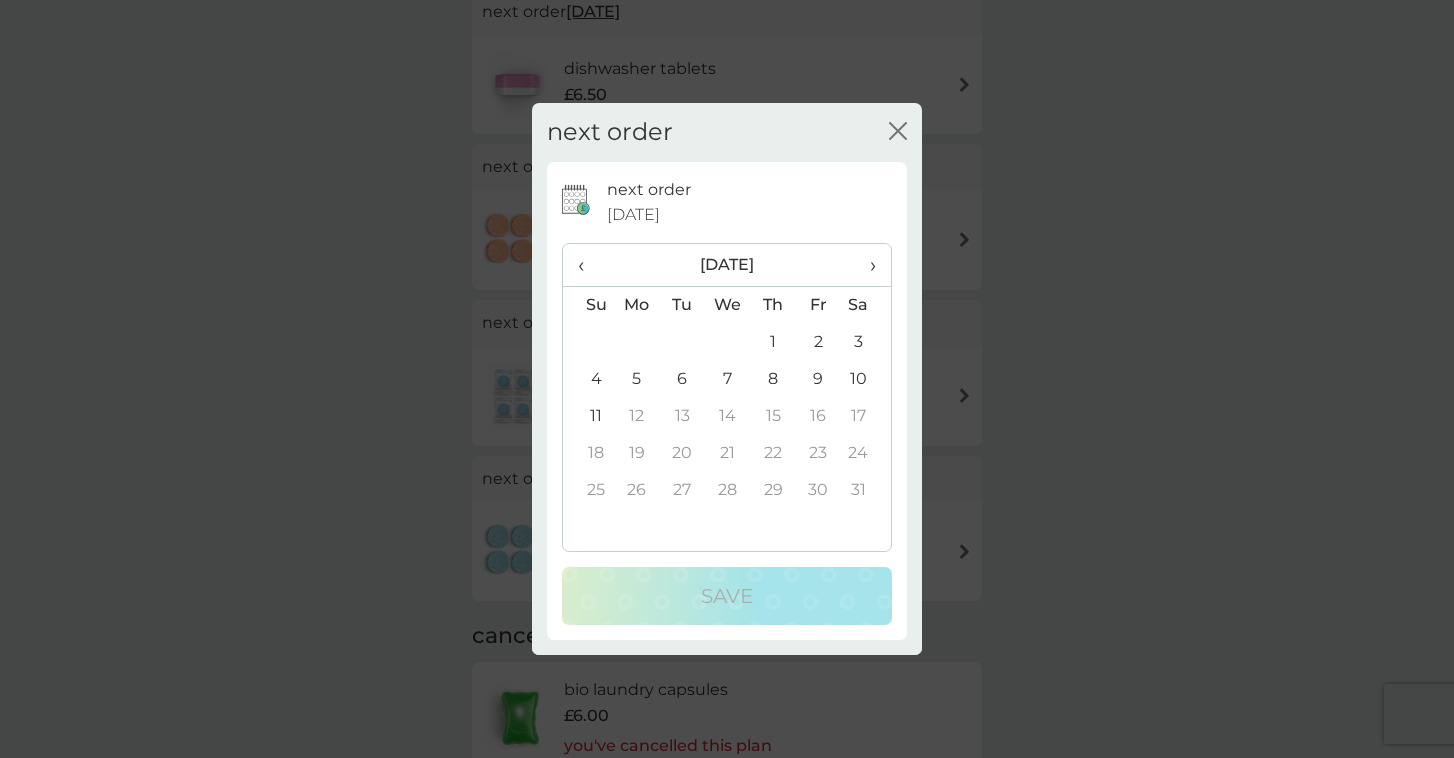 click on "‹" at bounding box center [588, 265] 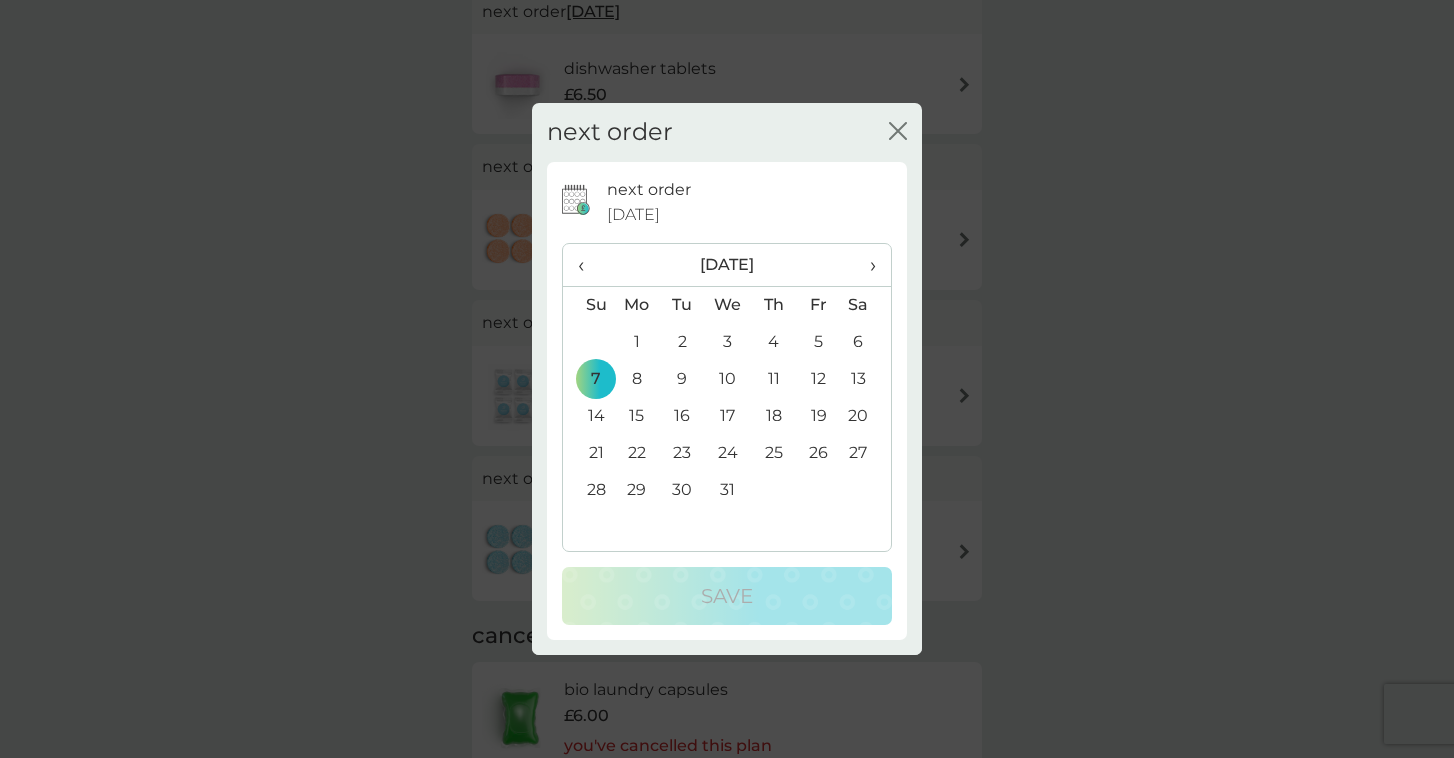 click on "‹" at bounding box center (588, 265) 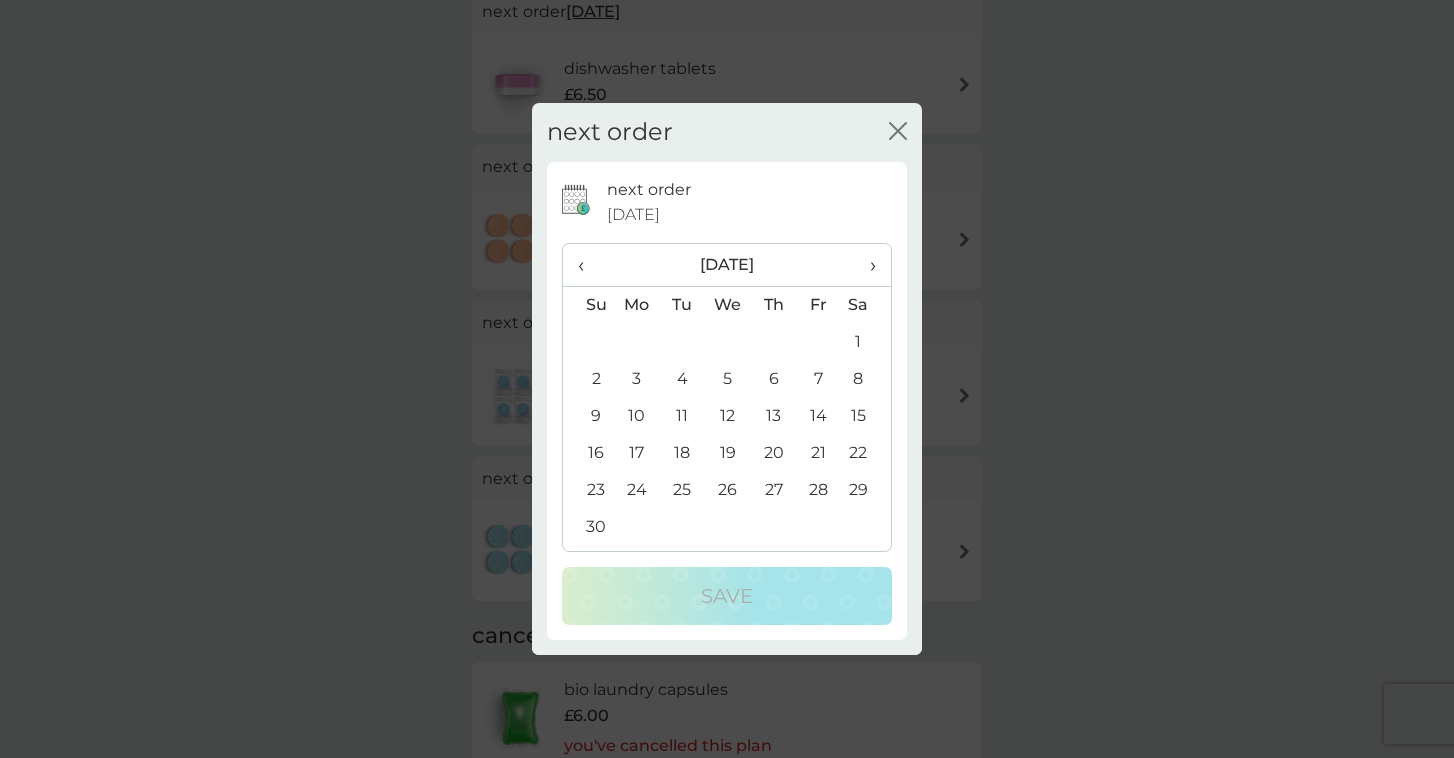 click on "3" at bounding box center [637, 379] 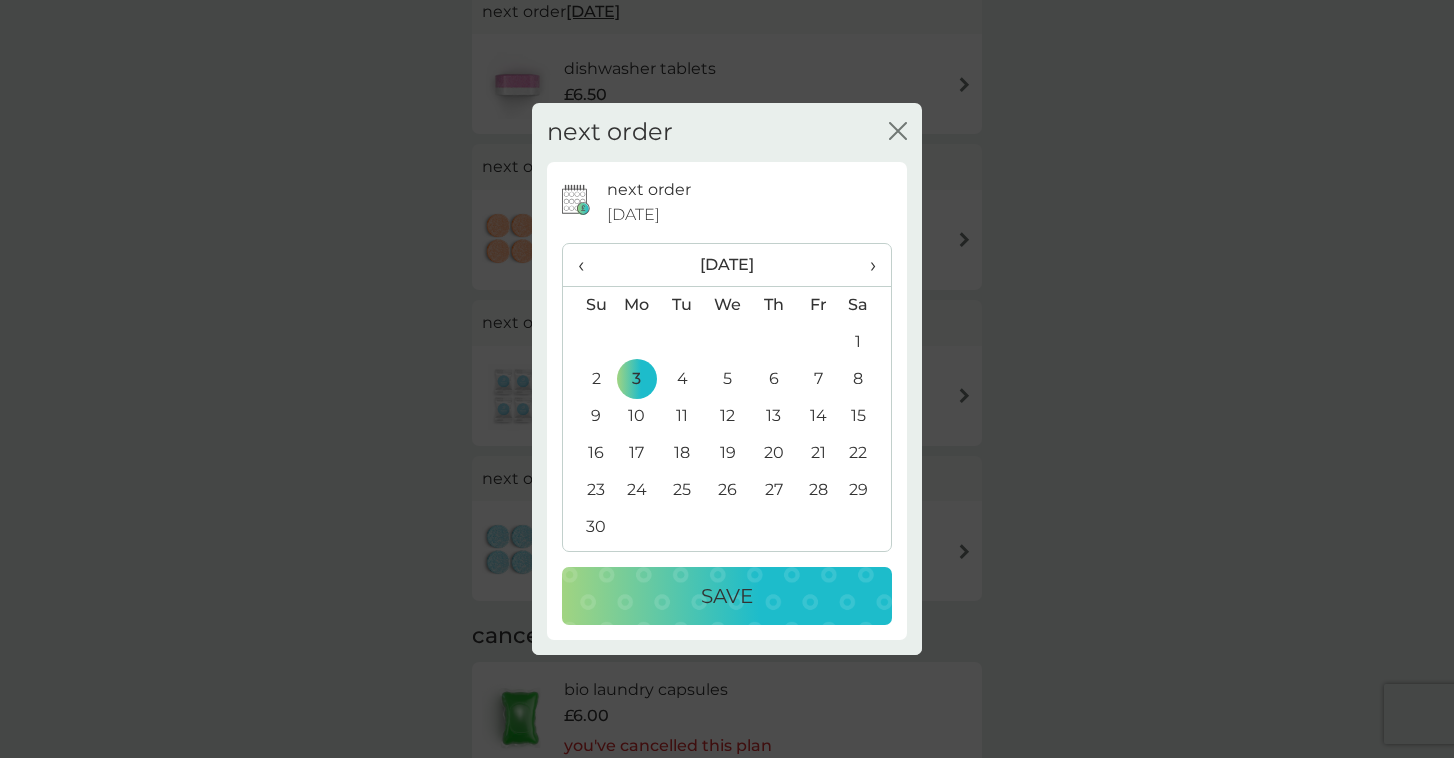 click on "Save" at bounding box center (727, 596) 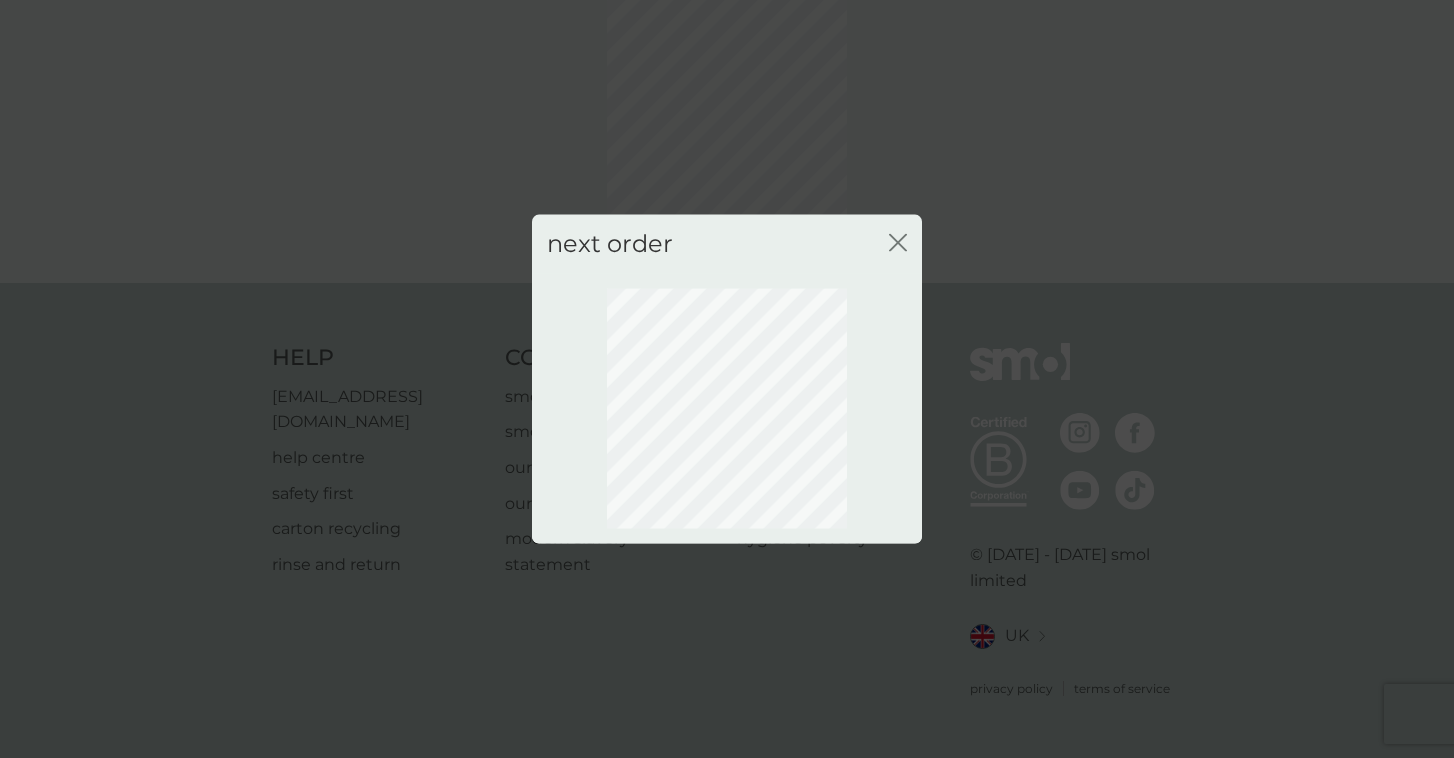 scroll, scrollTop: 79, scrollLeft: 0, axis: vertical 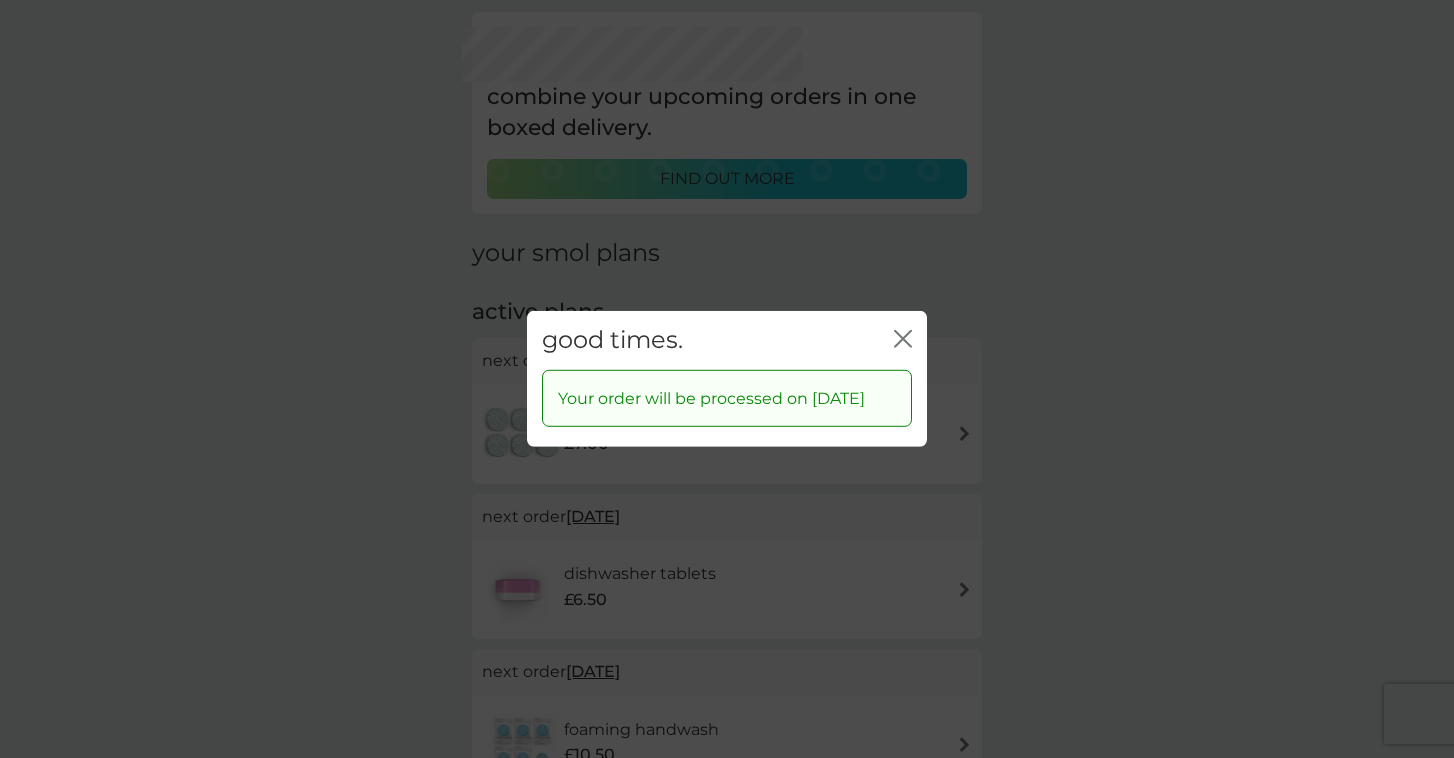 click 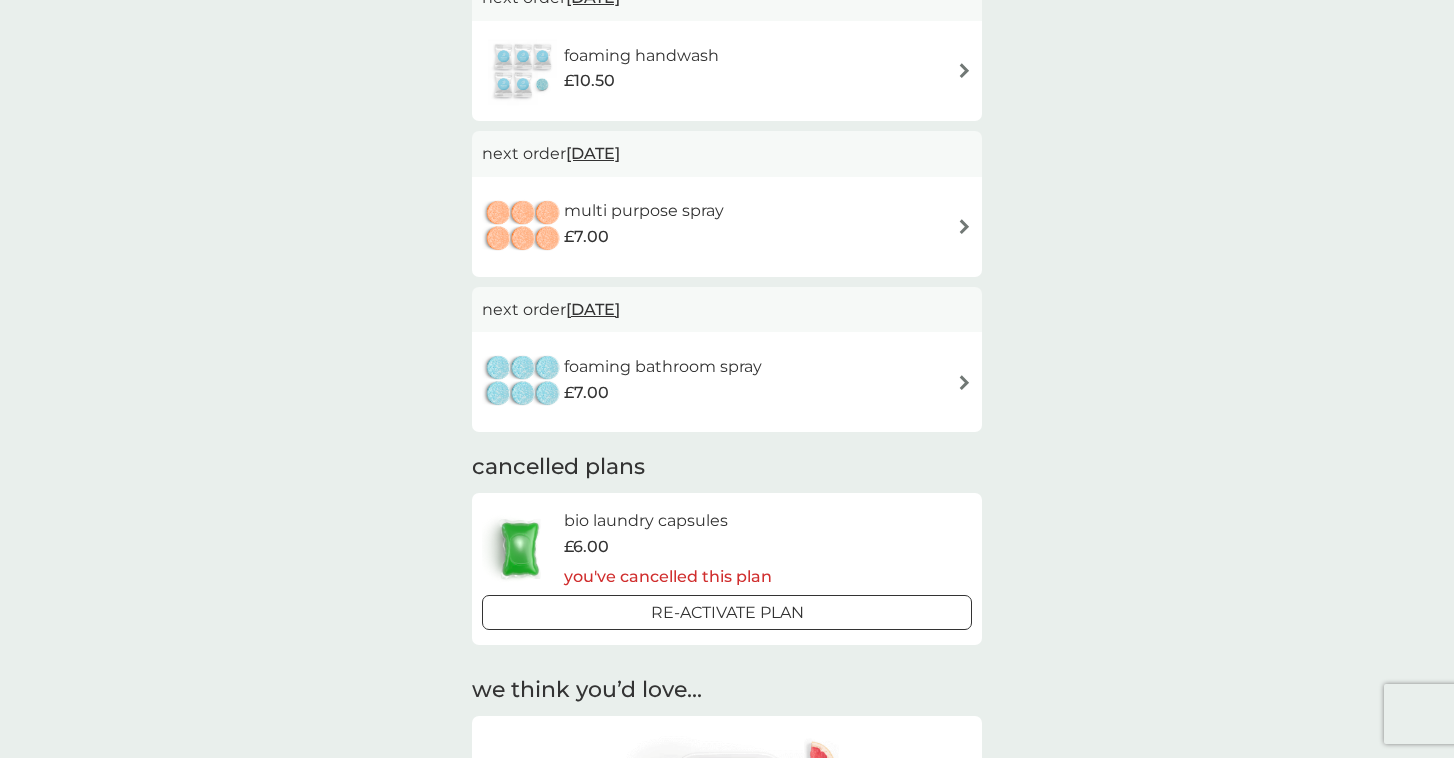 scroll, scrollTop: 773, scrollLeft: 0, axis: vertical 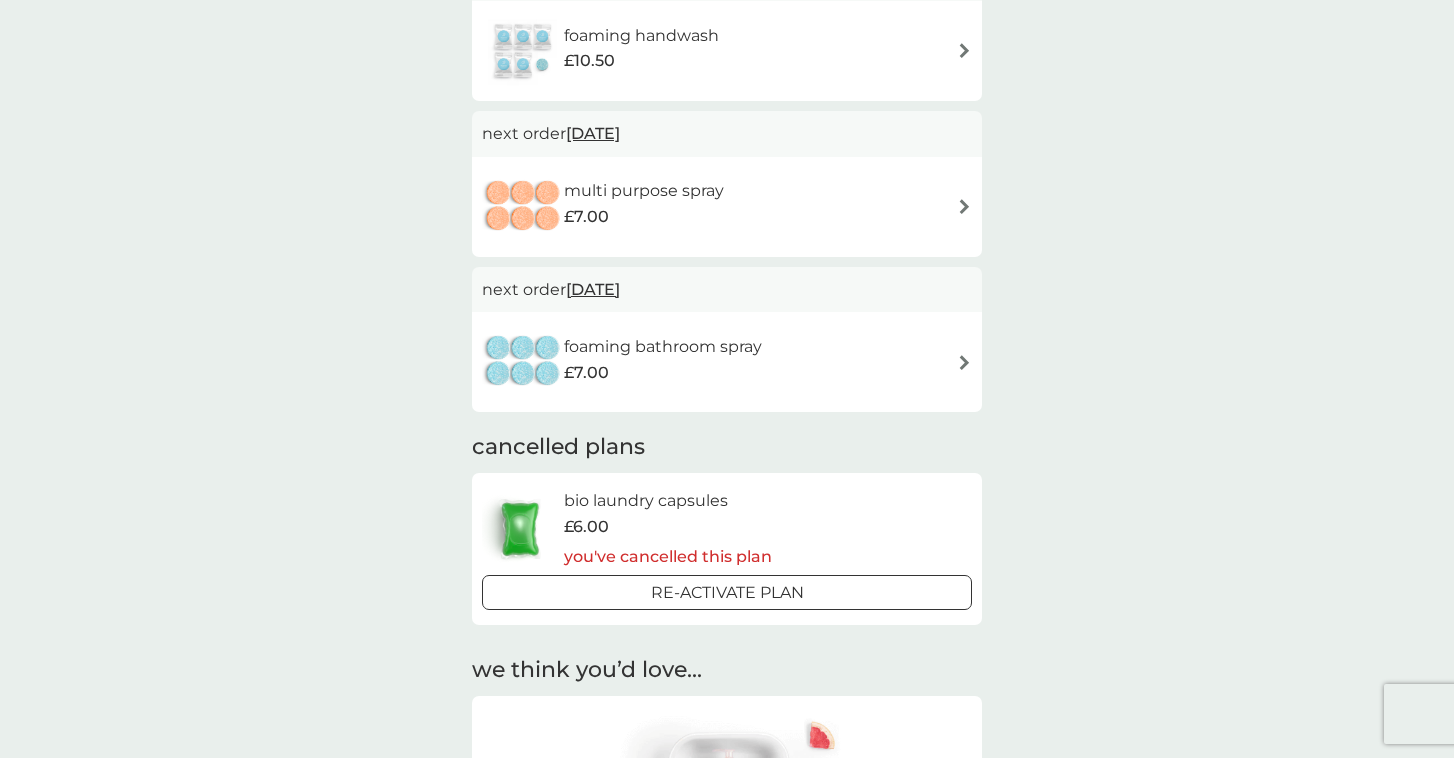 click on "28 Dec 2025" at bounding box center (593, 289) 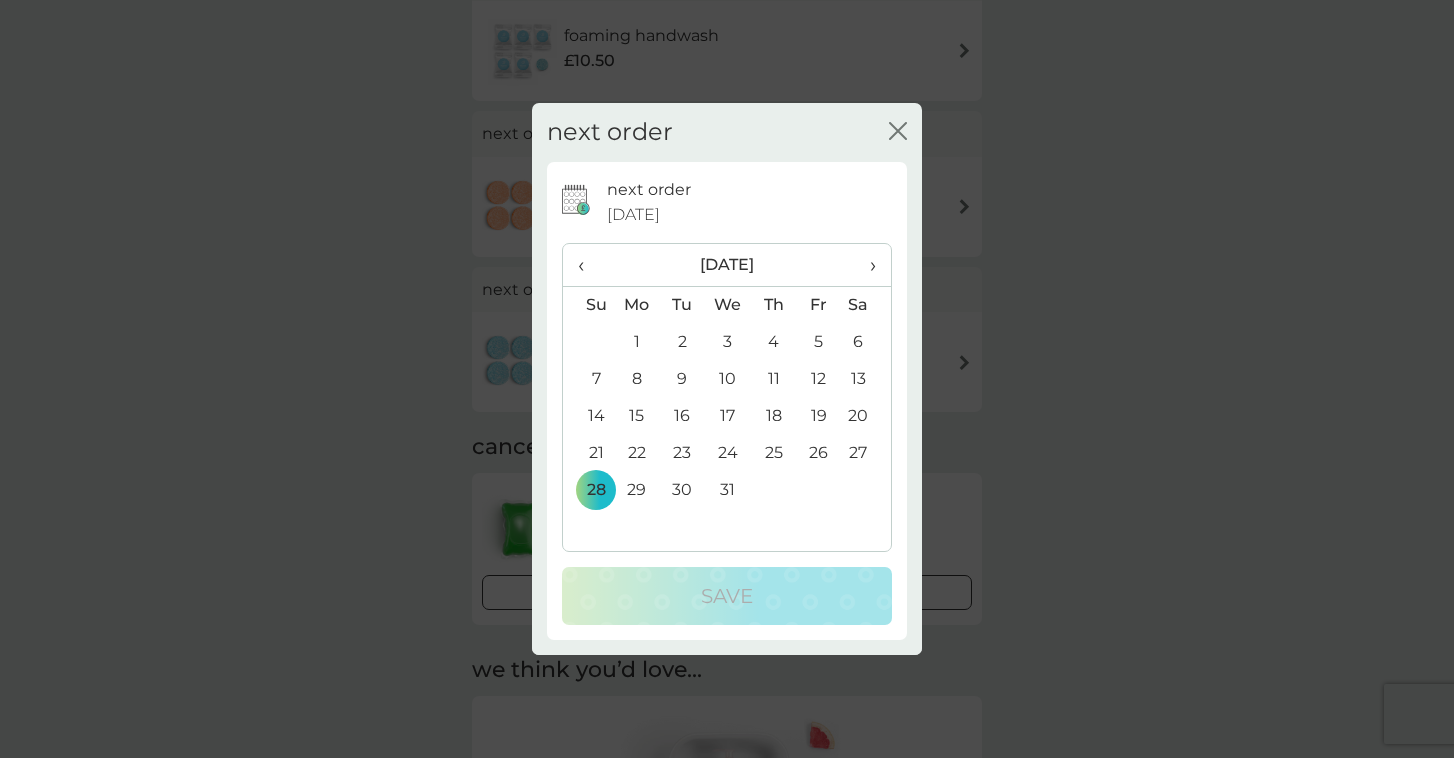 click on "‹" at bounding box center (588, 265) 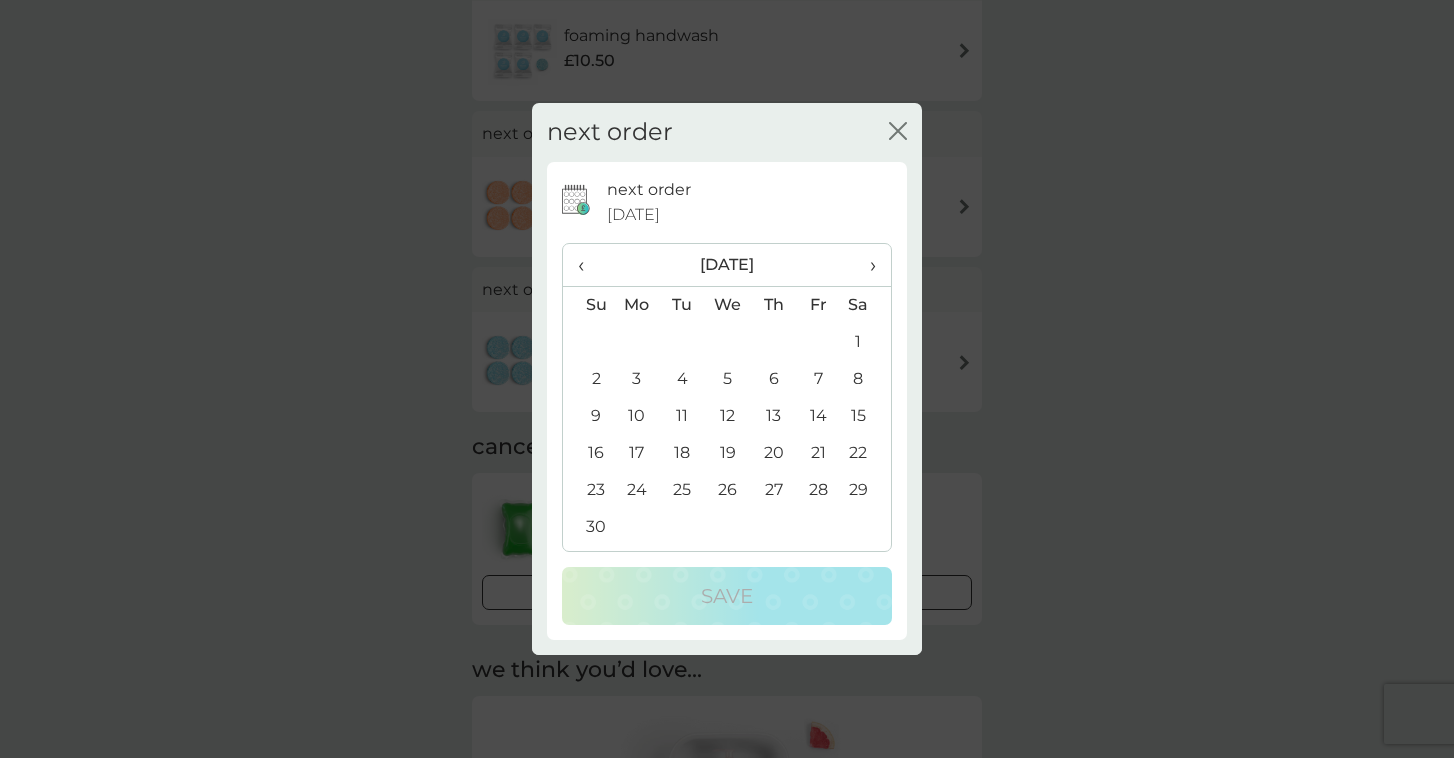 click on "3" at bounding box center (637, 379) 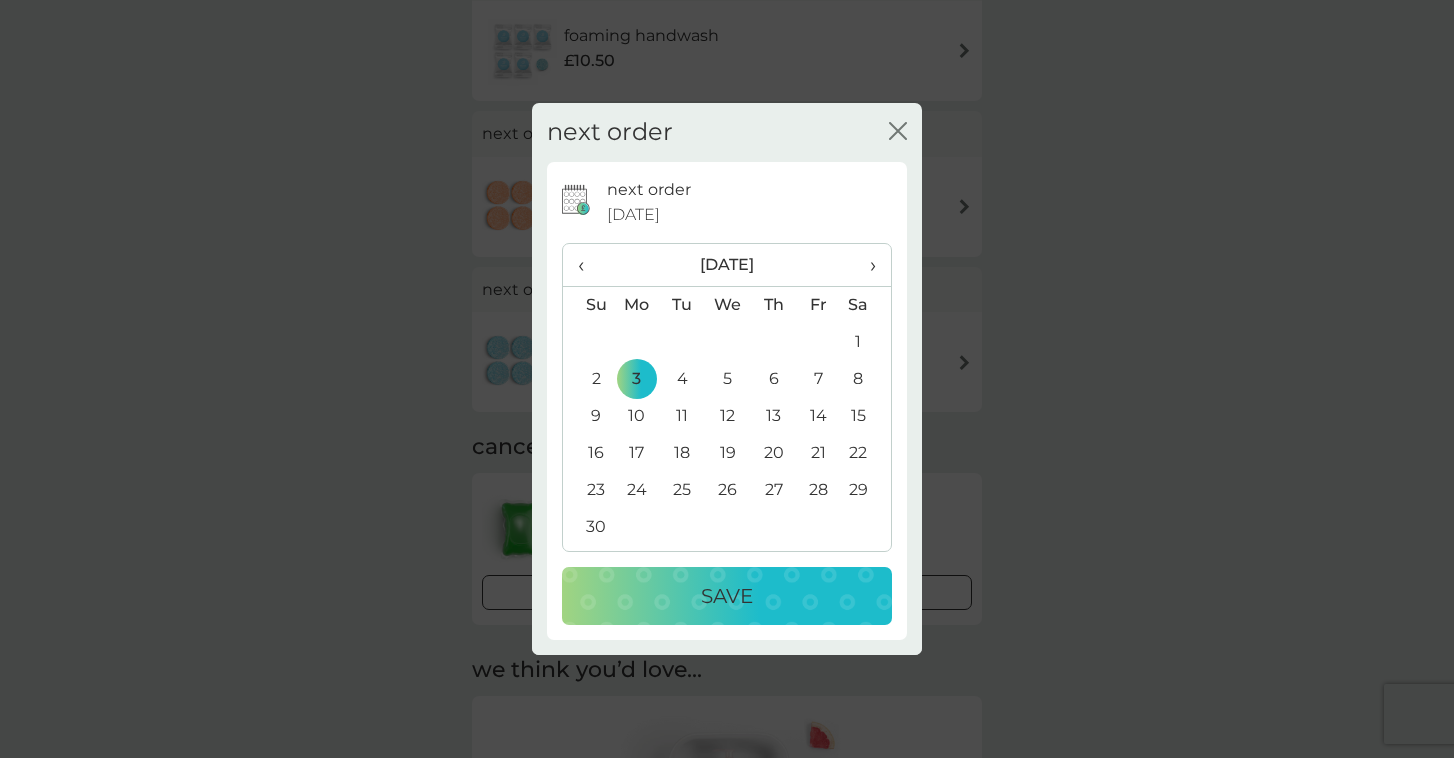 click on "Save" at bounding box center (727, 596) 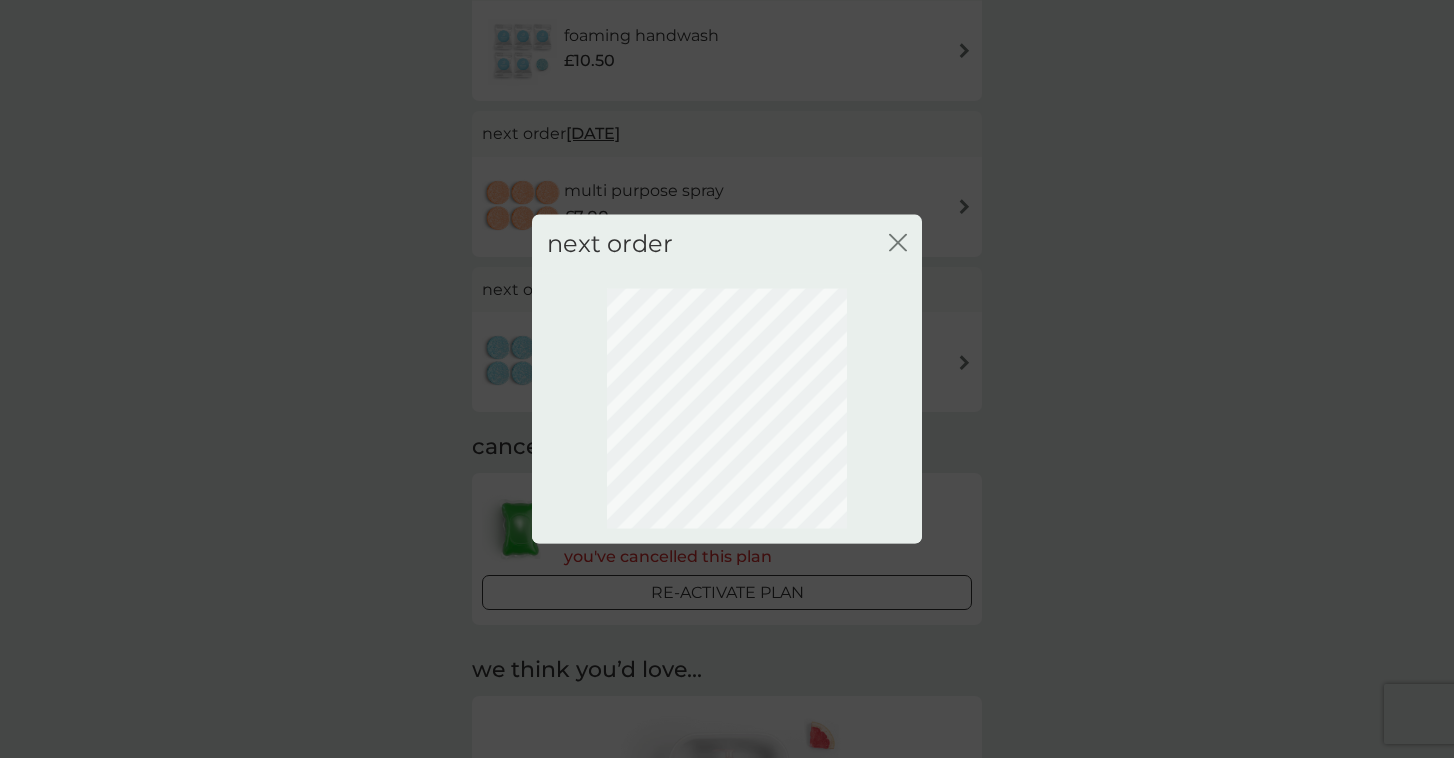 scroll, scrollTop: 79, scrollLeft: 0, axis: vertical 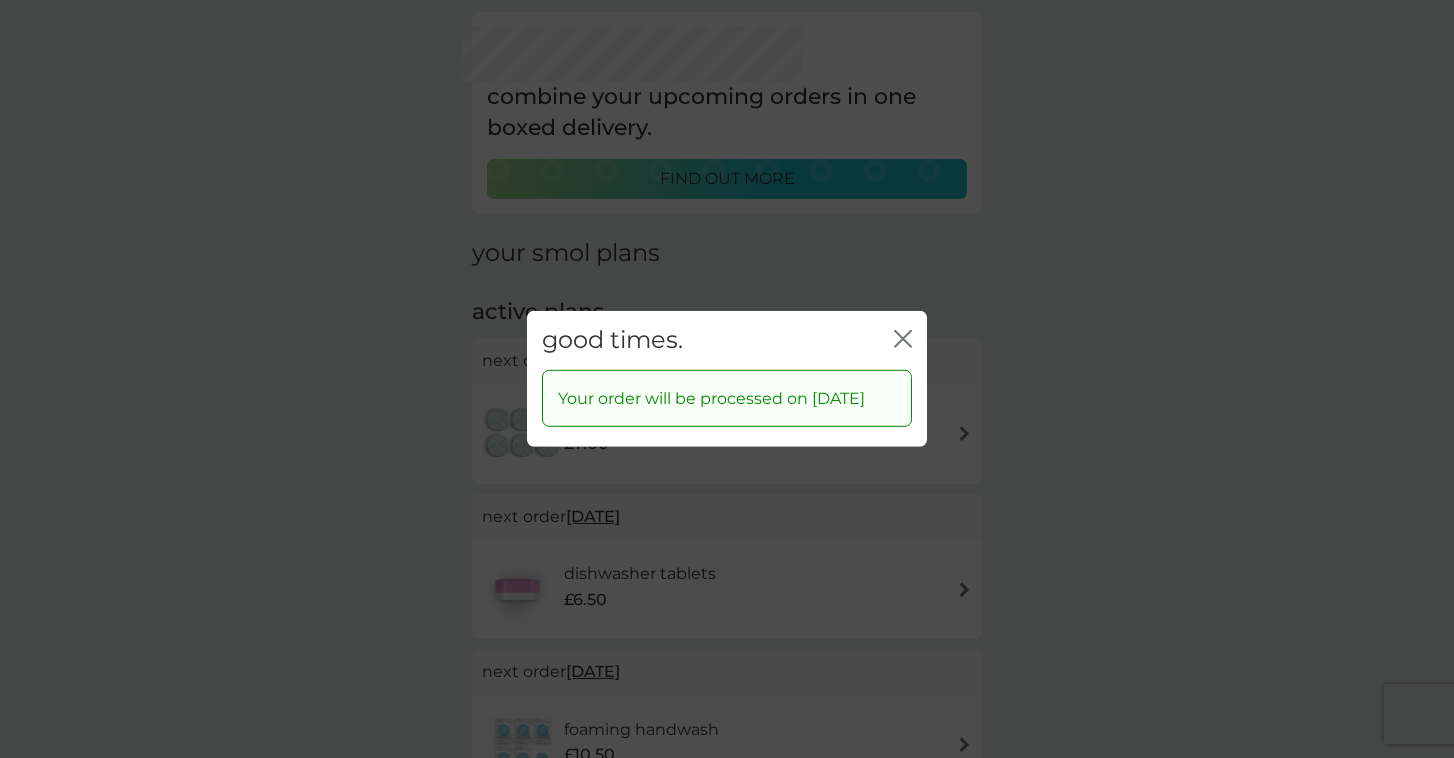click 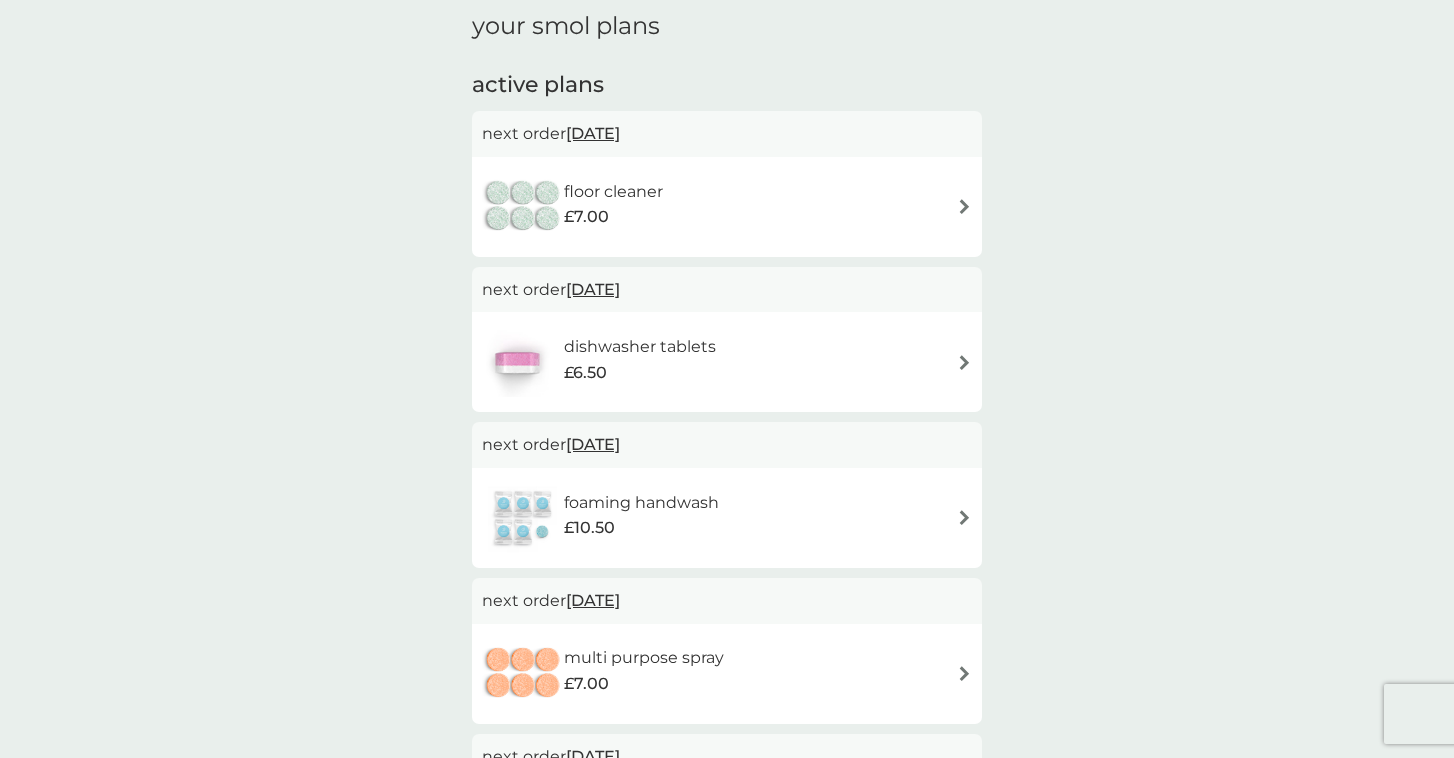 scroll, scrollTop: 312, scrollLeft: 0, axis: vertical 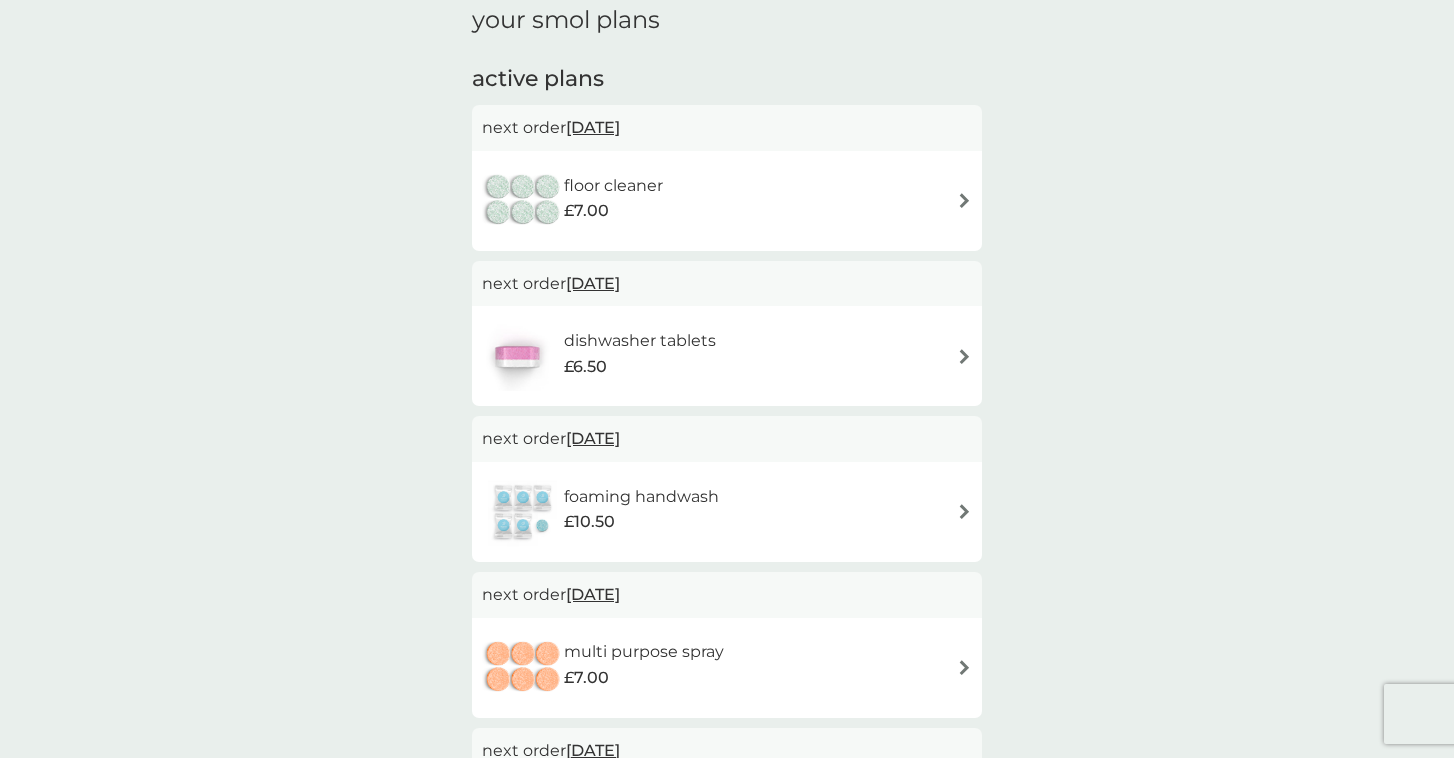 click on "25 Aug 2025" at bounding box center [593, 127] 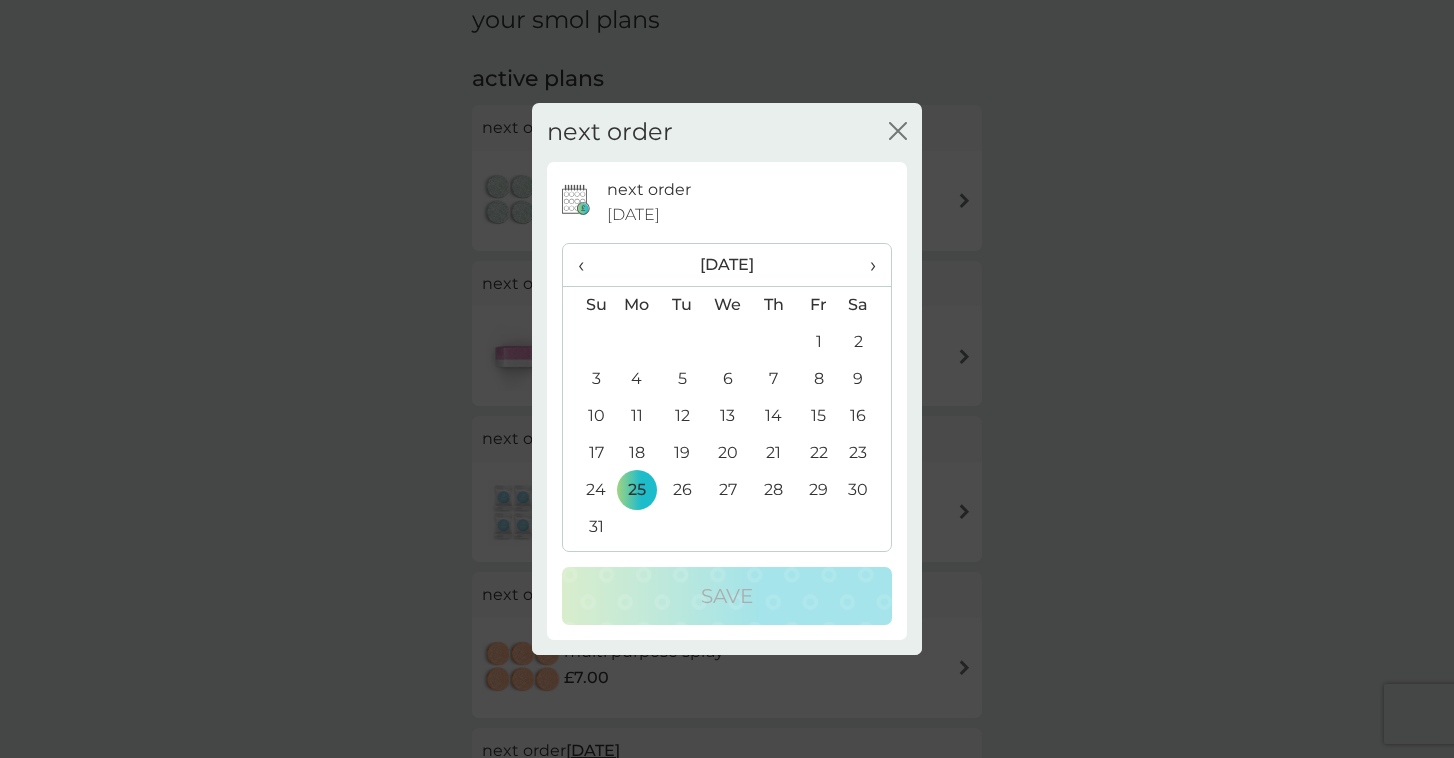 click on "›" at bounding box center [866, 265] 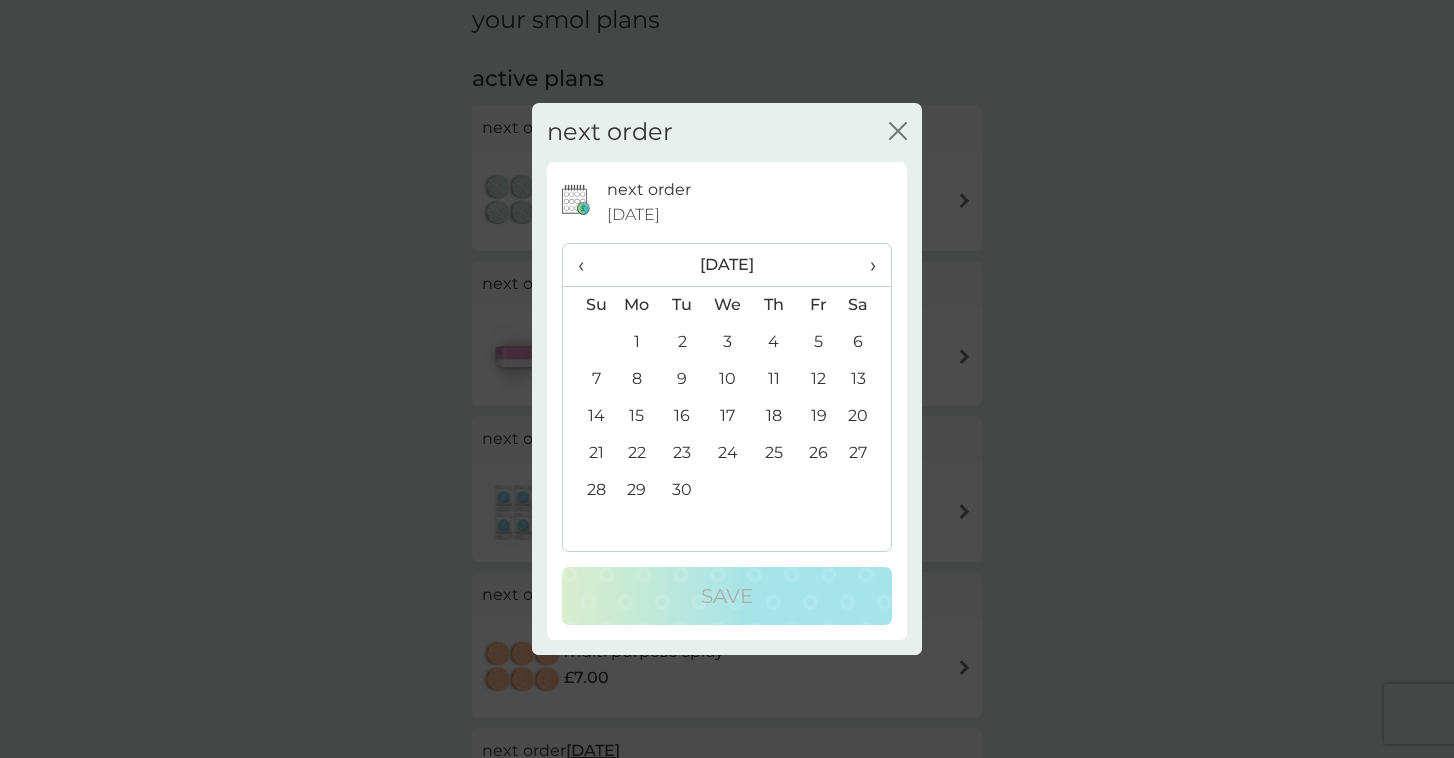 click on "›" at bounding box center [866, 265] 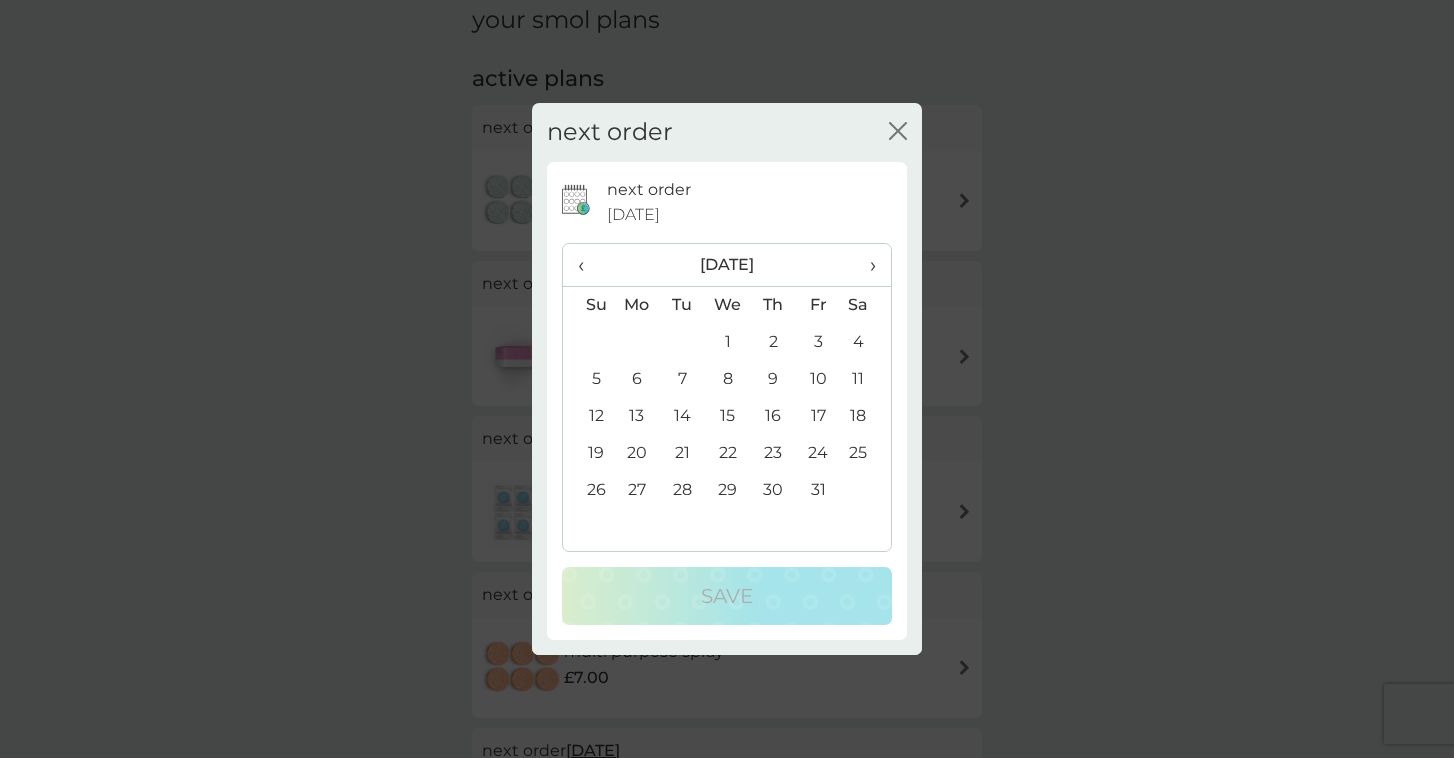 click on "›" at bounding box center (866, 265) 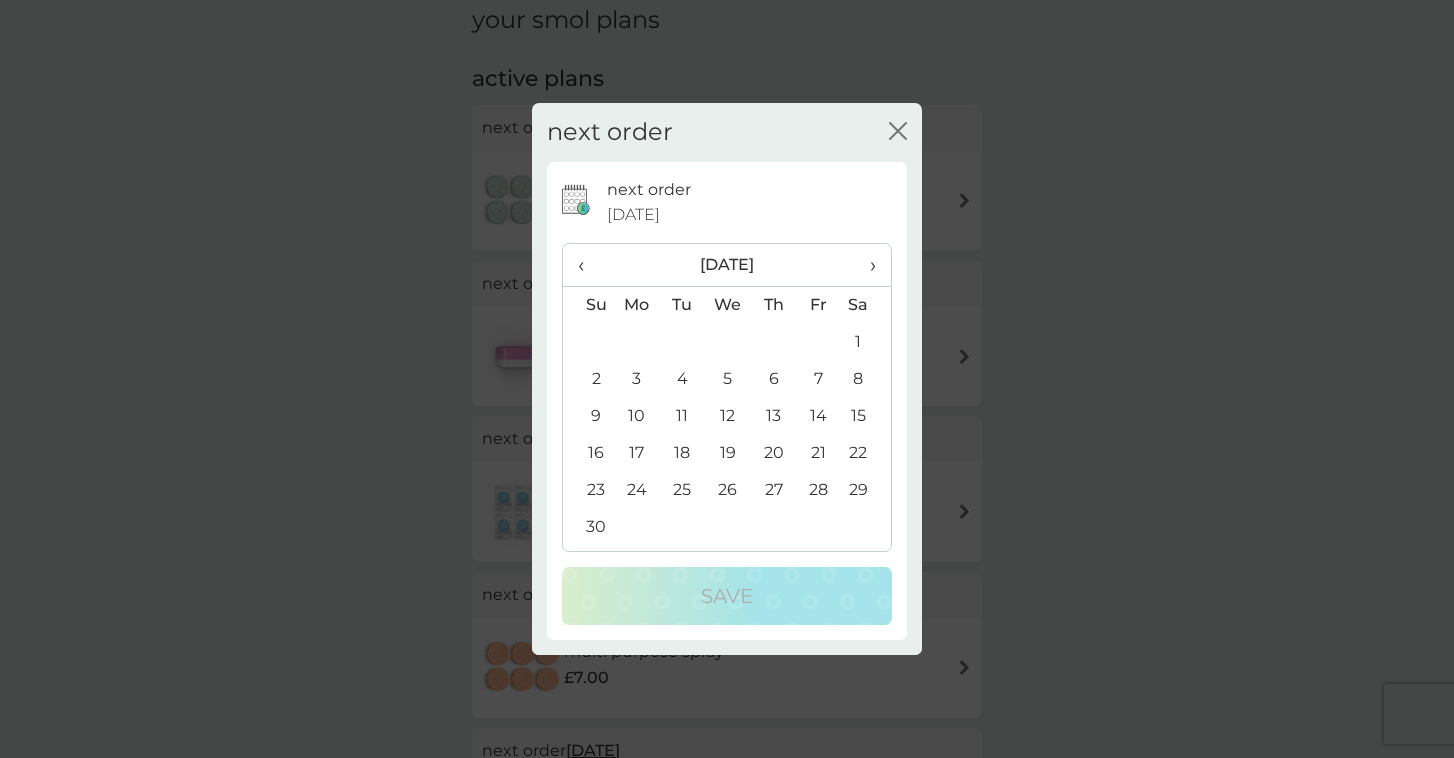 click on "3" at bounding box center [637, 379] 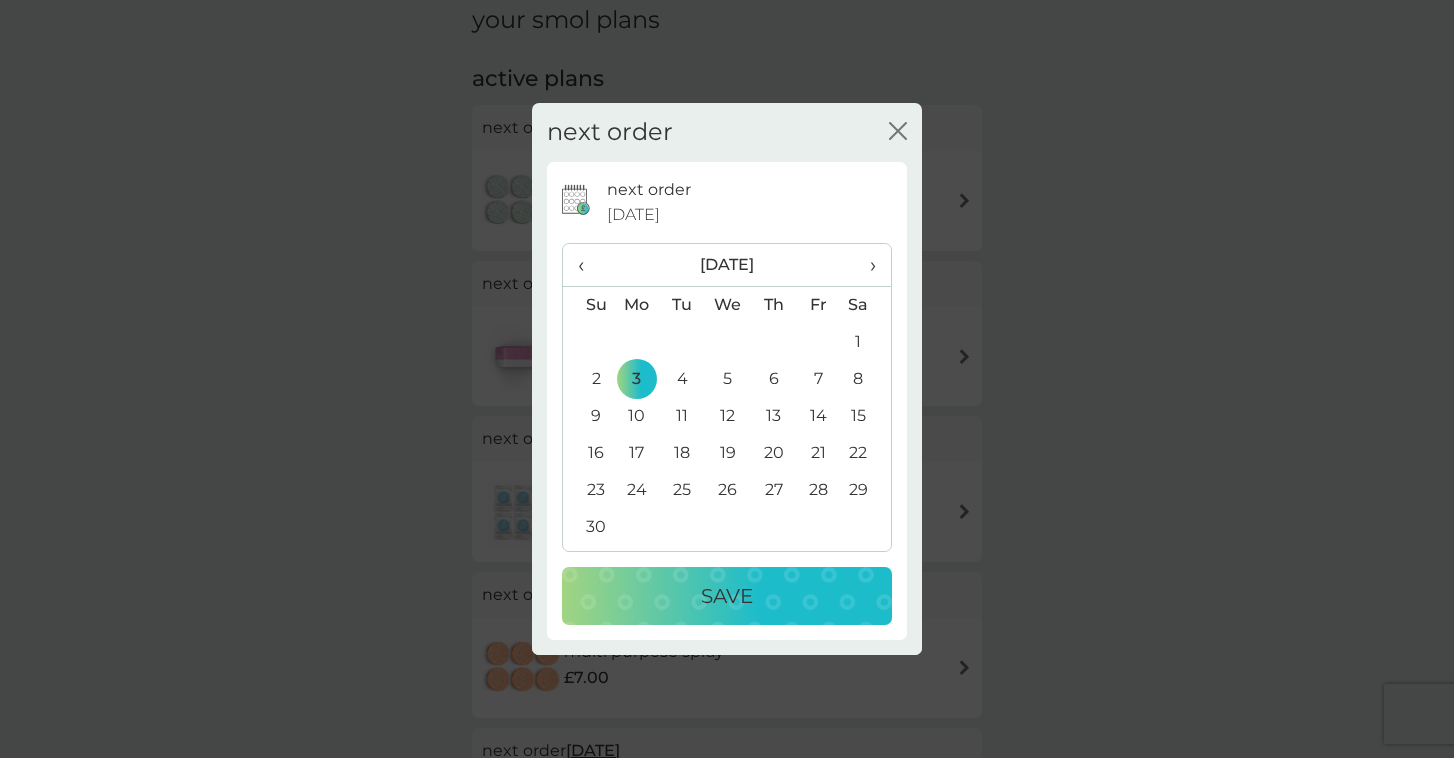 click on "Save" at bounding box center (727, 596) 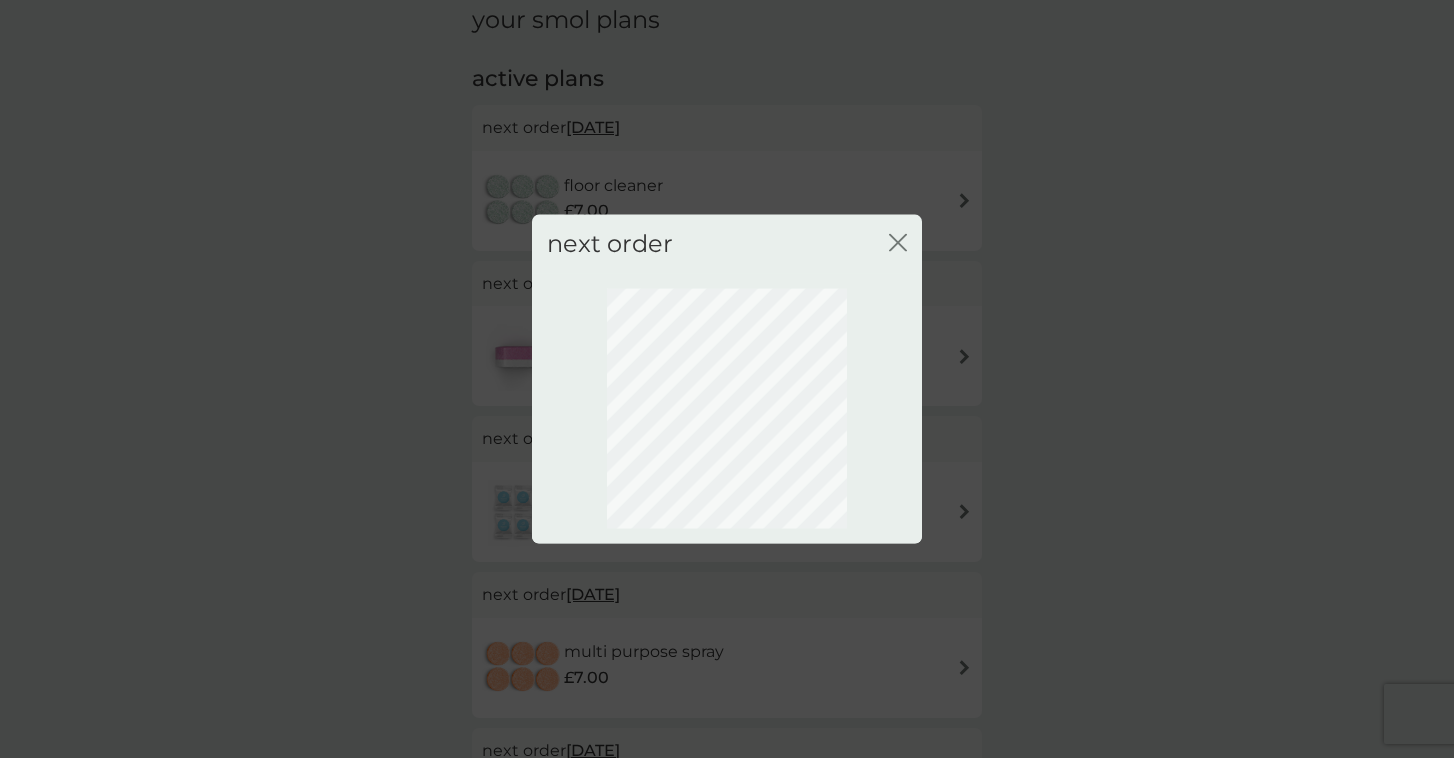 scroll, scrollTop: 79, scrollLeft: 0, axis: vertical 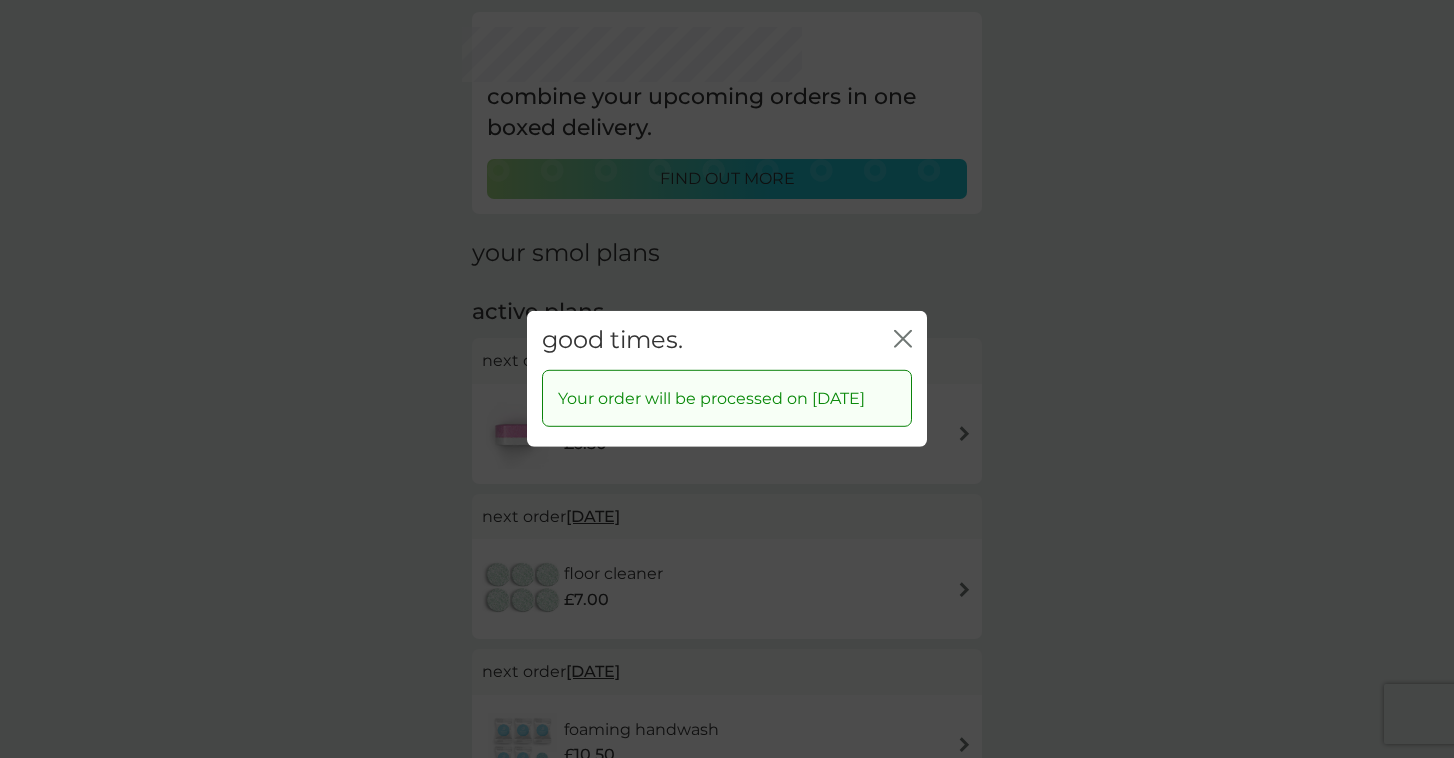 click on "close" 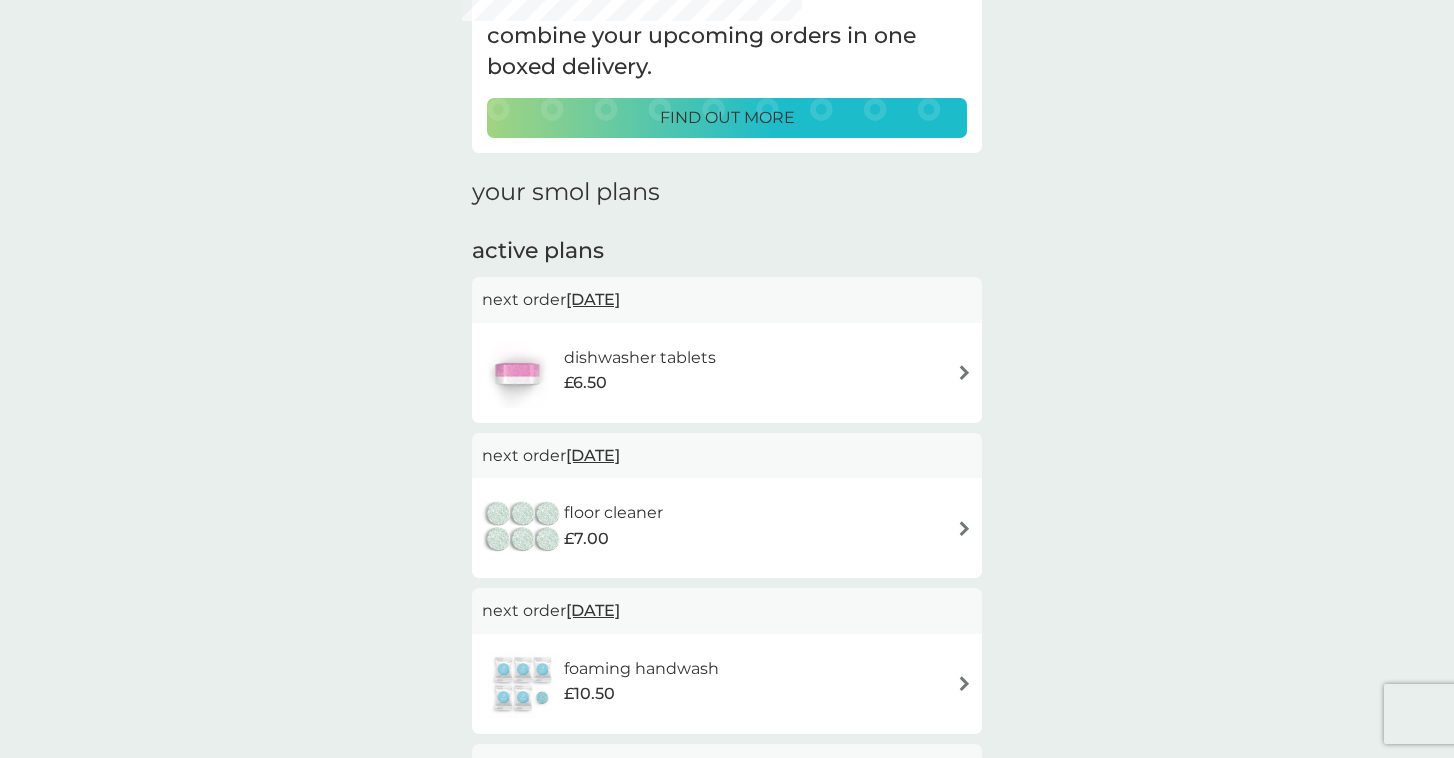 scroll, scrollTop: 144, scrollLeft: 0, axis: vertical 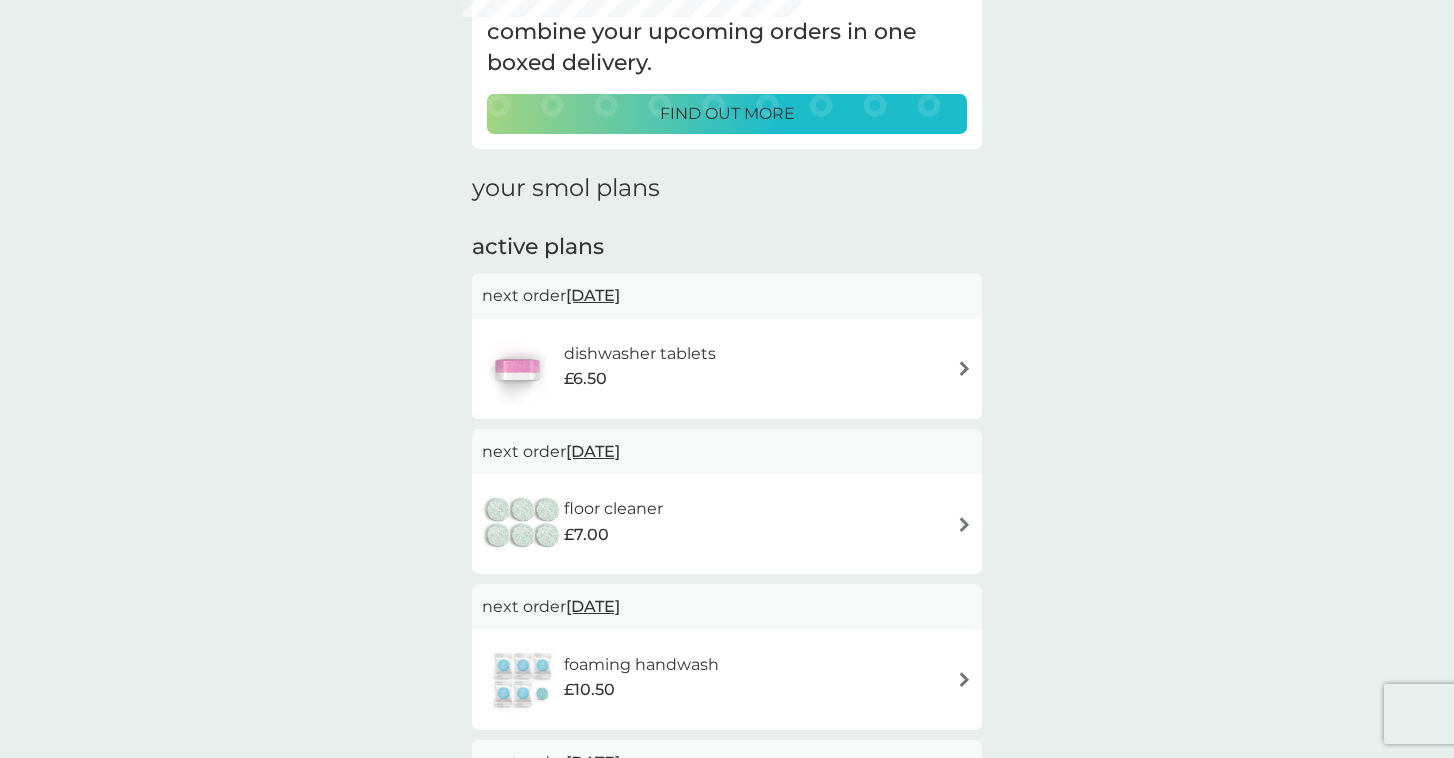click on "find out more" at bounding box center (727, 114) 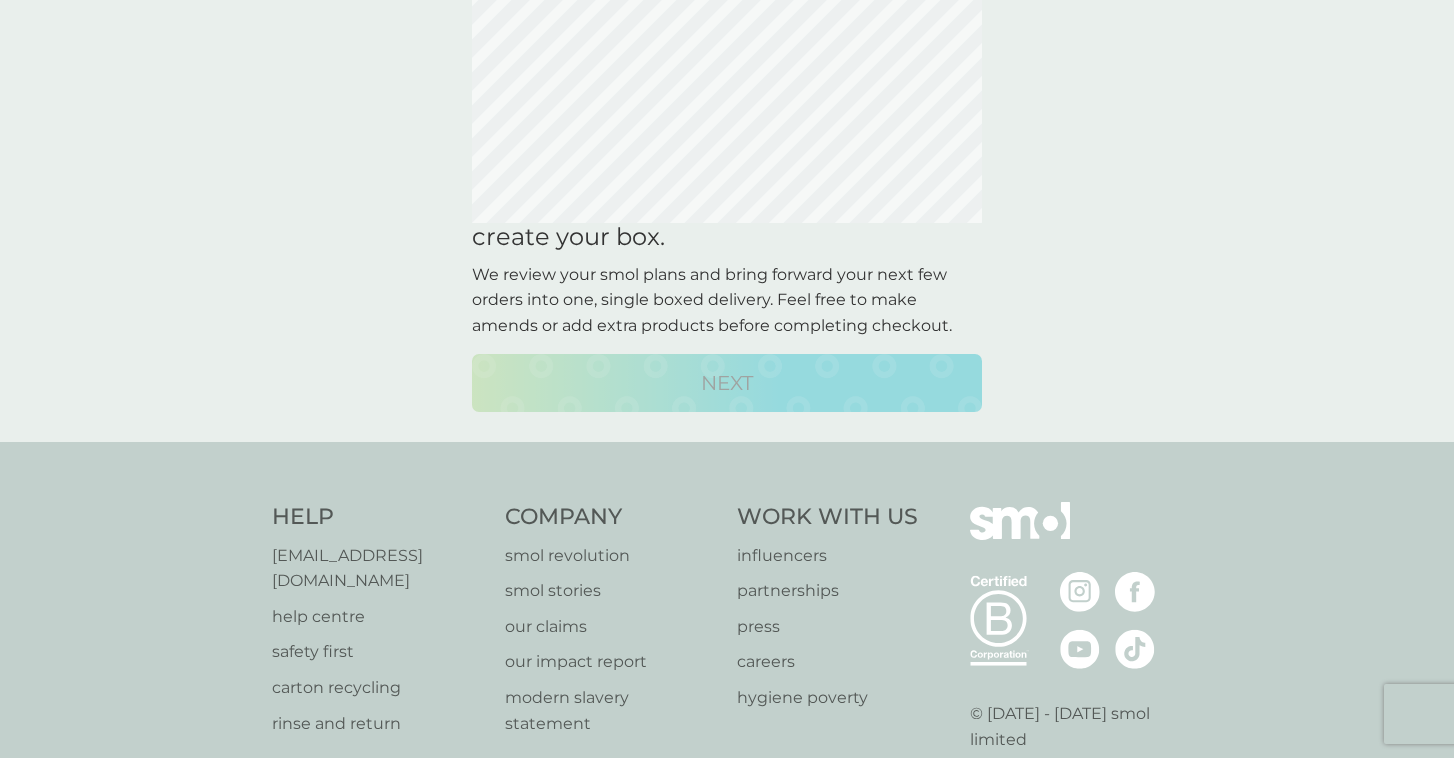 scroll, scrollTop: 0, scrollLeft: 0, axis: both 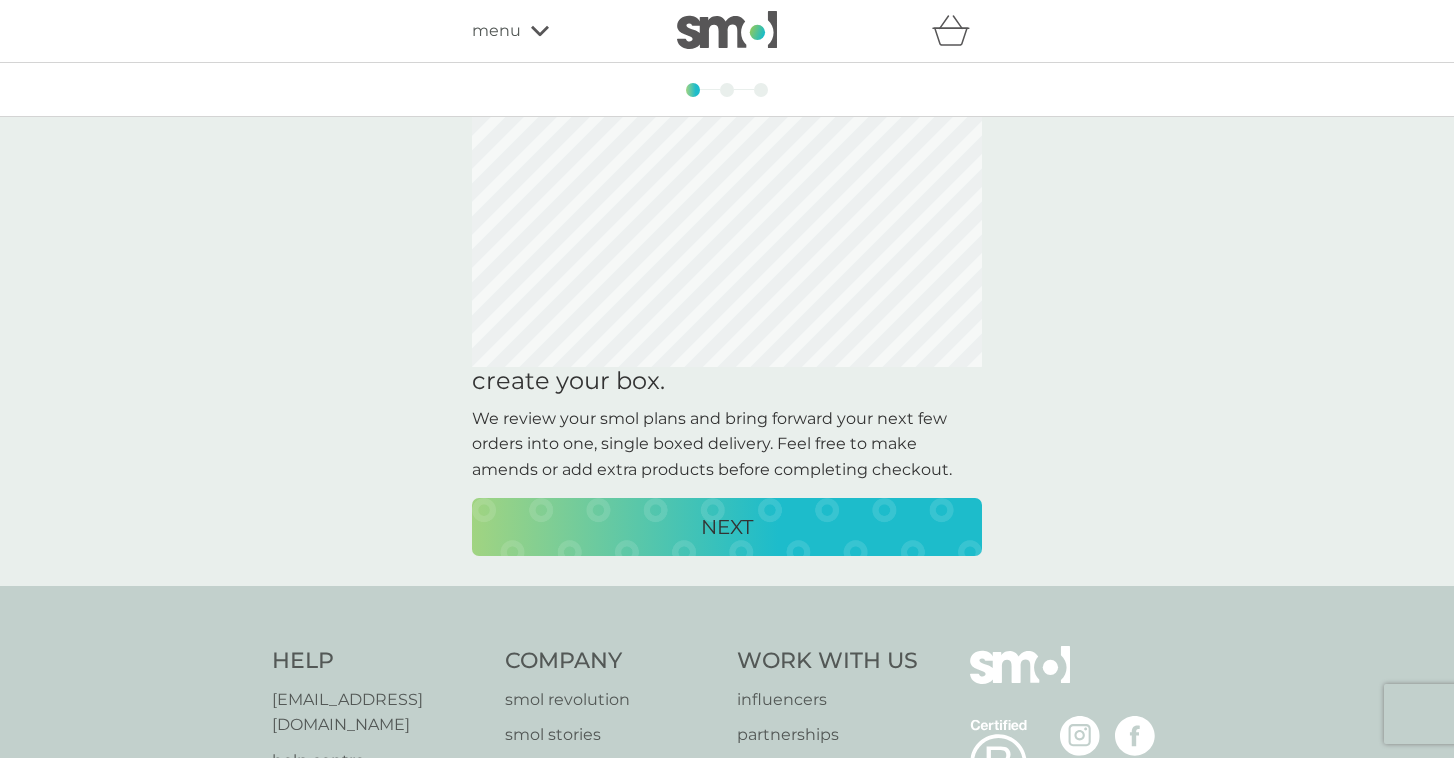click on "NEXT" at bounding box center [727, 527] 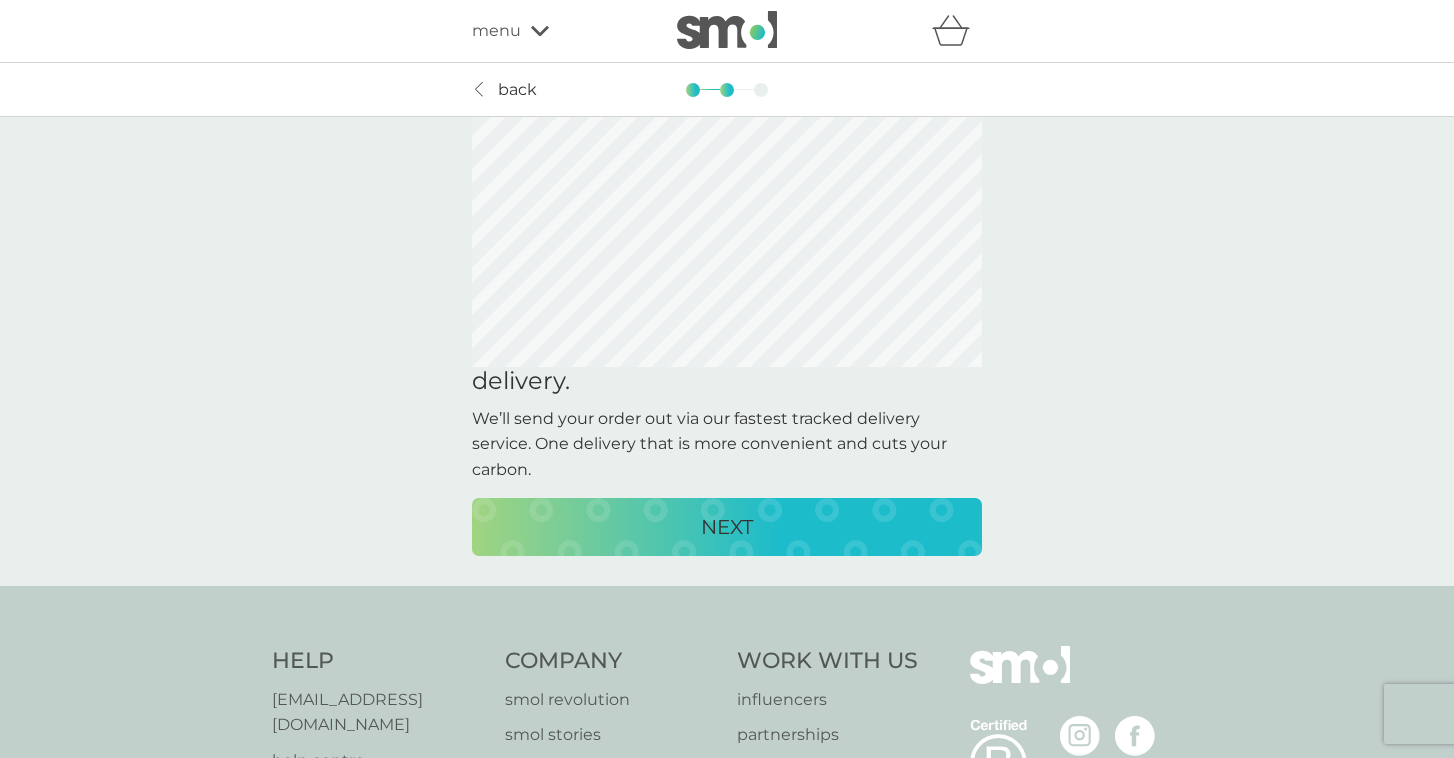 click on "NEXT" at bounding box center [727, 527] 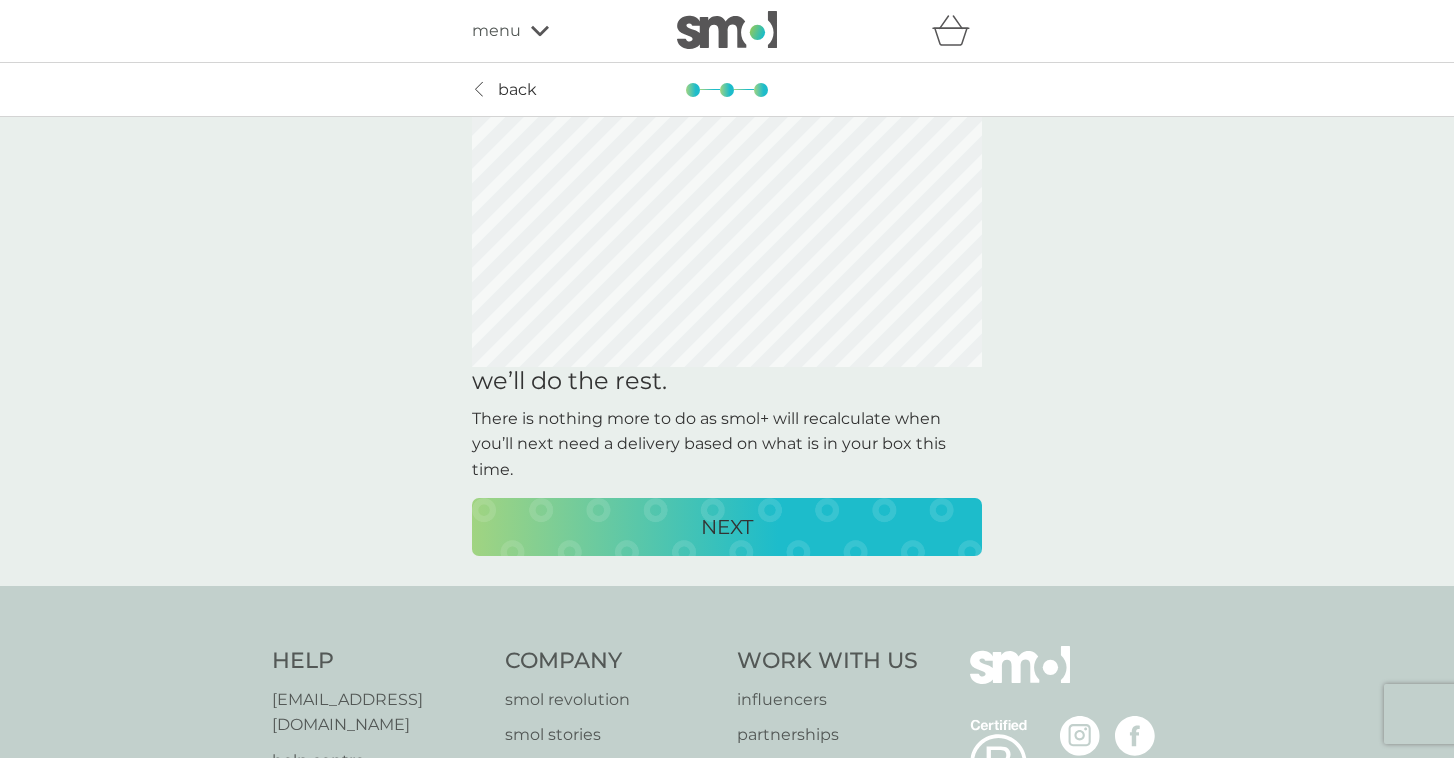 click on "NEXT" at bounding box center (727, 527) 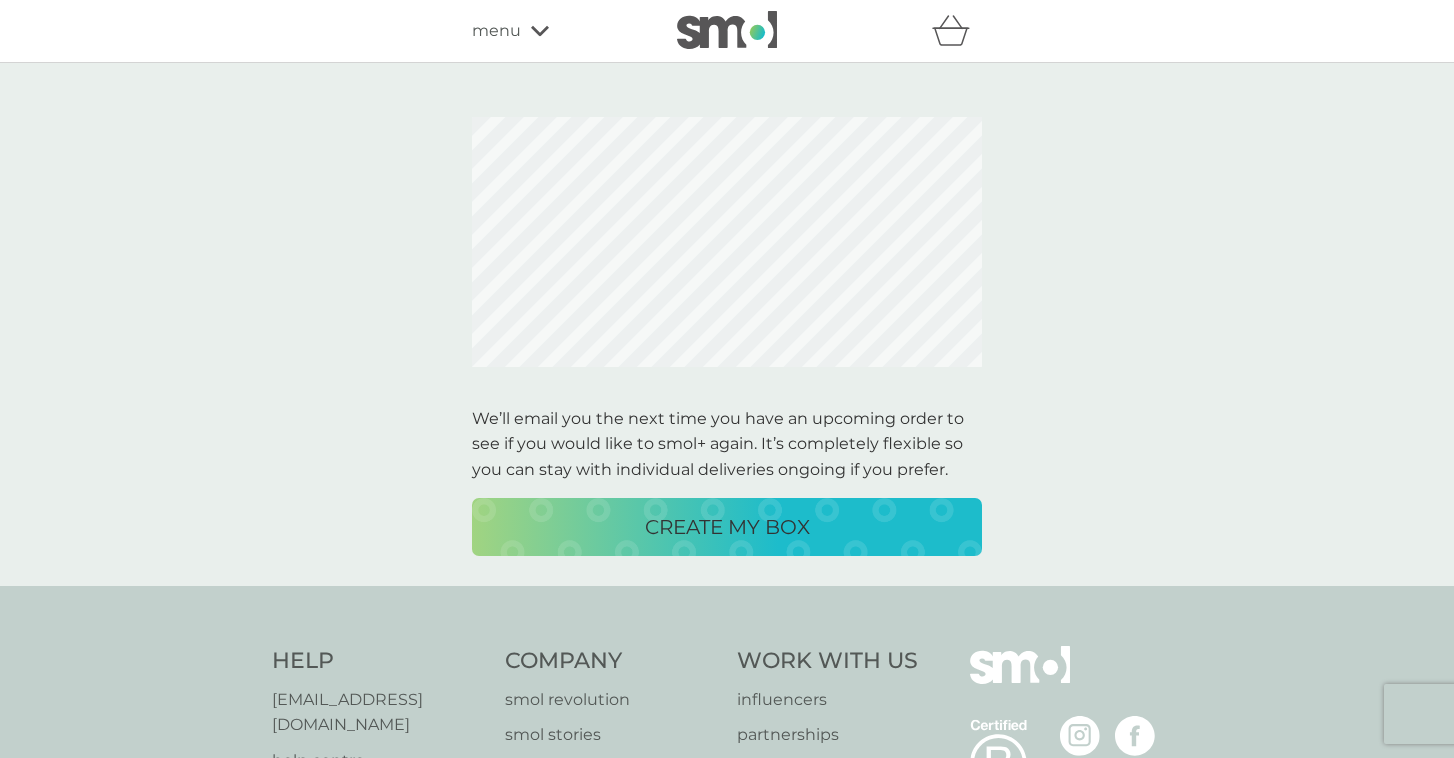 click on "CREATE MY BOX" at bounding box center [727, 527] 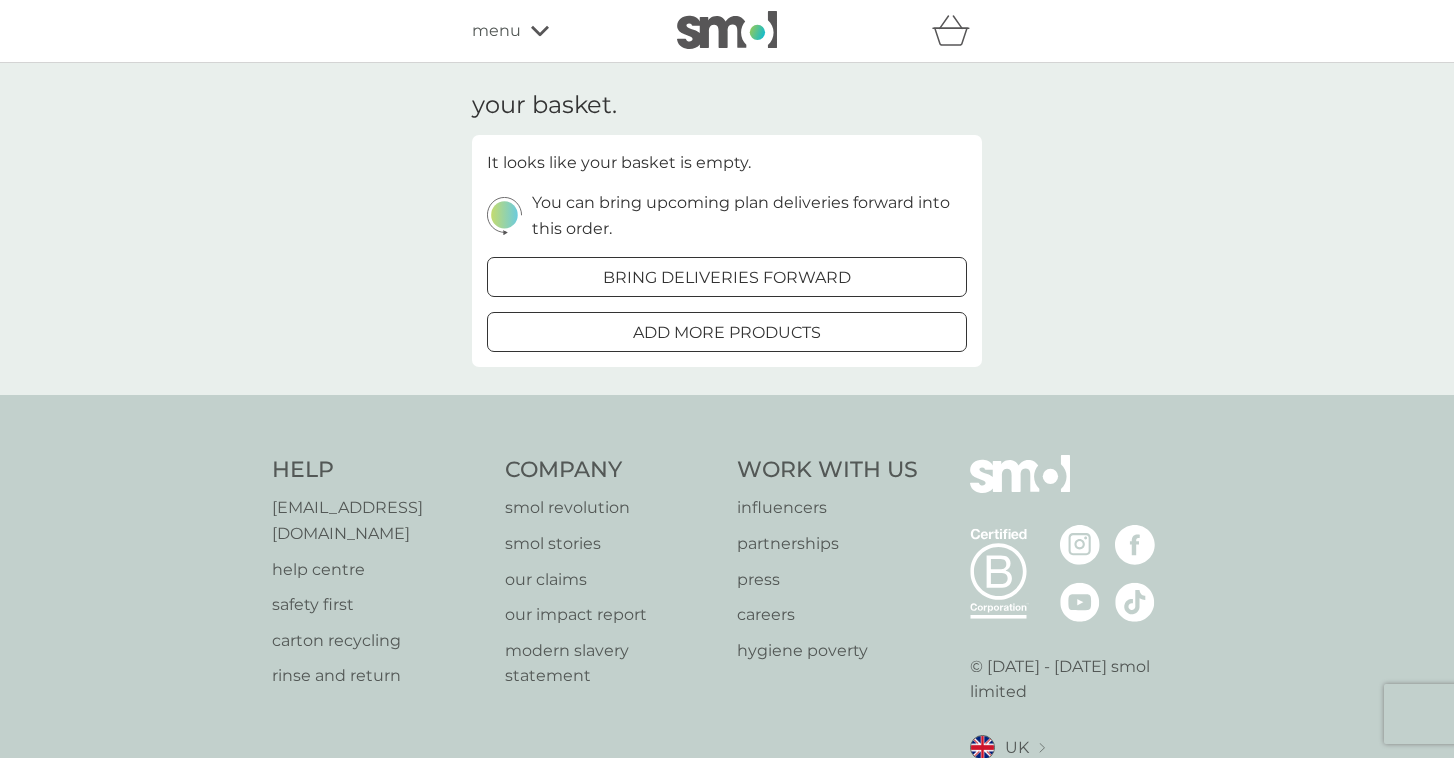 scroll, scrollTop: 0, scrollLeft: 0, axis: both 